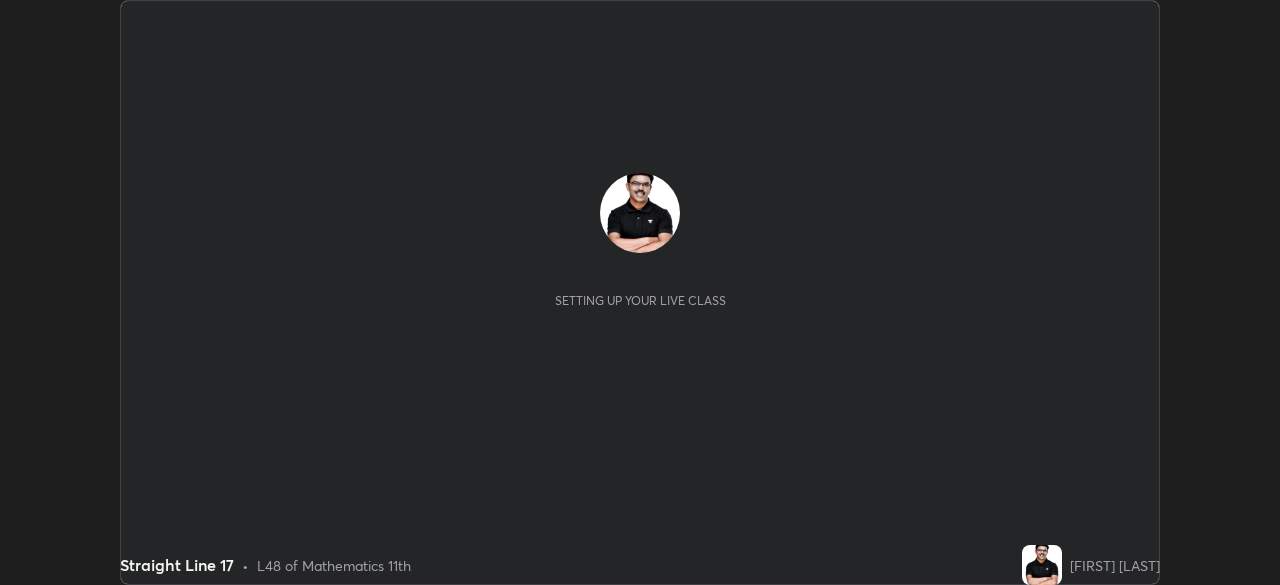 scroll, scrollTop: 0, scrollLeft: 0, axis: both 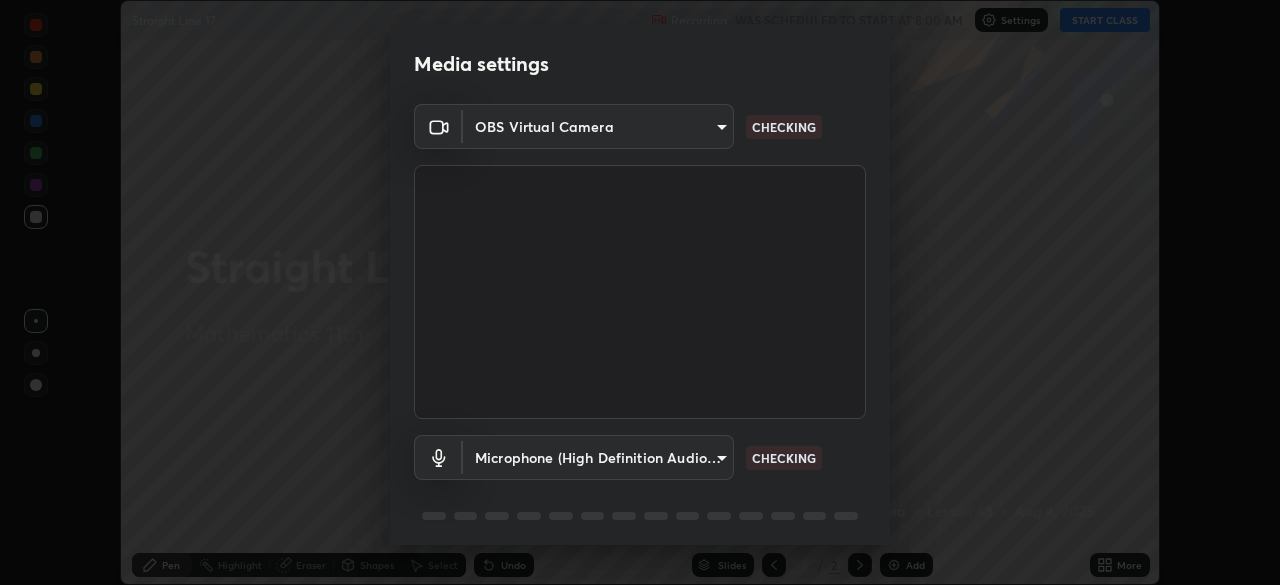 type on "c35a285883de36ed13854a1fbed0525b0d3f8b863e97d5e3b573df760e09333d" 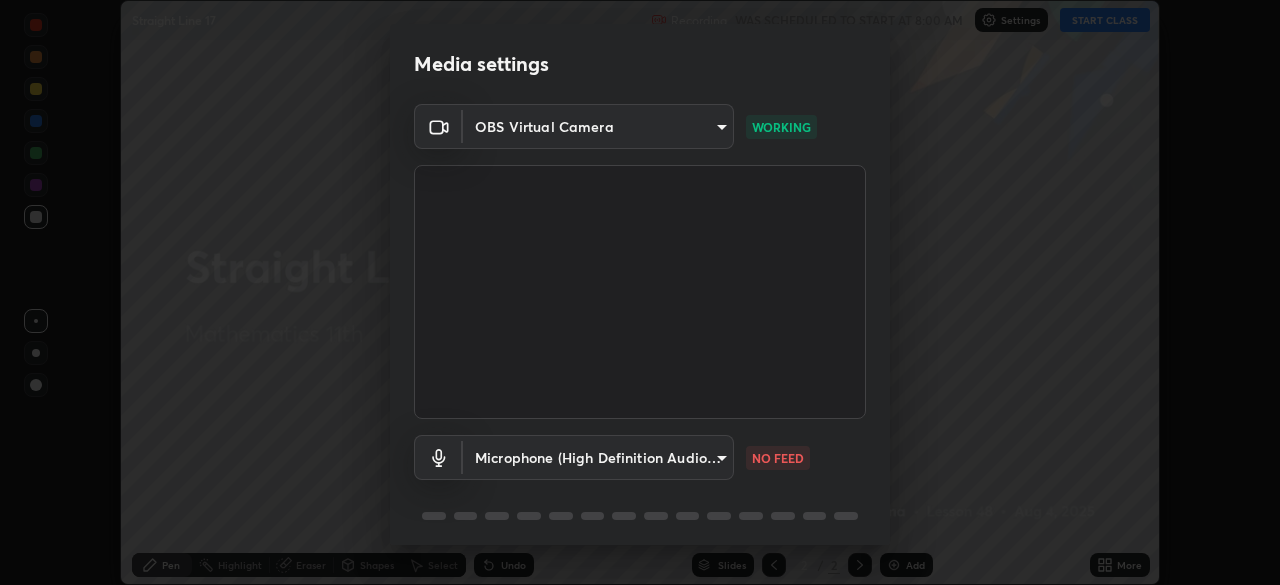 scroll, scrollTop: 71, scrollLeft: 0, axis: vertical 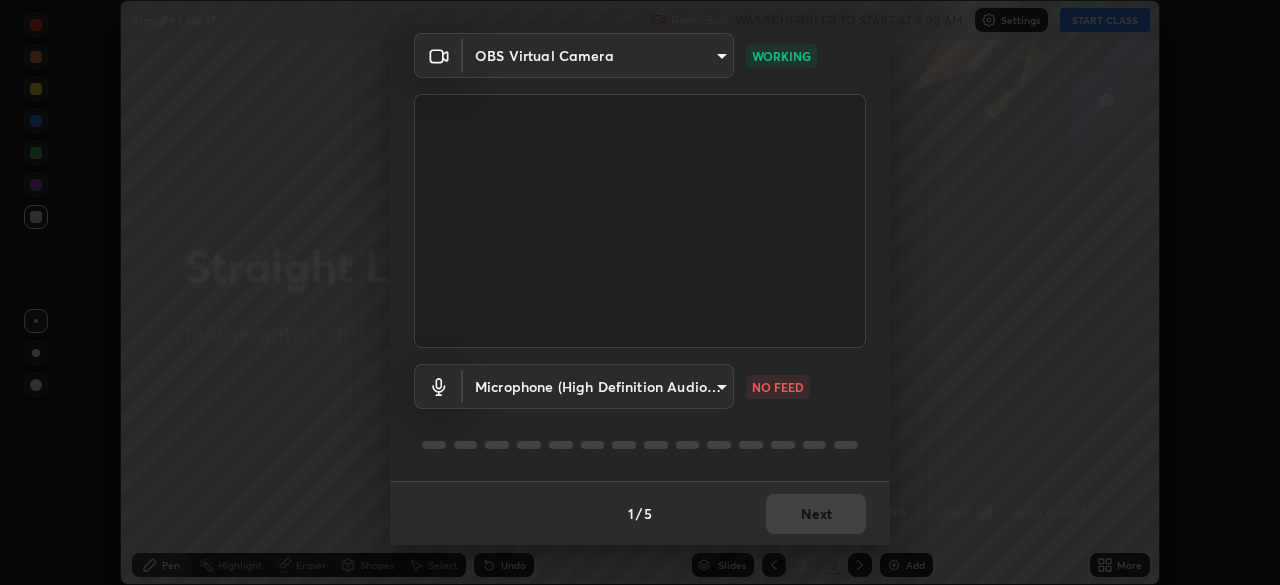 click on "Erase all Straight Line 17 Recording WAS SCHEDULED TO START AT  8:00 AM Settings START CLASS Setting up your live class Straight Line 17 • L48 of Mathematics 11th [FIRST] [LAST] Pen Highlight Eraser Shapes Select Undo Slides 2 / 2 Add More No doubts shared Encourage your learners to ask a doubt for better clarity Report an issue Reason for reporting Buffering Chat not working Audio - Video sync issue Educator video quality low ​ Attach an image Report Media settings OBS Virtual Camera [HASH] WORKING Microphone (High Definition Audio Device) [HASH] NO FEED 1 / 5 Next" at bounding box center (640, 292) 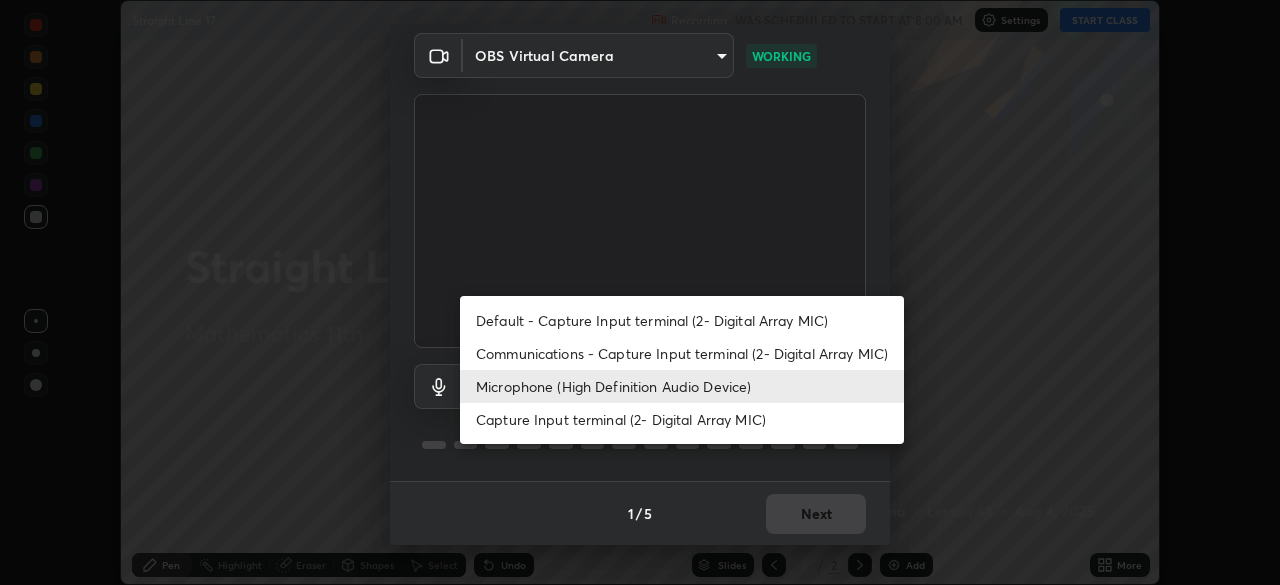 click on "Communications - Capture Input terminal (2- Digital Array MIC)" at bounding box center [682, 353] 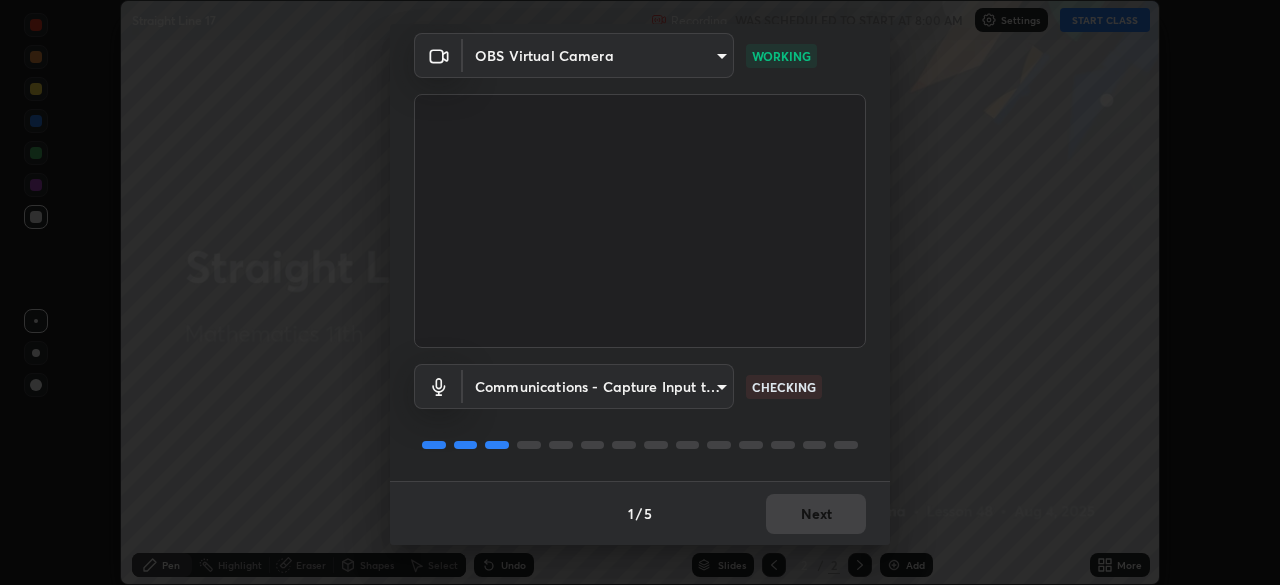 click on "Erase all Straight Line 17 Recording WAS SCHEDULED TO START AT  8:00 AM Settings START CLASS Setting up your live class Straight Line 17 • L48 of Mathematics 11th [FIRST] [LAST] Pen Highlight Eraser Shapes Select Undo Slides 2 / 2 Add More No doubts shared Encourage your learners to ask a doubt for better clarity Report an issue Reason for reporting Buffering Chat not working Audio - Video sync issue Educator video quality low ​ Attach an image Report Media settings OBS Virtual Camera [HASH] WORKING Communications - Capture Input terminal (2- Digital Array MIC) communications CHECKING 1 / 5 Next" at bounding box center (640, 292) 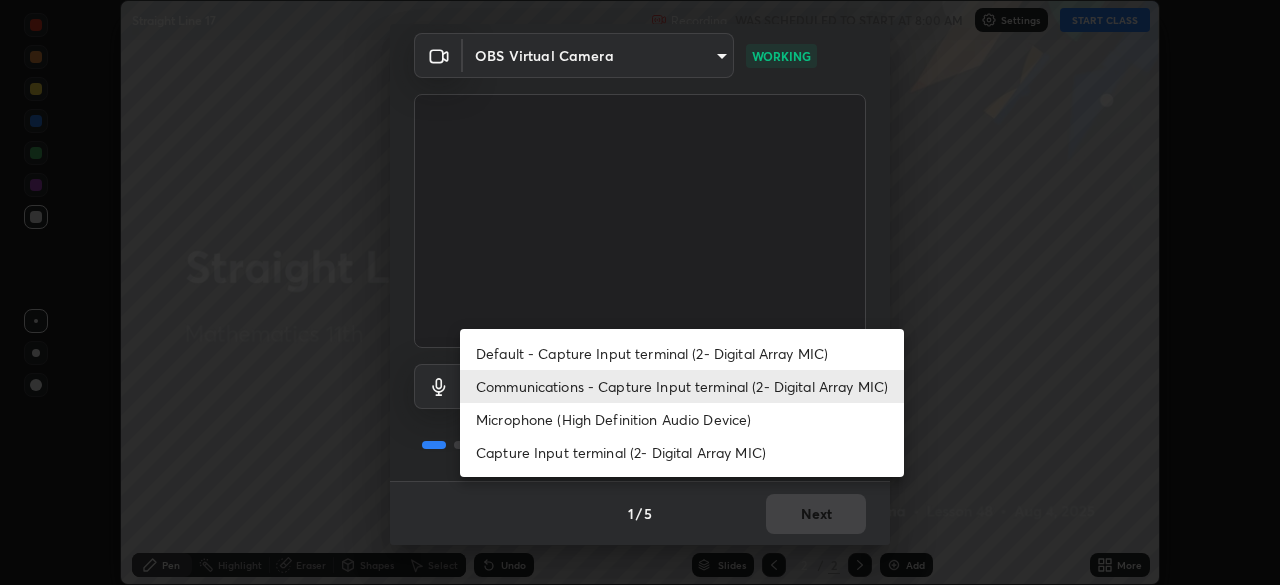 click on "Microphone (High Definition Audio Device)" at bounding box center (682, 419) 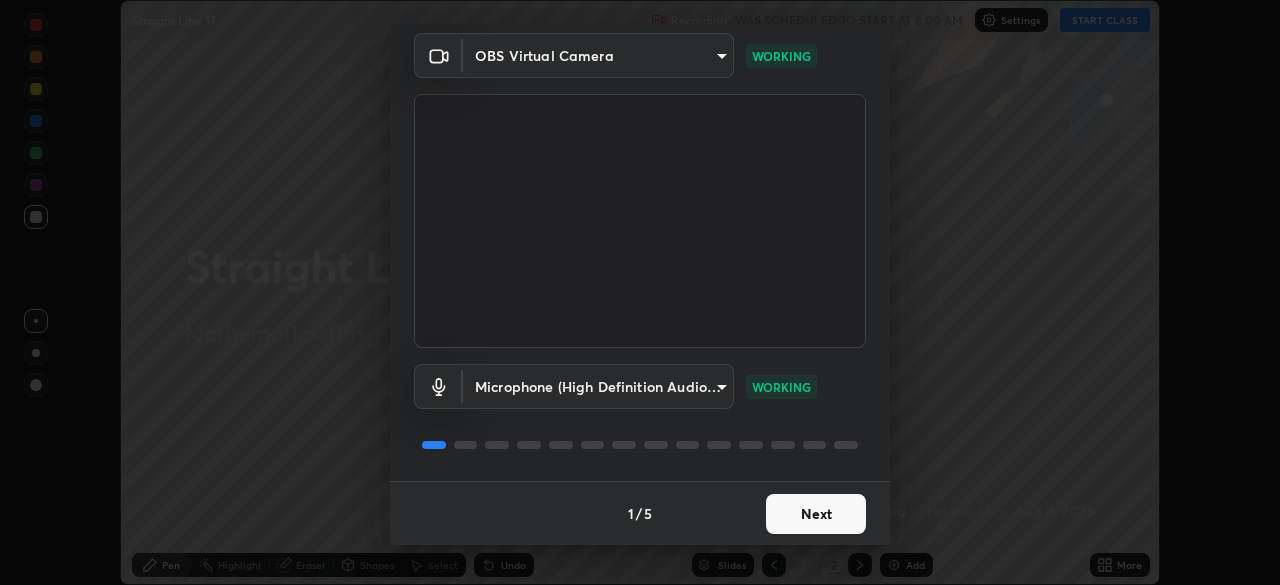 click on "Next" at bounding box center (816, 514) 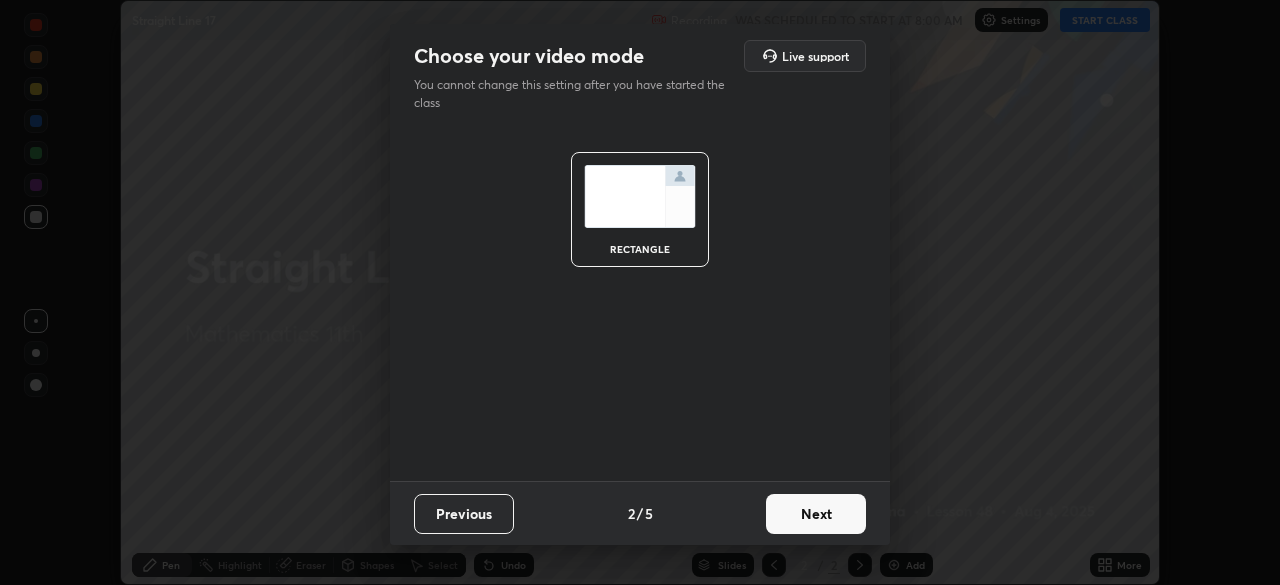 scroll, scrollTop: 0, scrollLeft: 0, axis: both 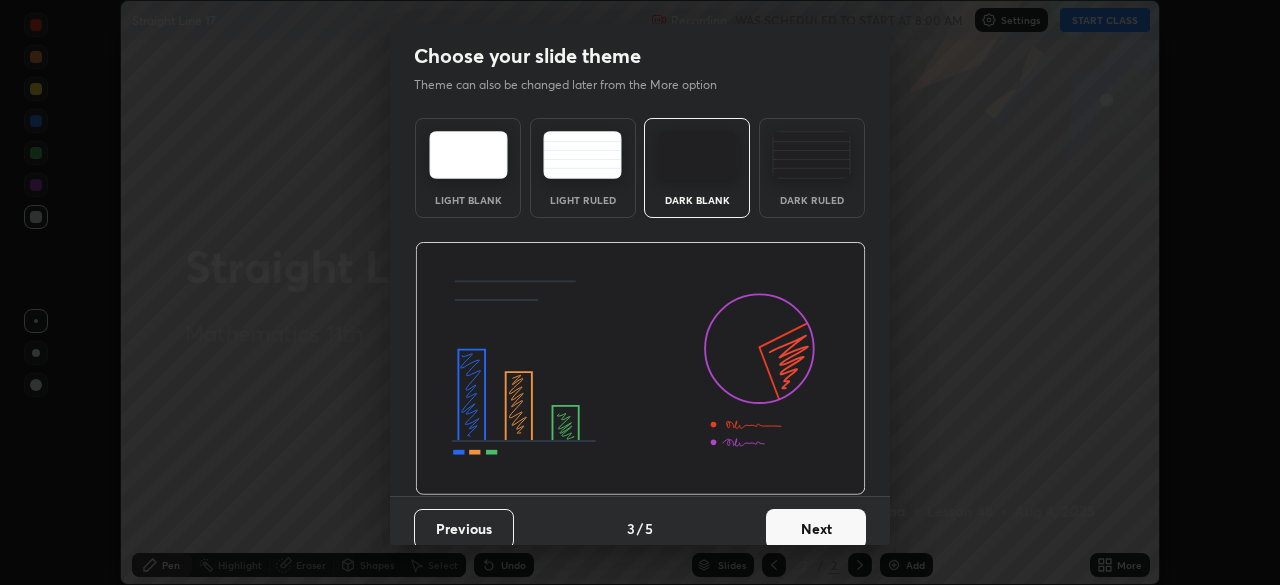 click on "Next" at bounding box center (816, 529) 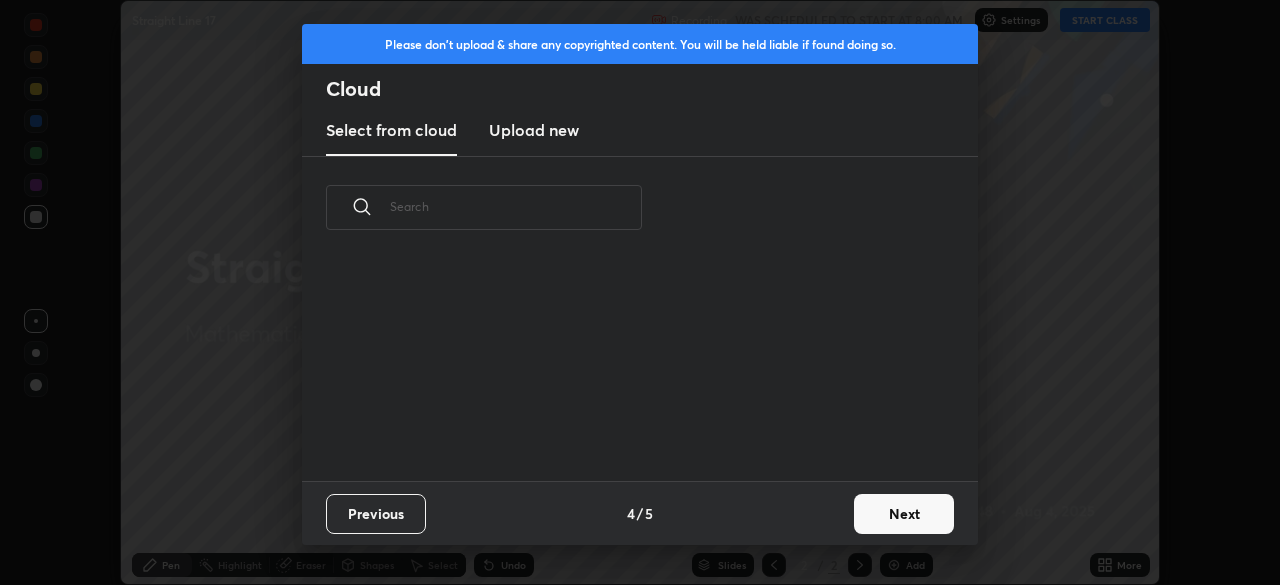 scroll, scrollTop: 7, scrollLeft: 11, axis: both 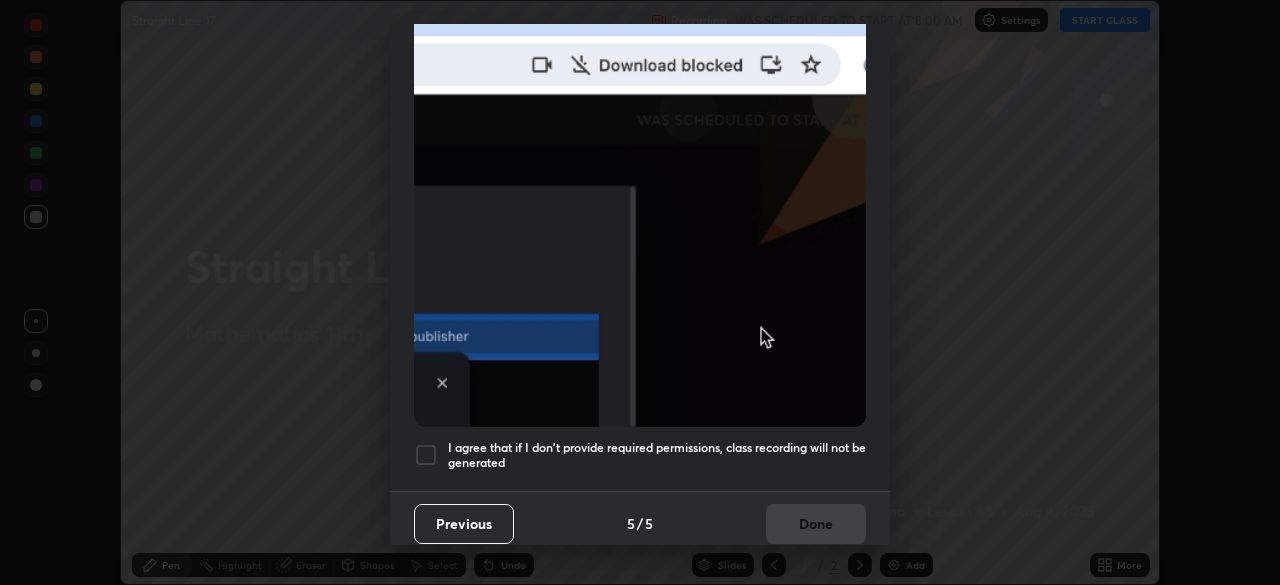 click at bounding box center (426, 455) 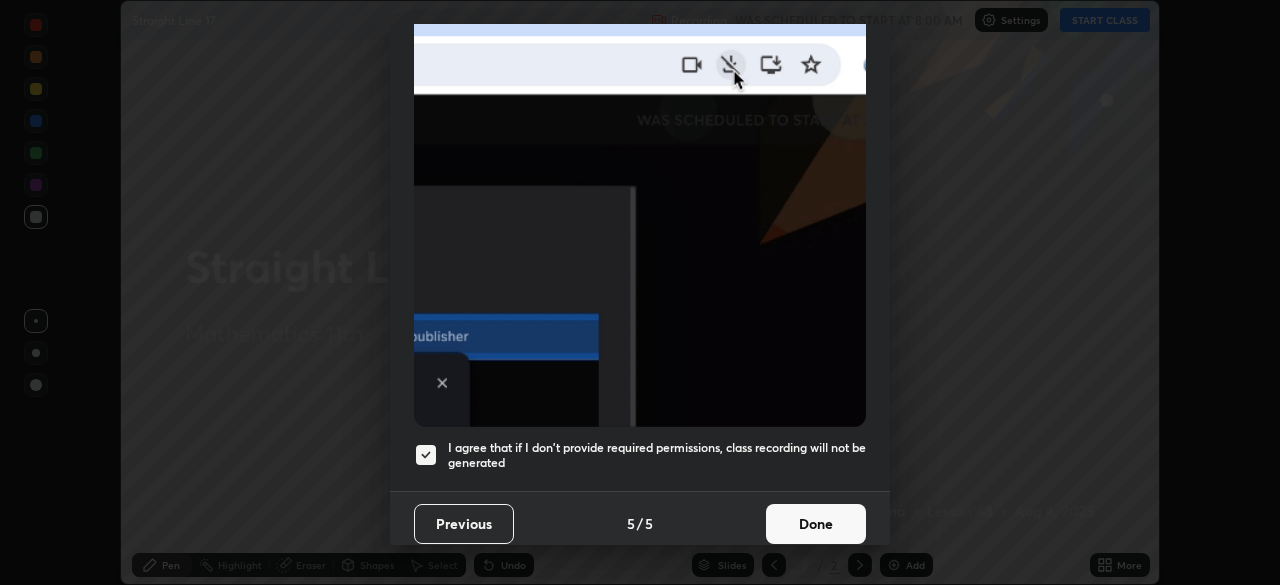 click on "Done" at bounding box center [816, 524] 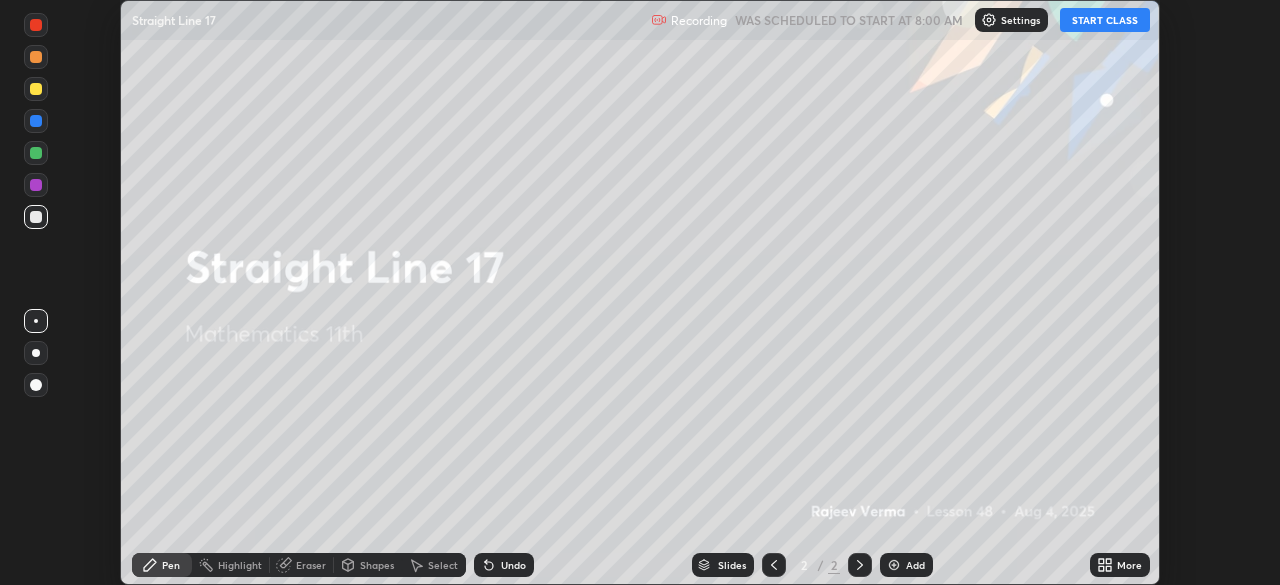 click on "START CLASS" at bounding box center [1105, 20] 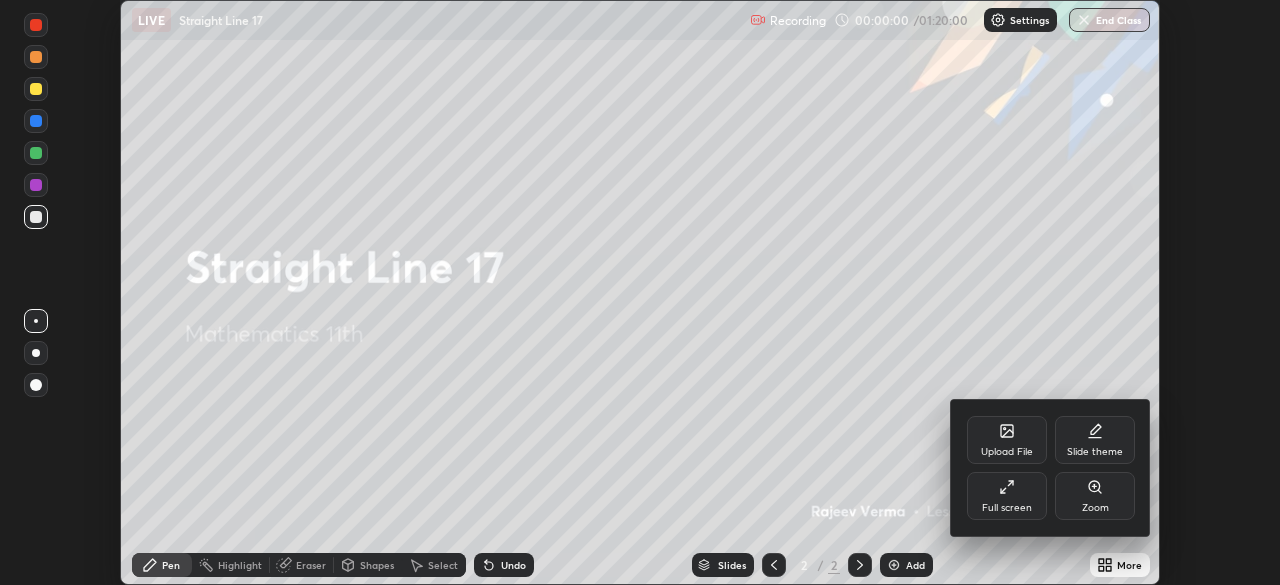 click on "Full screen" at bounding box center (1007, 508) 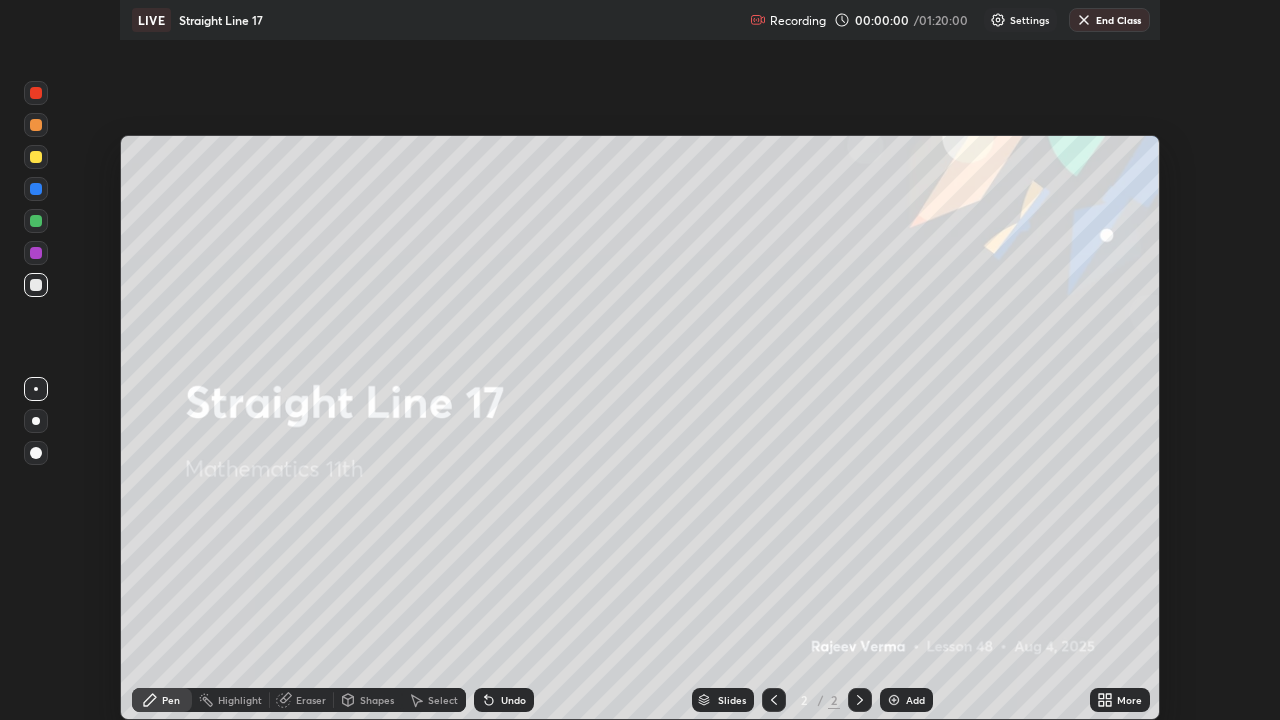 scroll, scrollTop: 99280, scrollLeft: 98720, axis: both 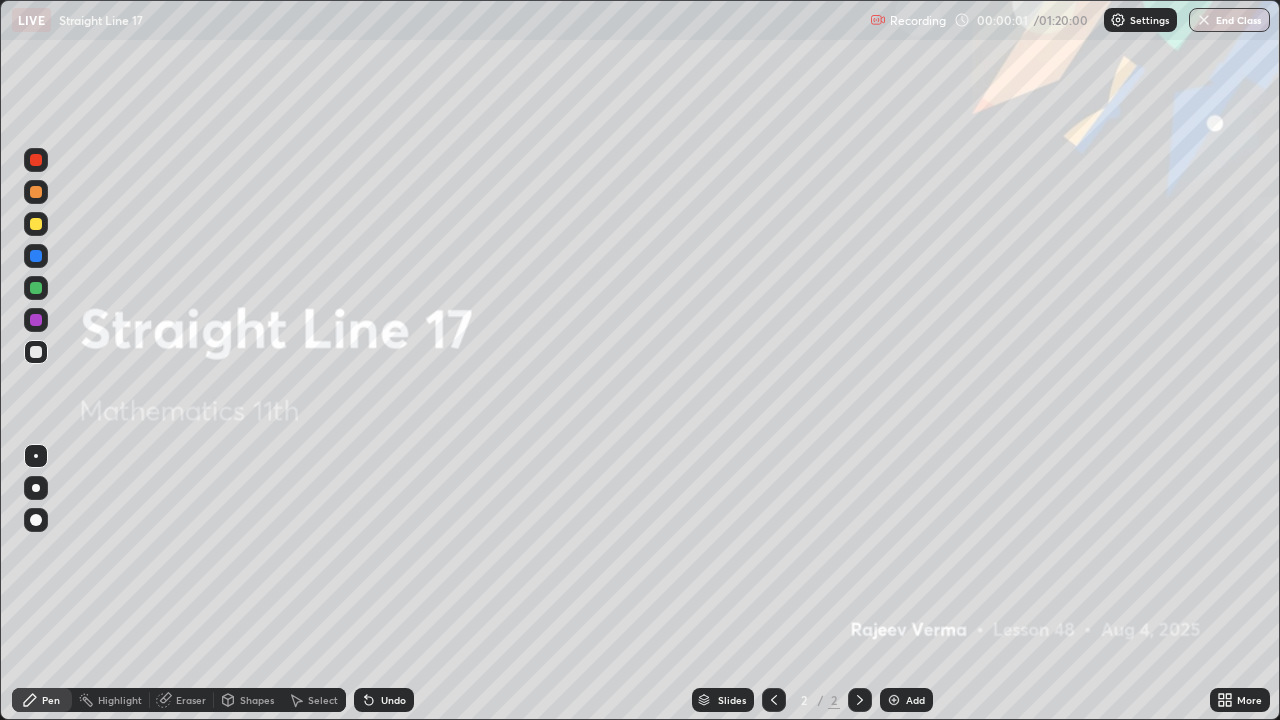 click at bounding box center (894, 700) 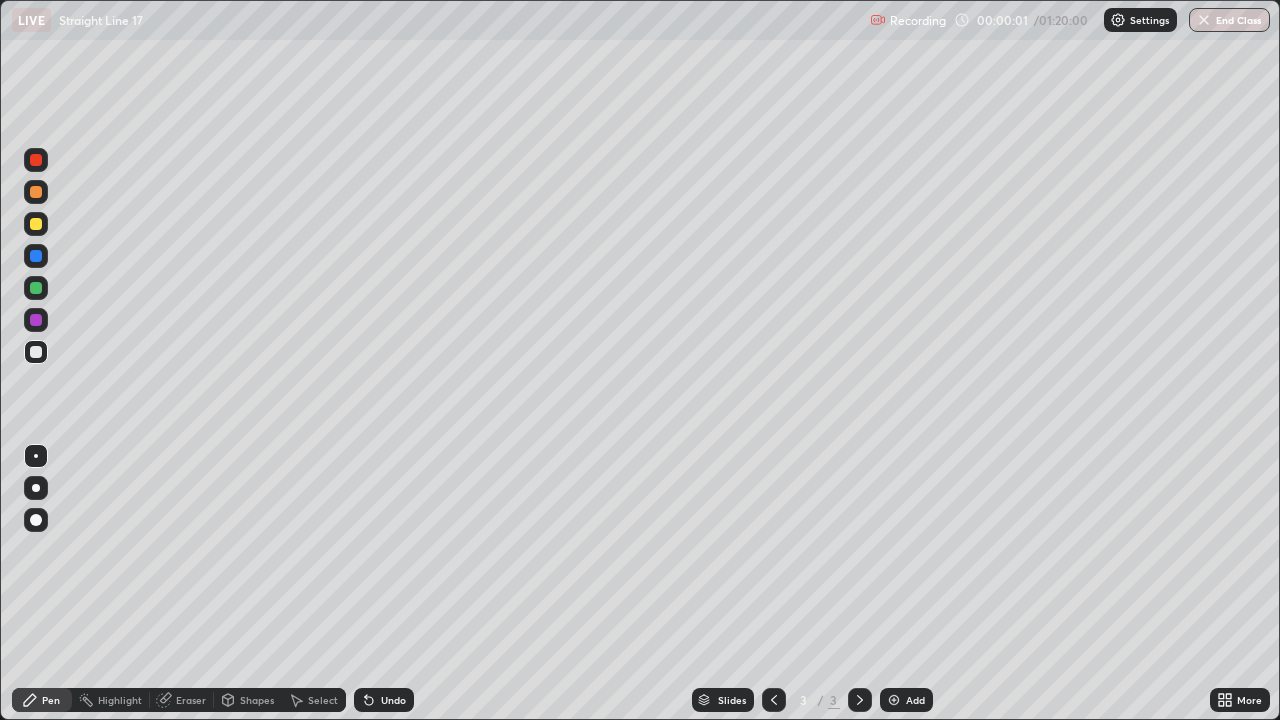 click at bounding box center (894, 700) 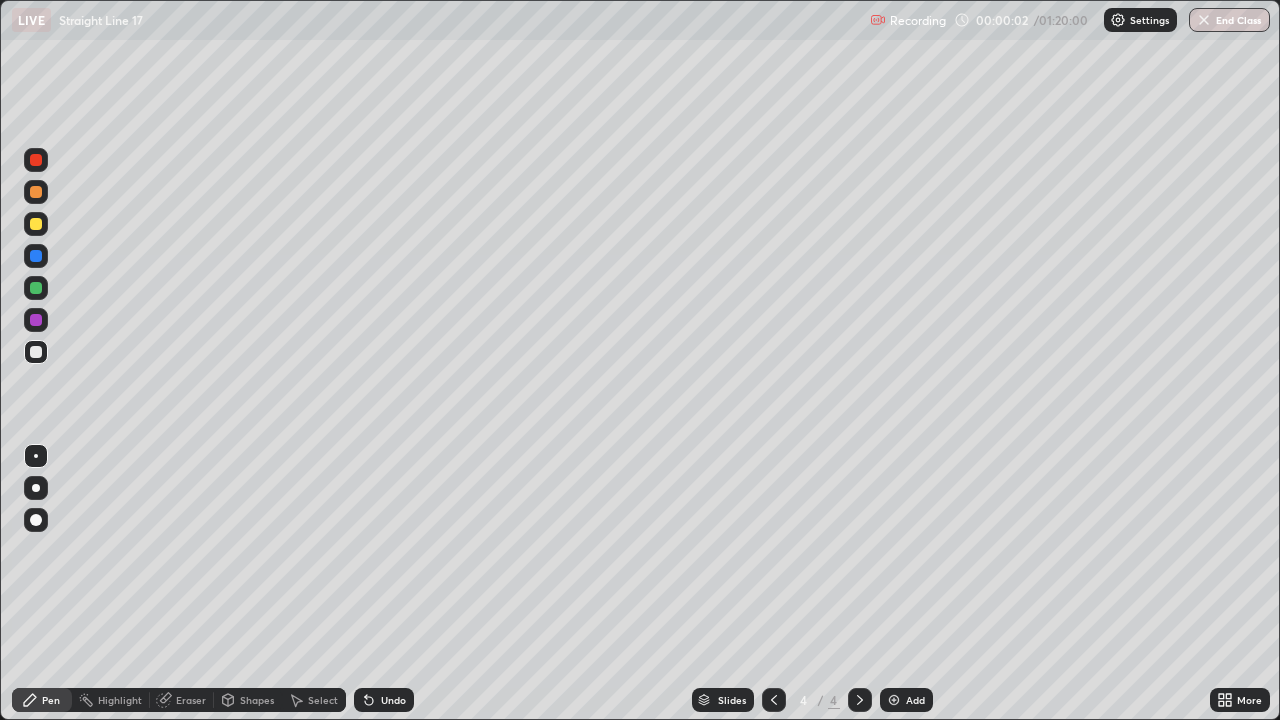 click at bounding box center [894, 700] 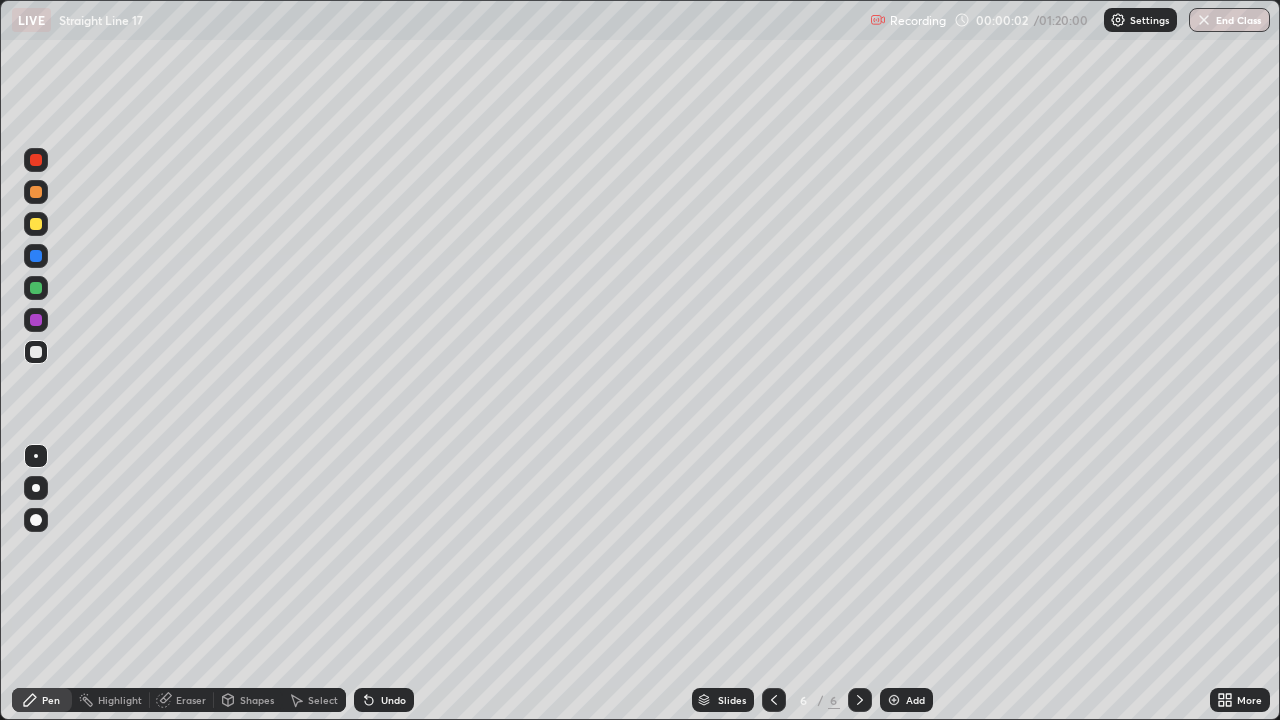 click at bounding box center [894, 700] 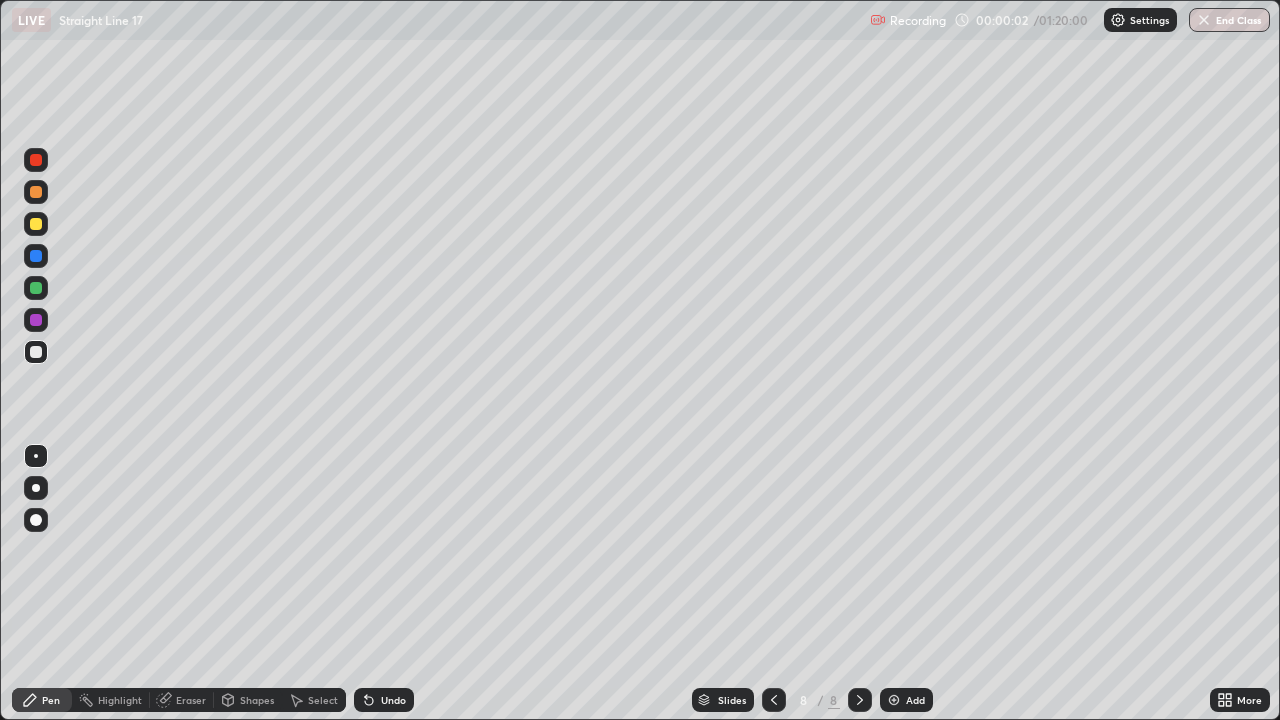 click at bounding box center [894, 700] 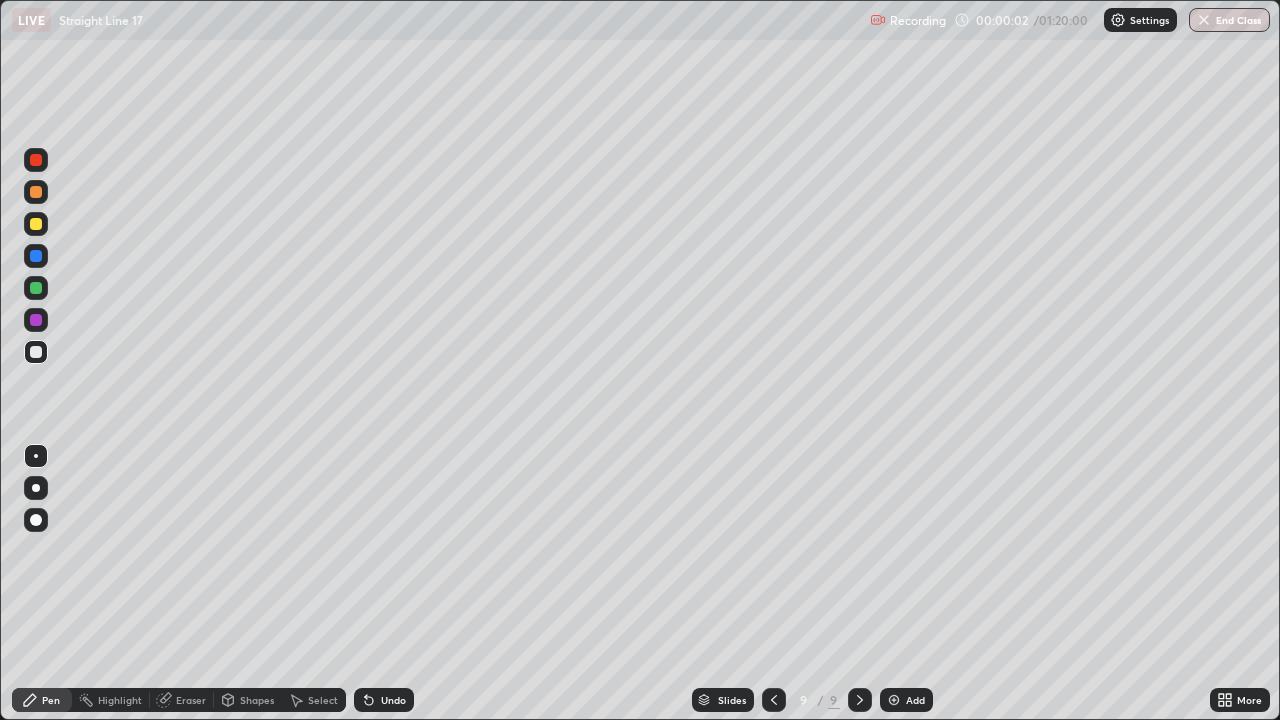 click at bounding box center (894, 700) 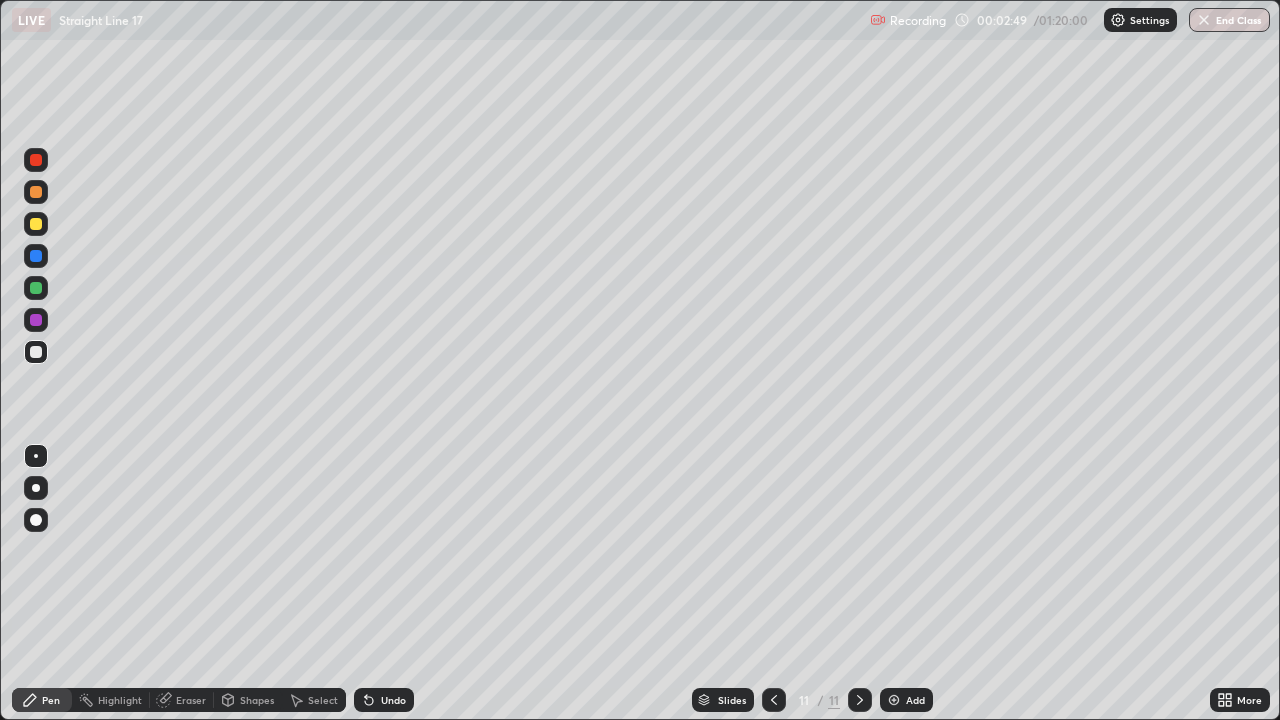 click 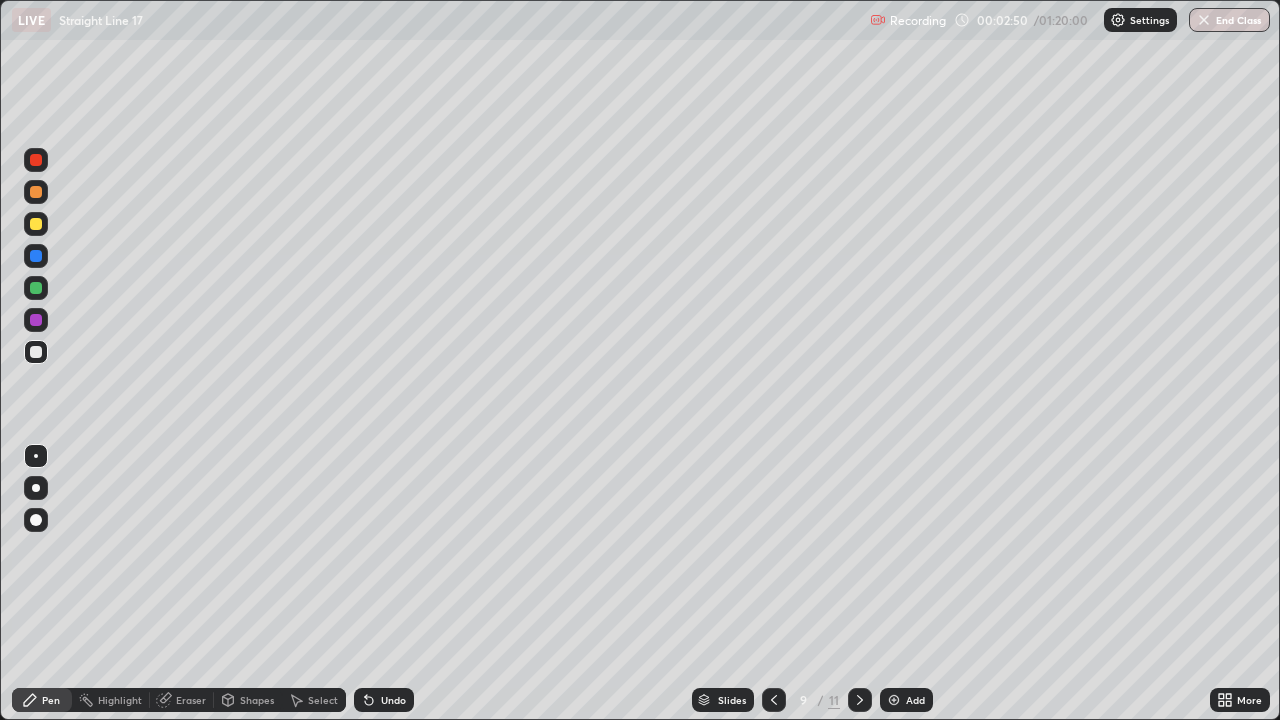 click 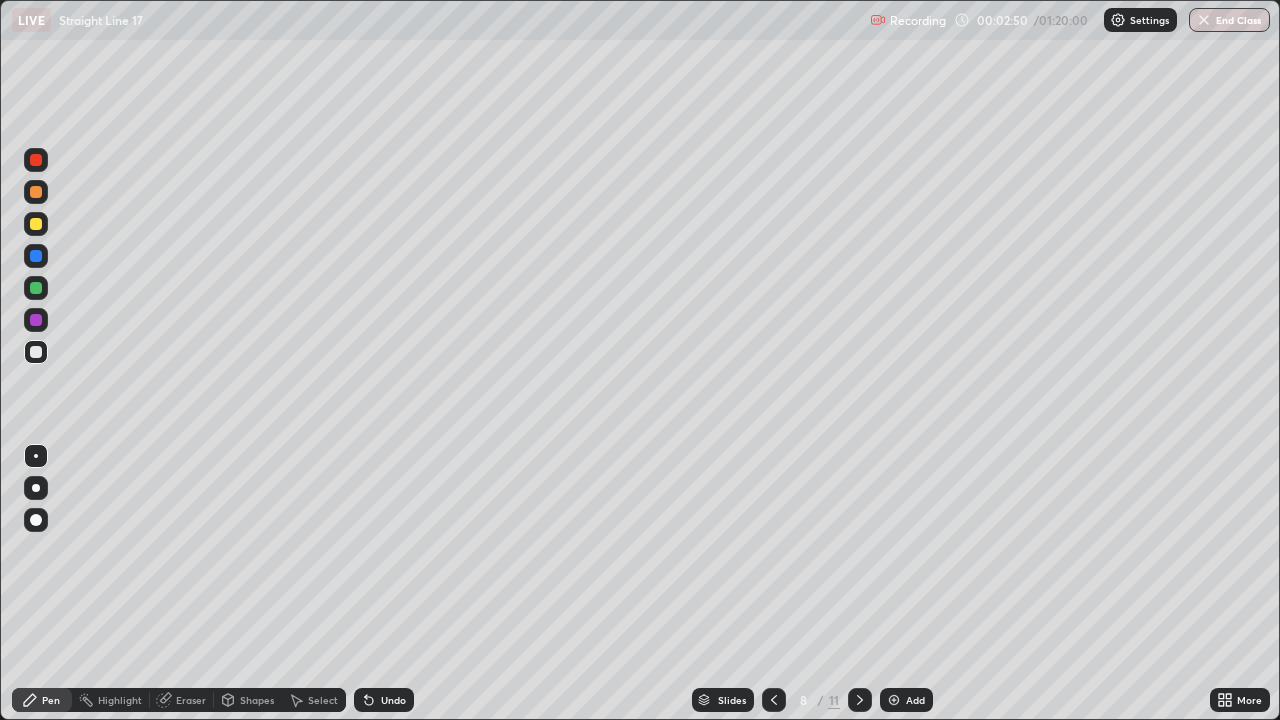 click 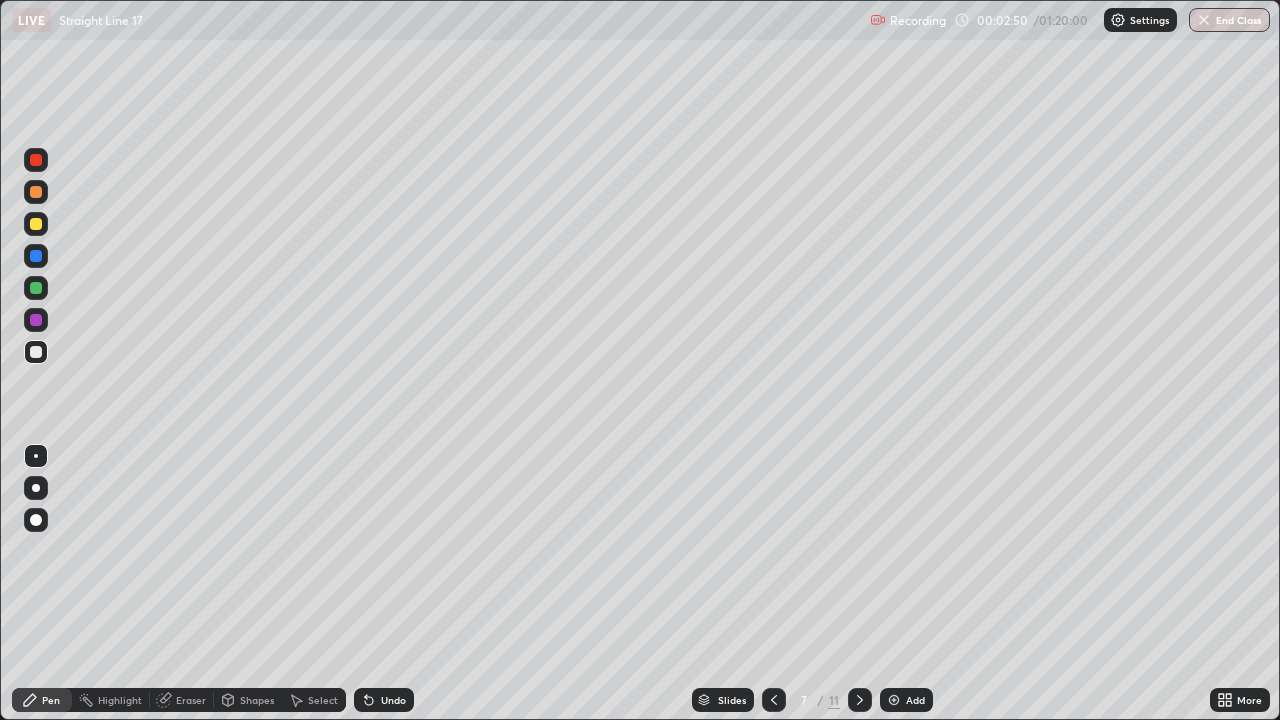 click 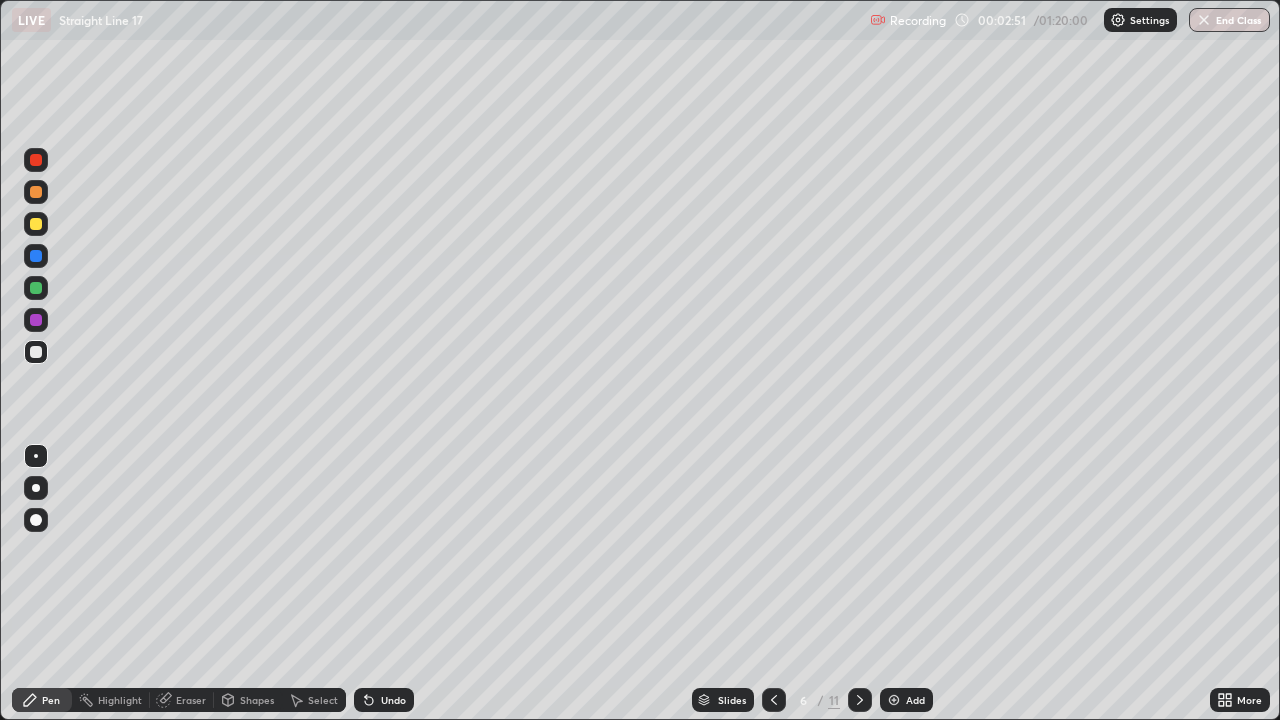 click 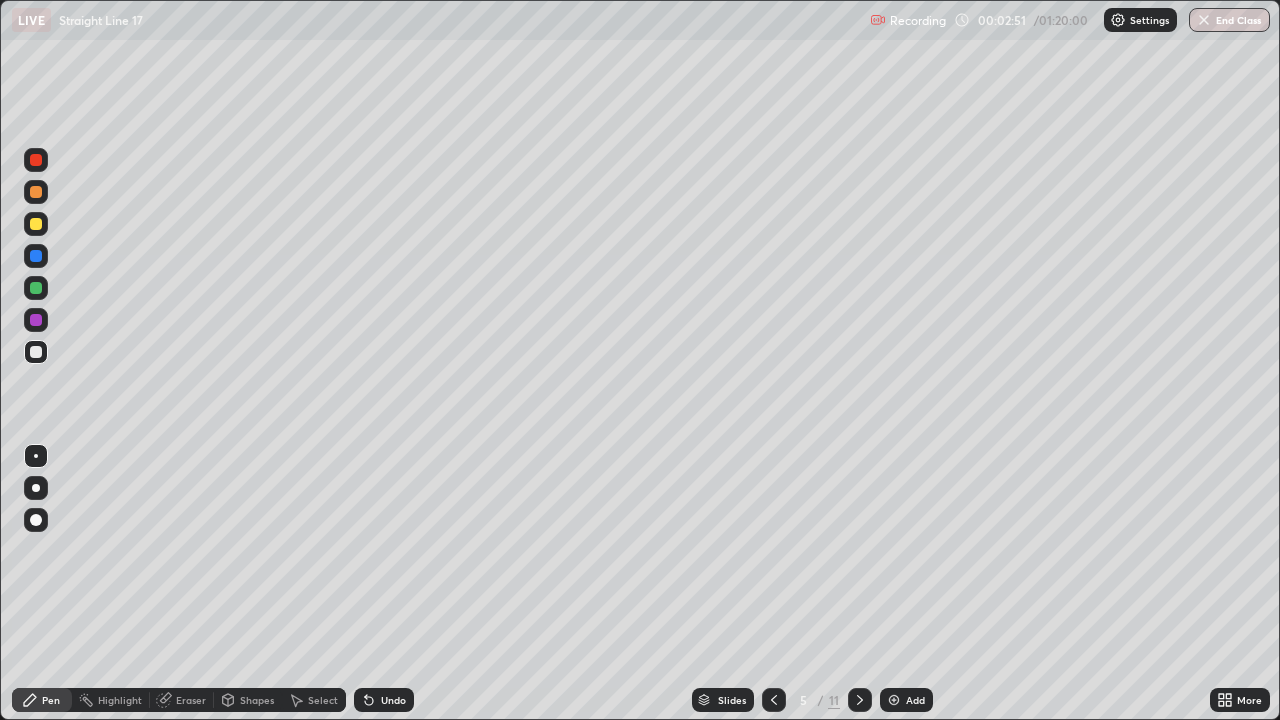 click 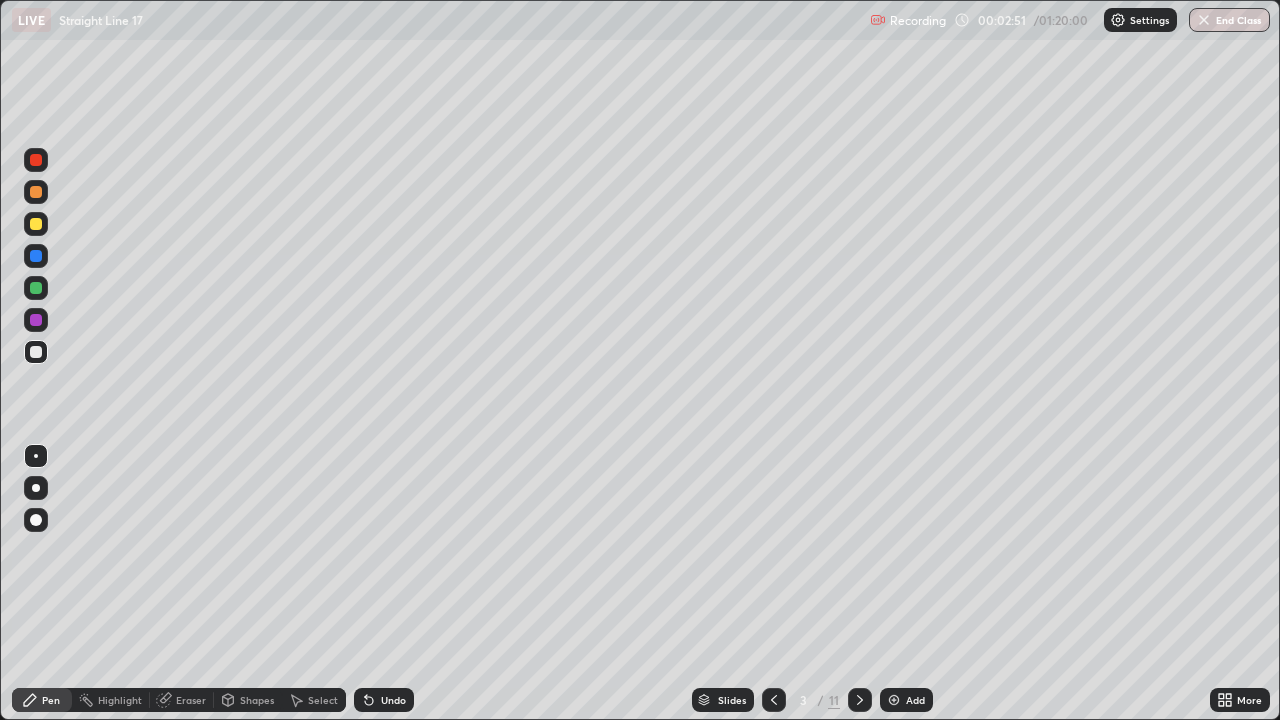 click 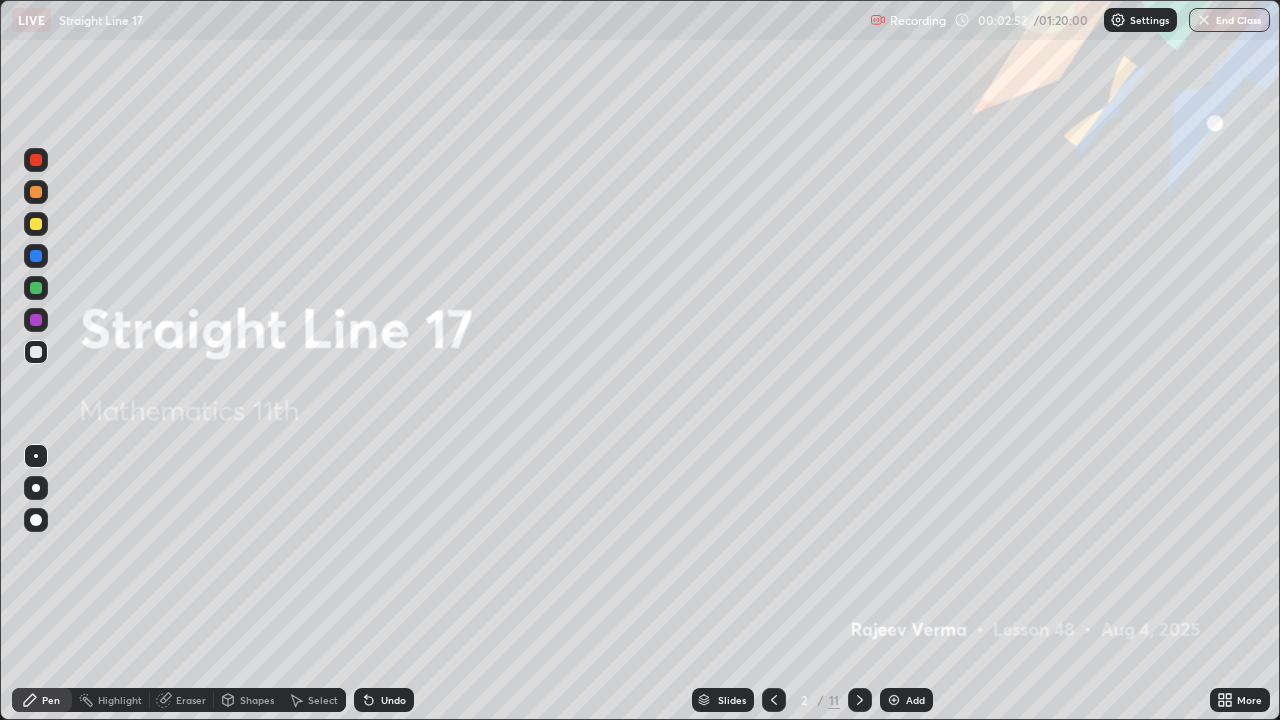 click 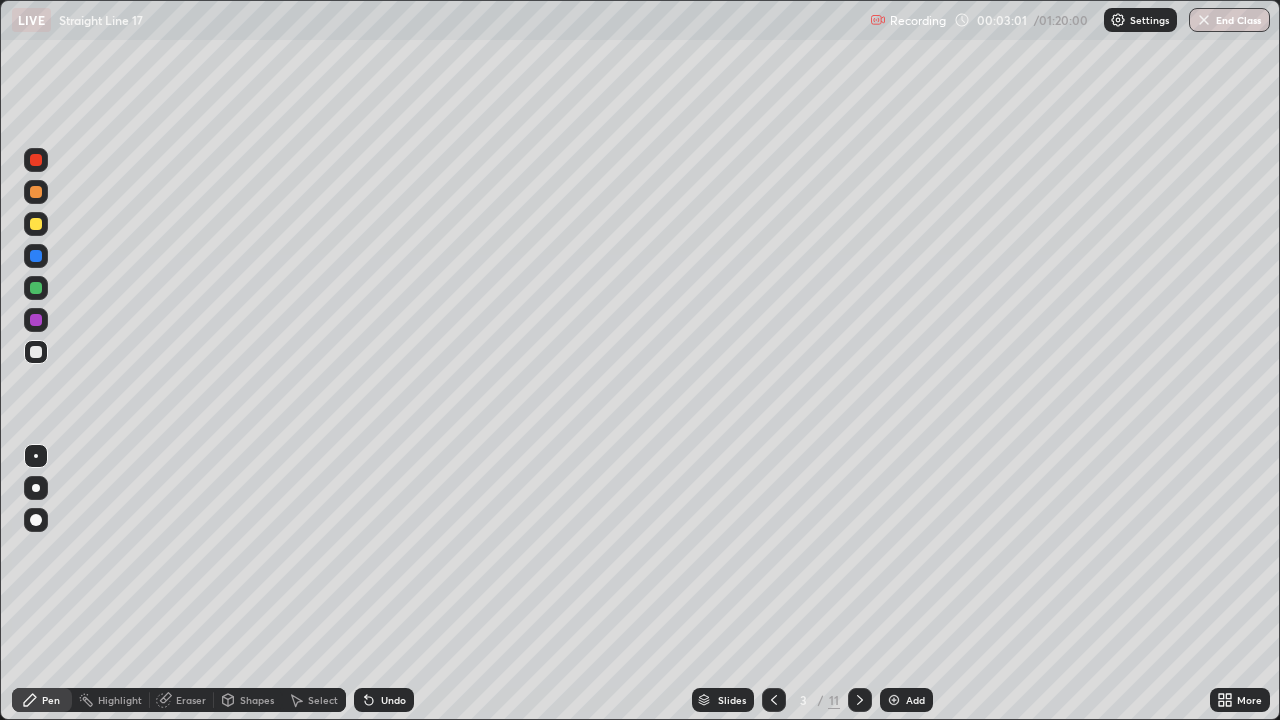 click on "Eraser" at bounding box center (191, 700) 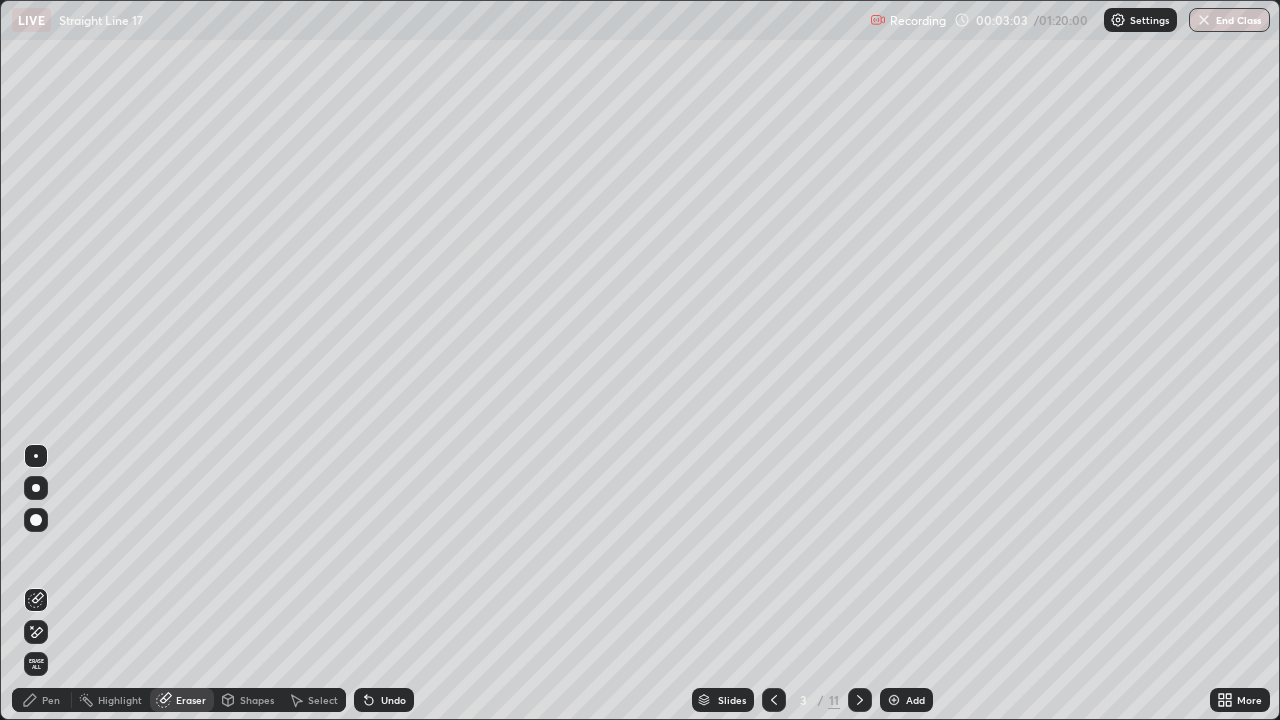 click at bounding box center [36, 600] 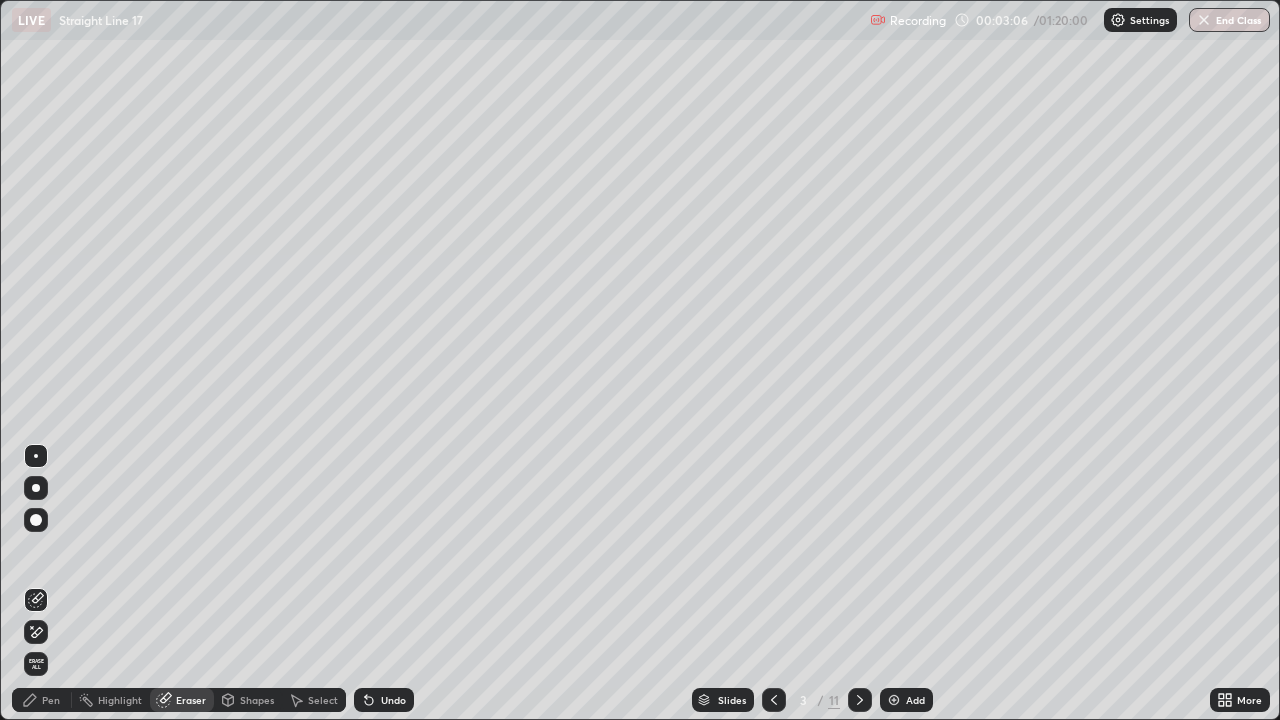 click on "Pen" at bounding box center [51, 700] 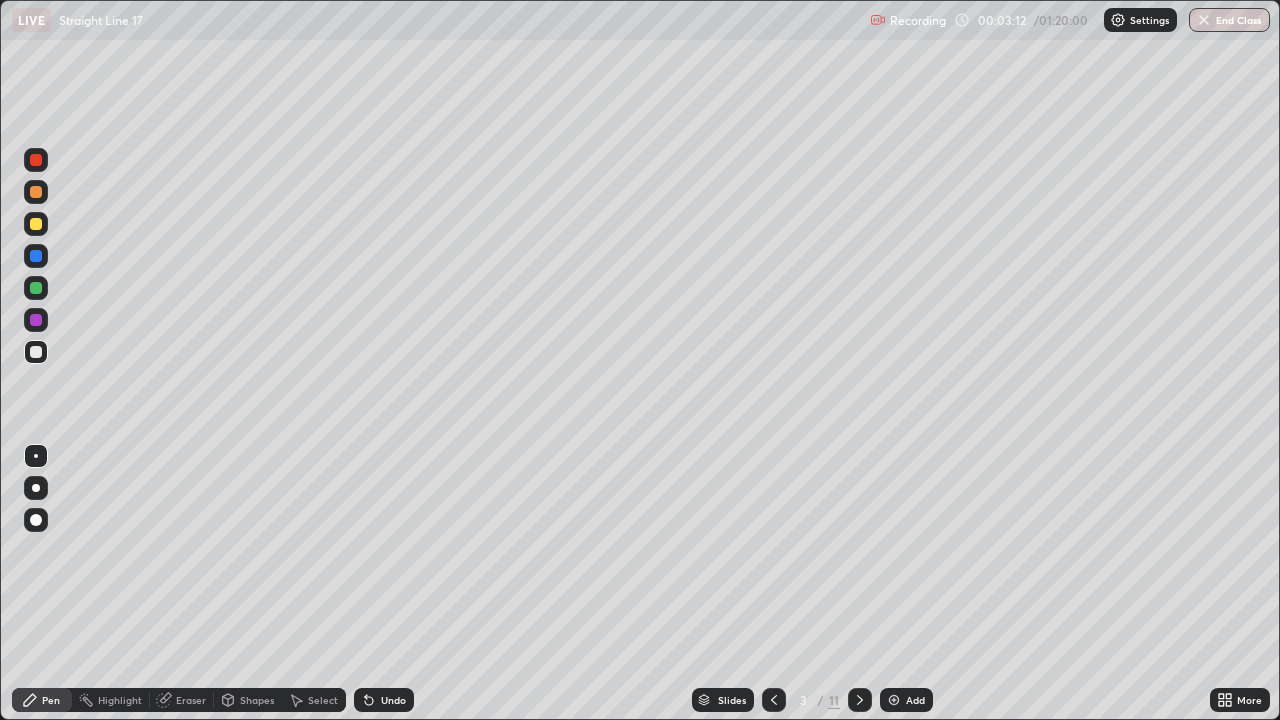 click at bounding box center [36, 288] 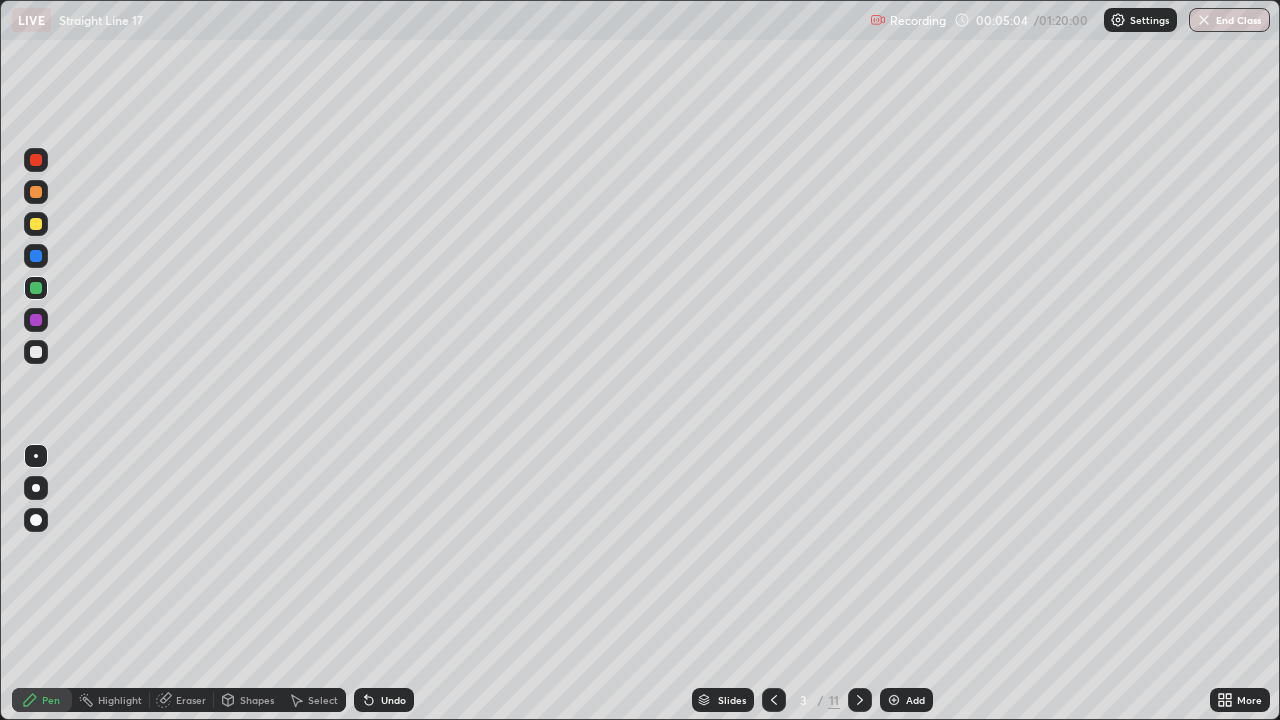 click at bounding box center [36, 224] 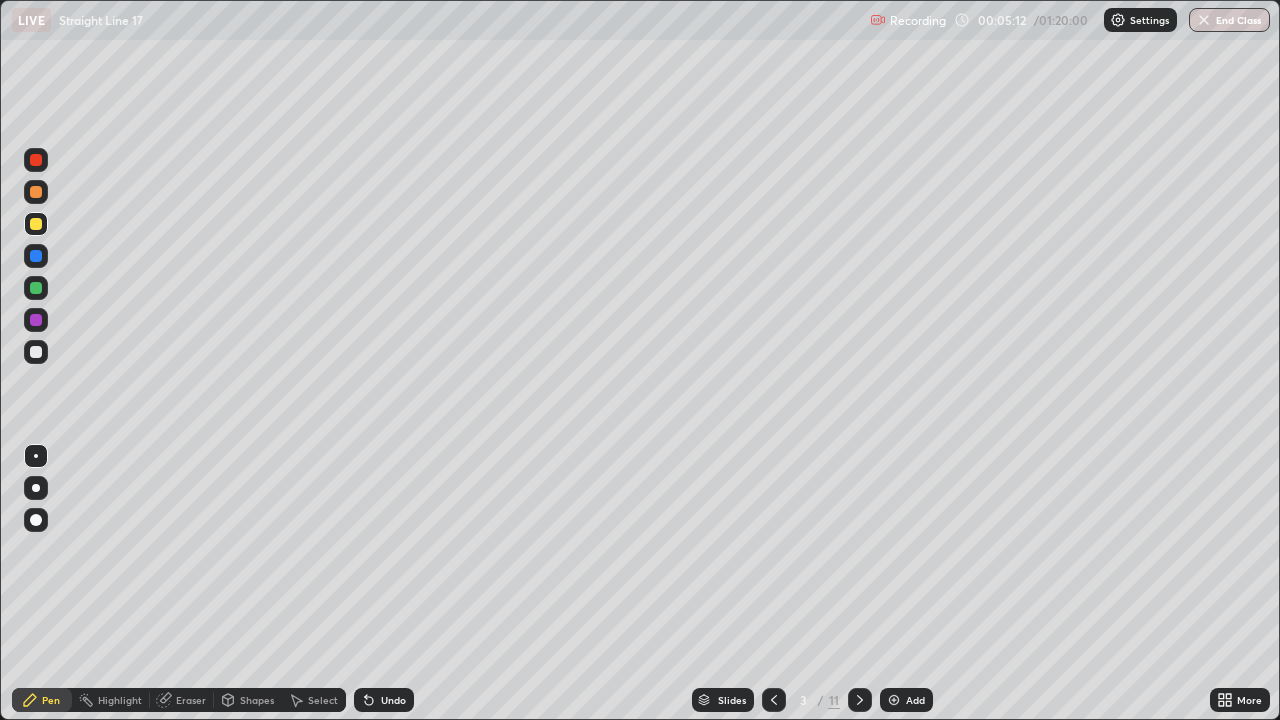 click at bounding box center [36, 224] 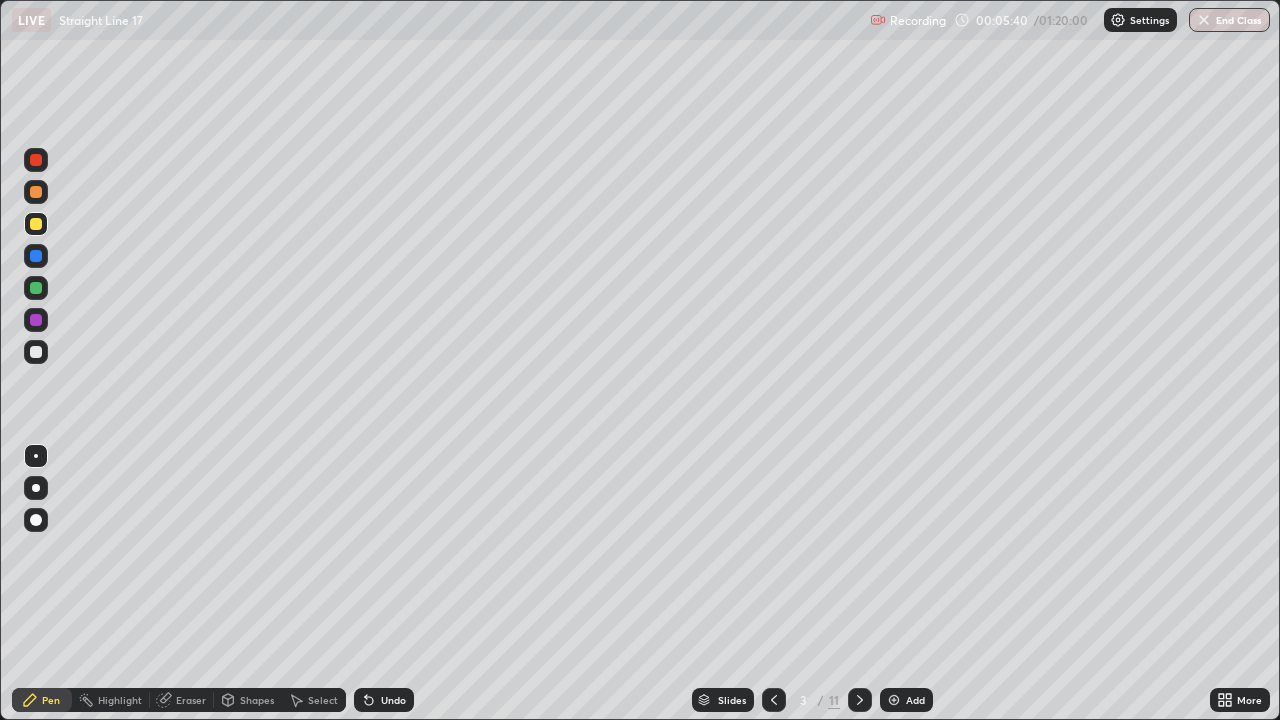 click at bounding box center (36, 192) 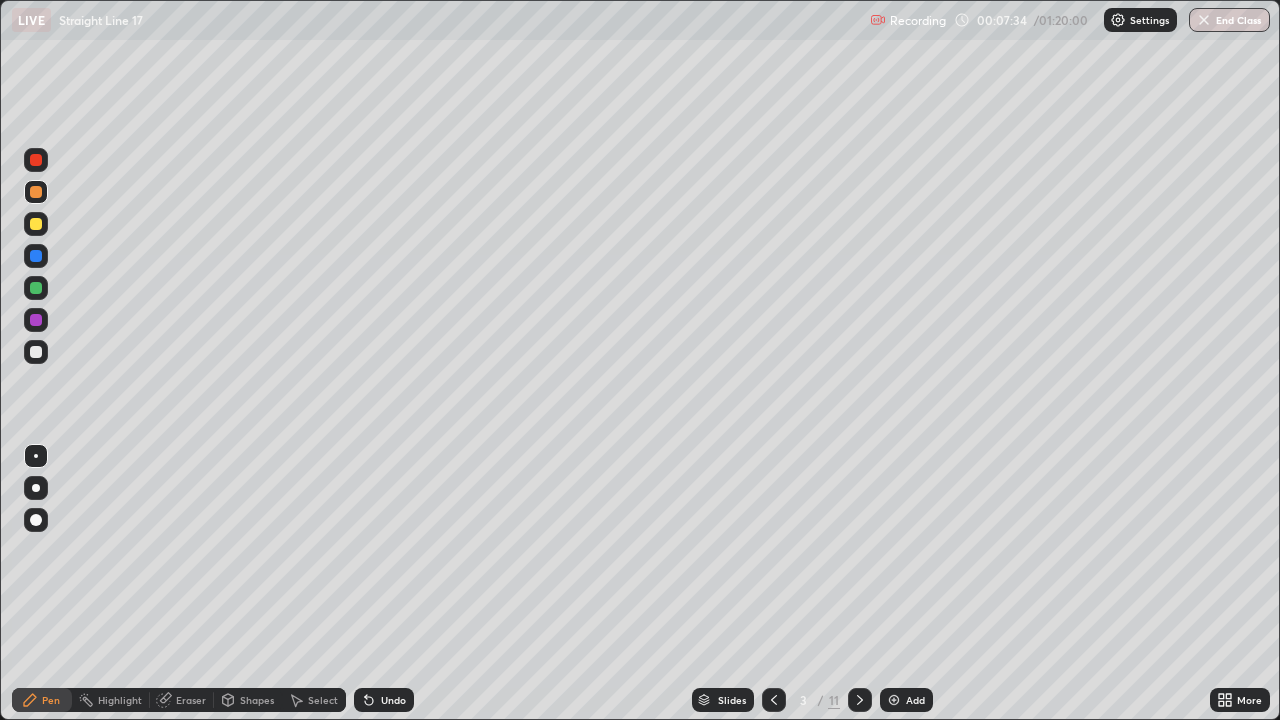 click on "Shapes" at bounding box center [248, 700] 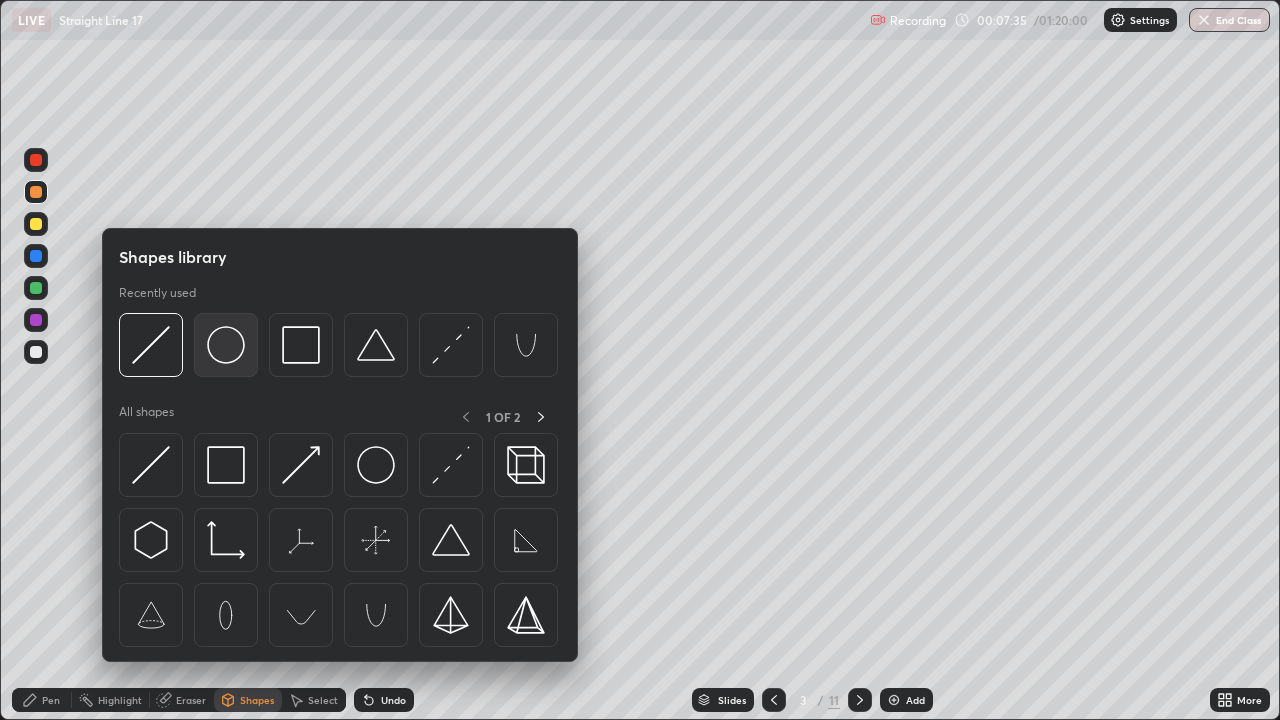 click at bounding box center (226, 345) 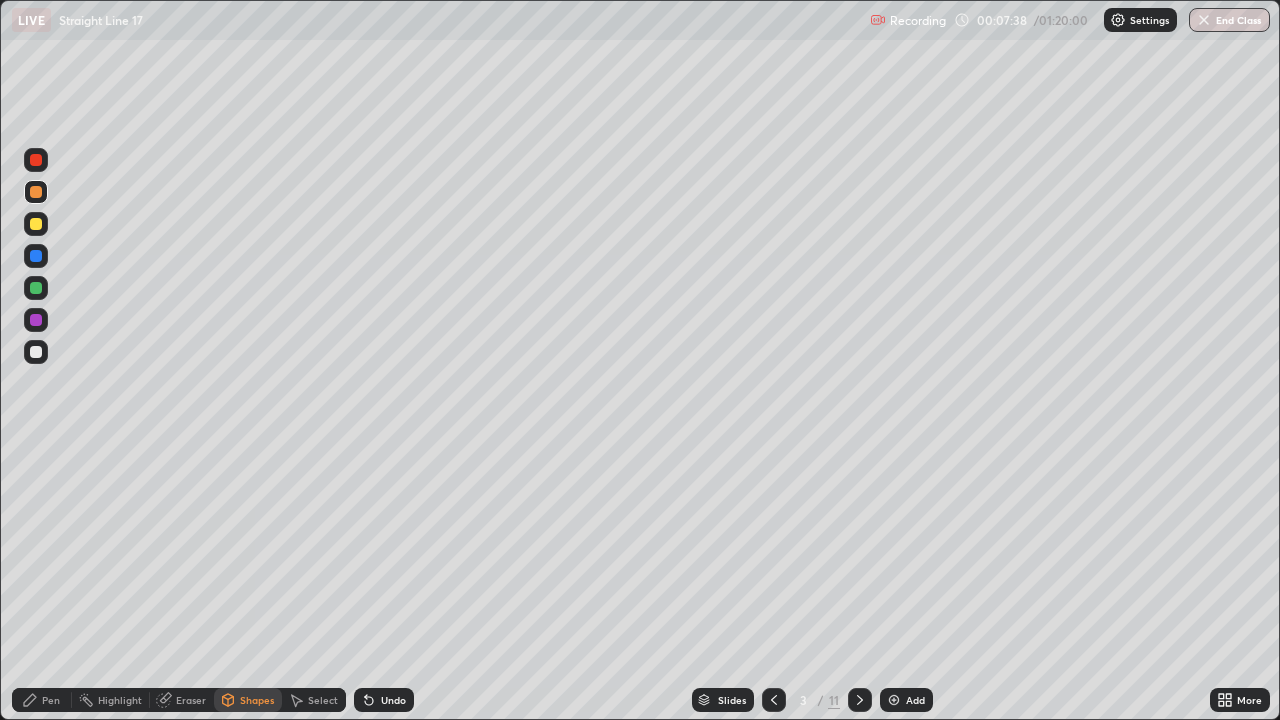 click at bounding box center [36, 352] 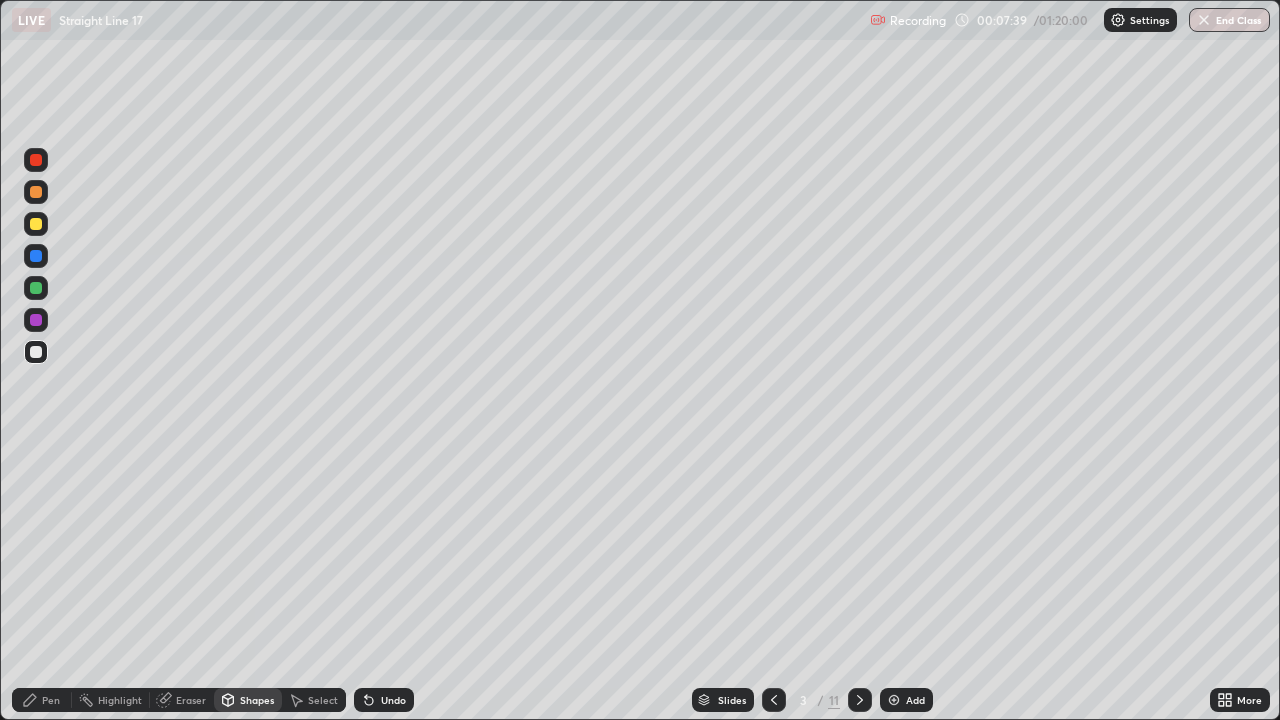 click on "Shapes" at bounding box center [248, 700] 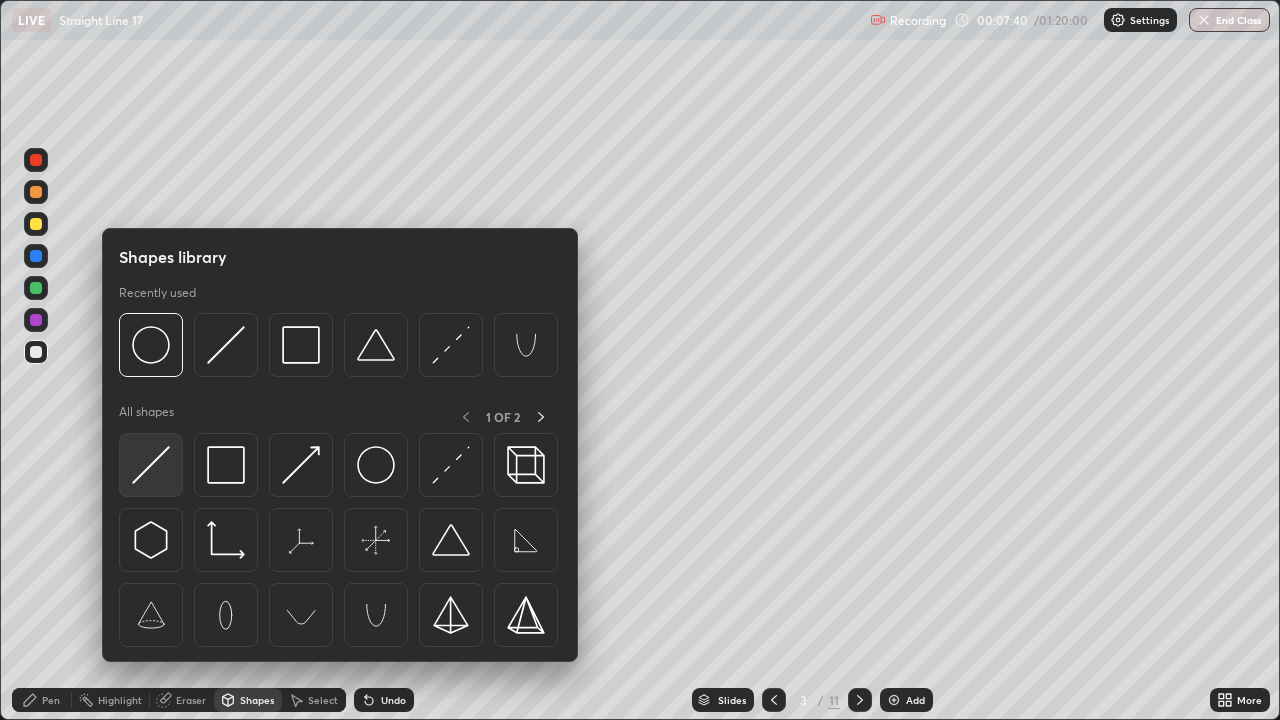 click at bounding box center (151, 465) 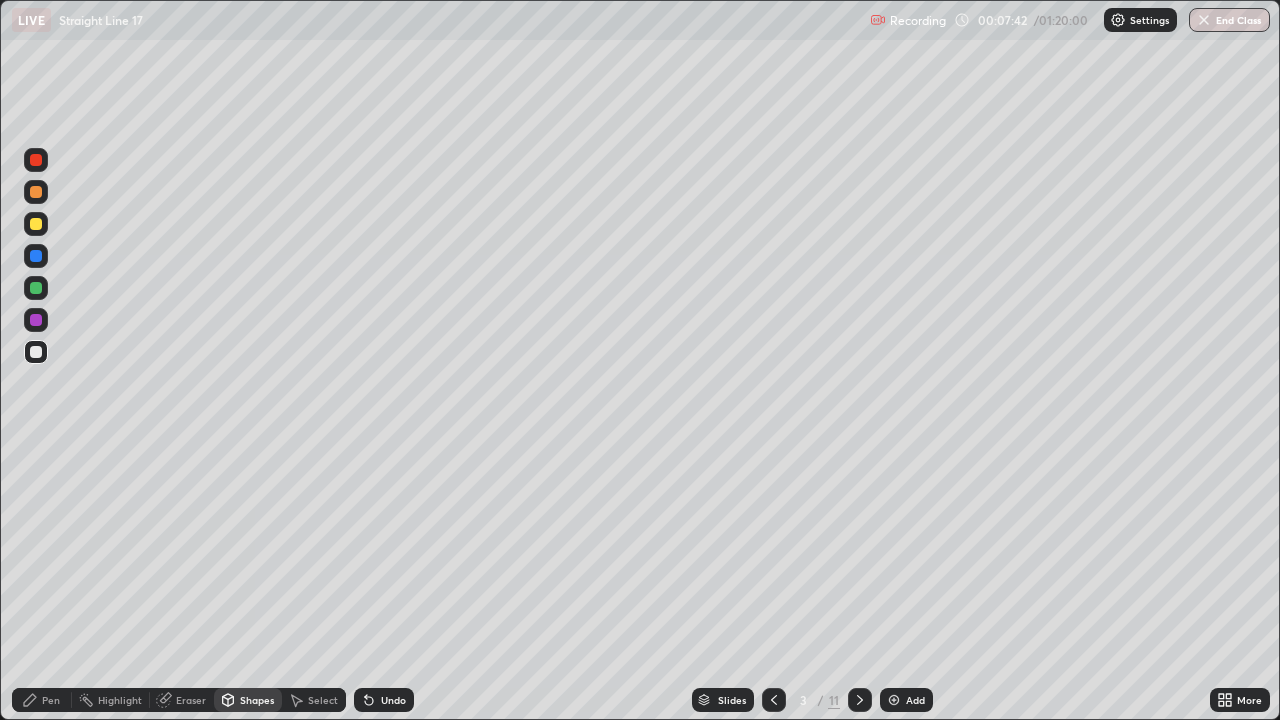 click on "Pen" at bounding box center [42, 700] 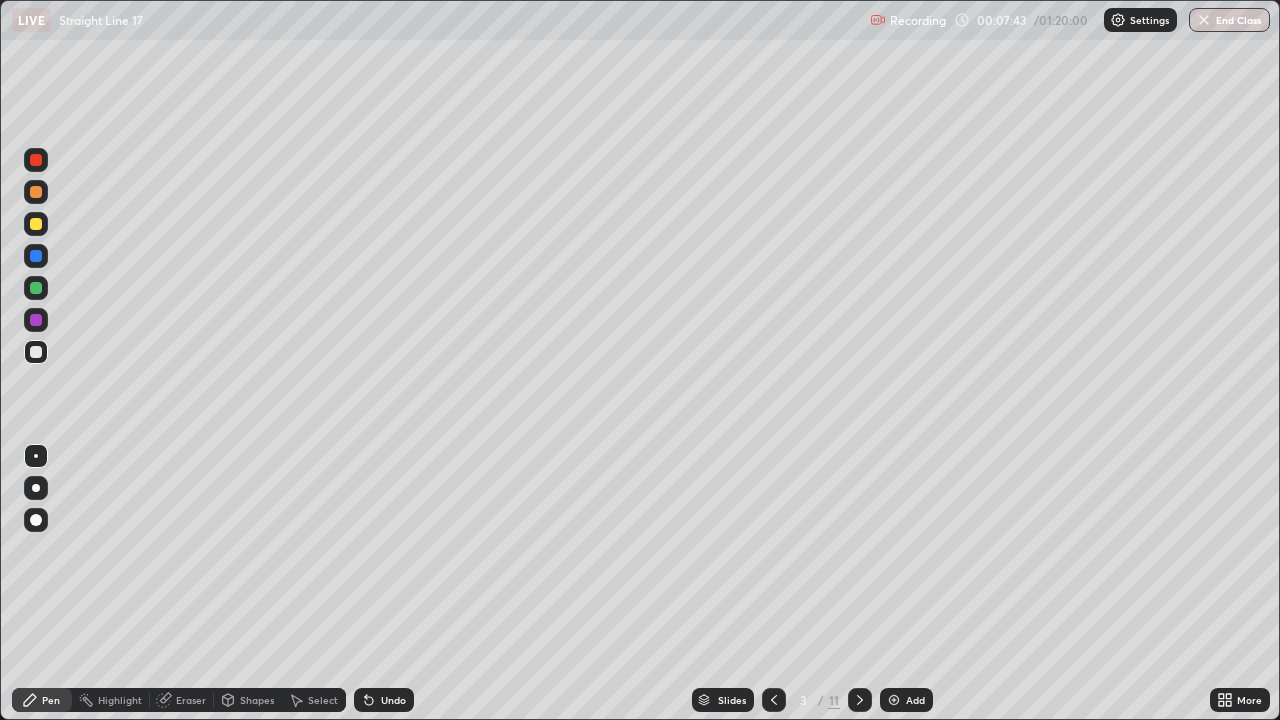 click at bounding box center (36, 288) 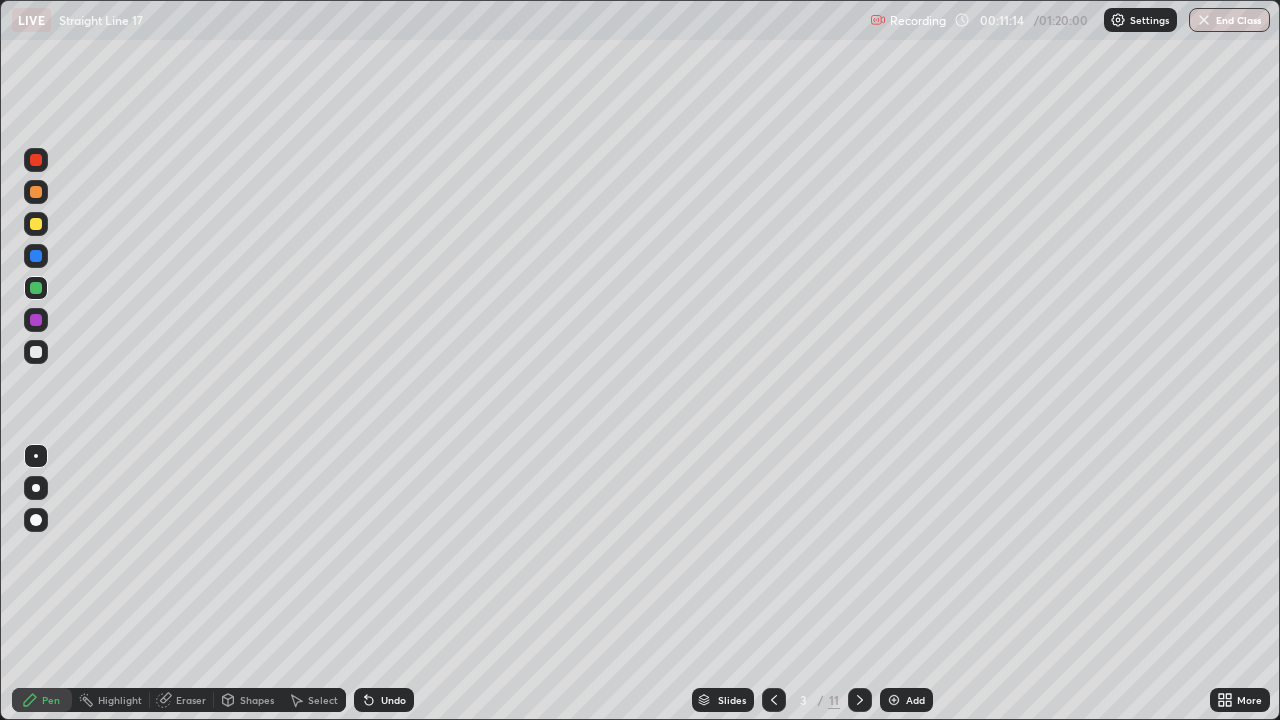 click at bounding box center (36, 224) 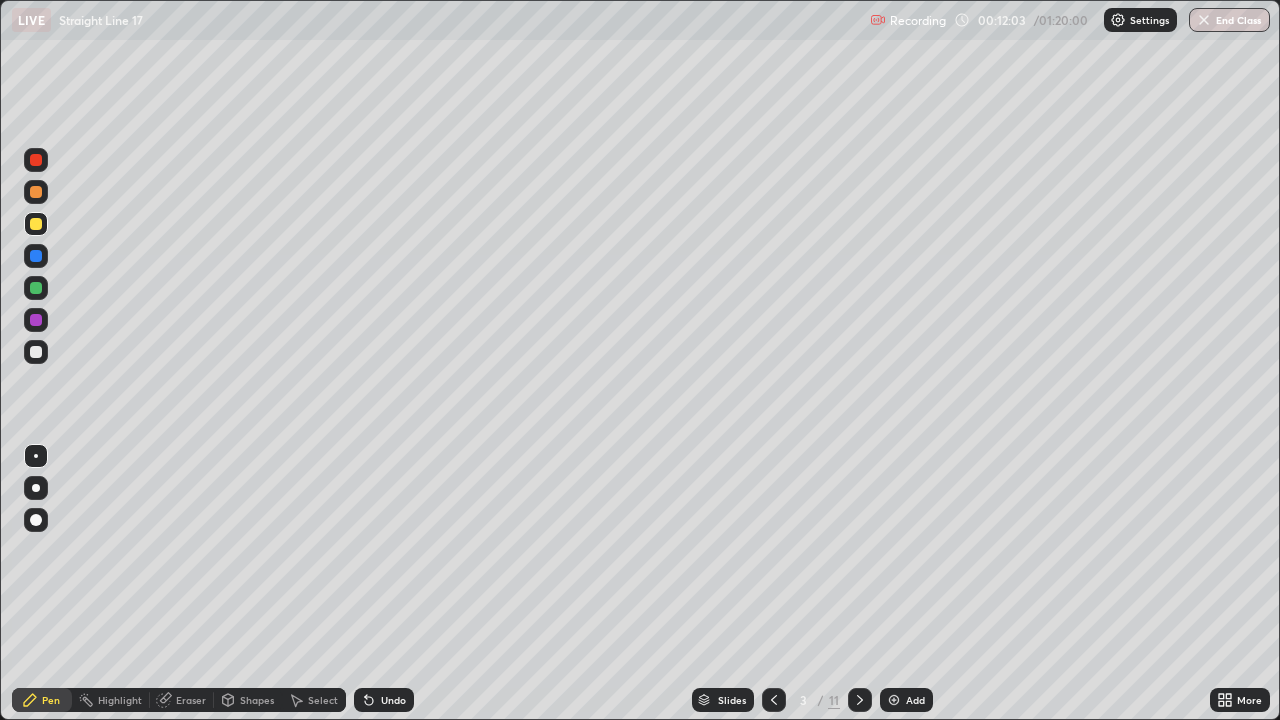 click on "Eraser" at bounding box center (191, 700) 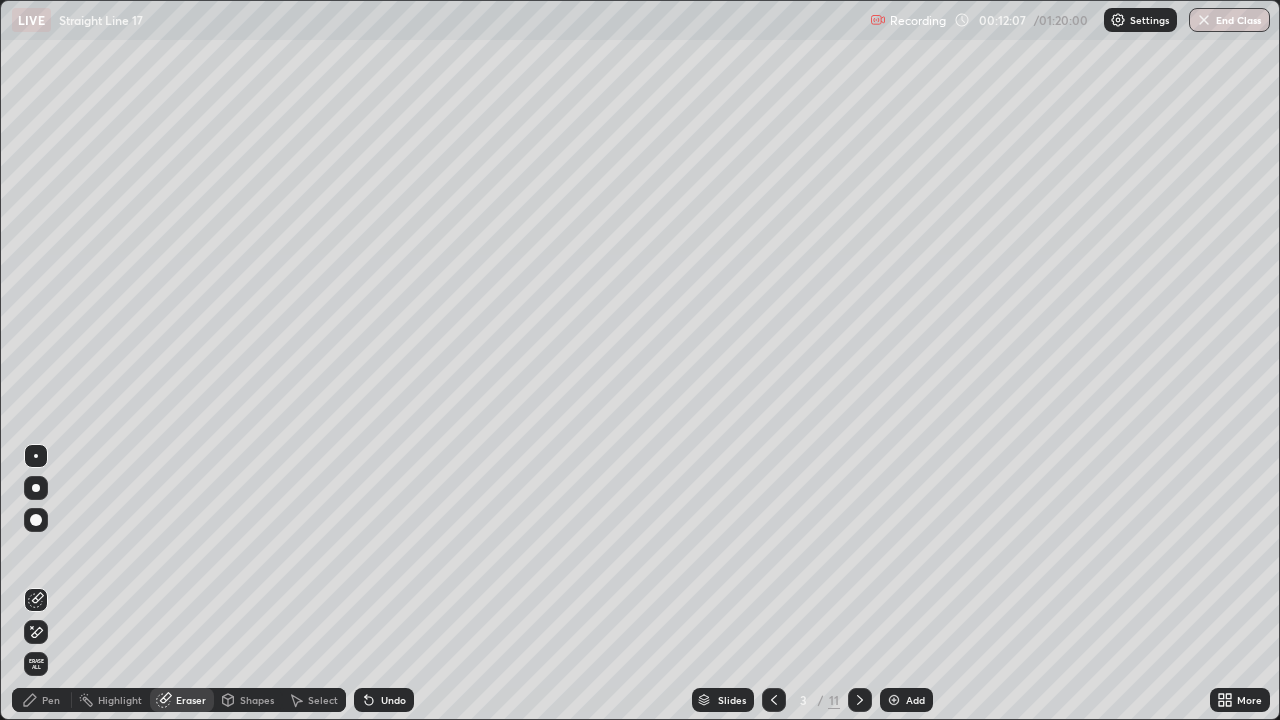 click on "Pen" at bounding box center (51, 700) 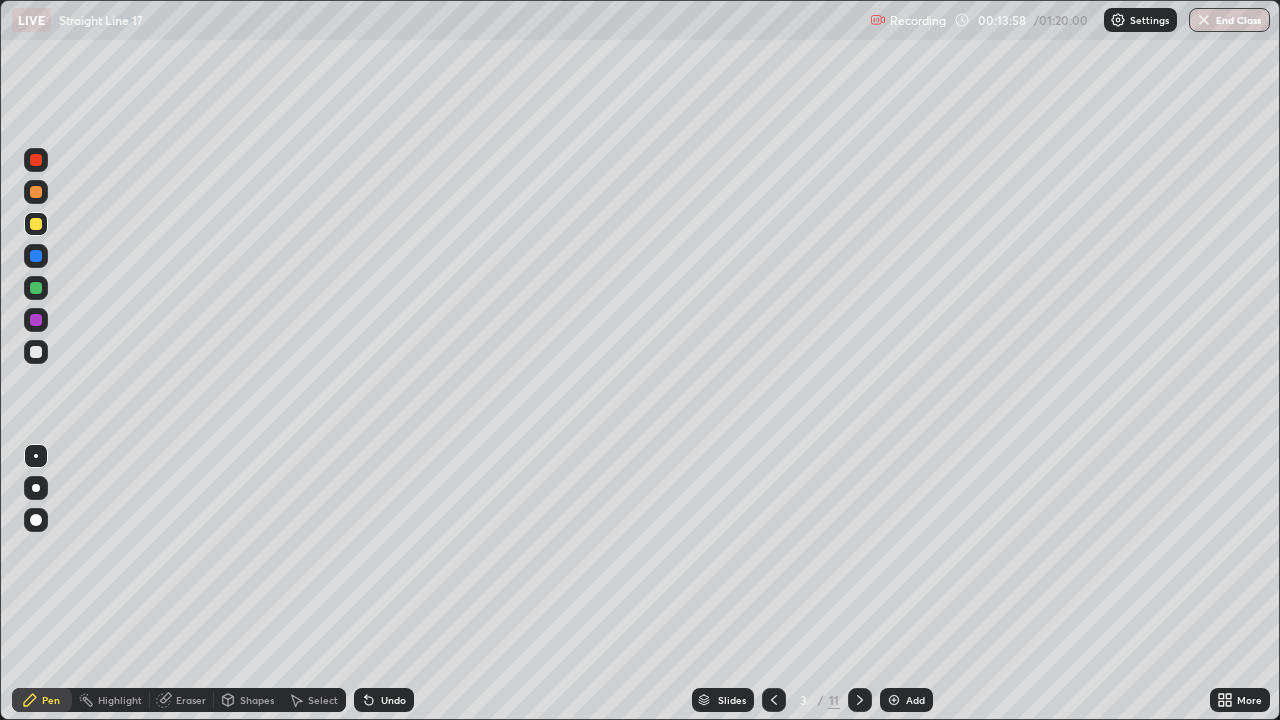 click 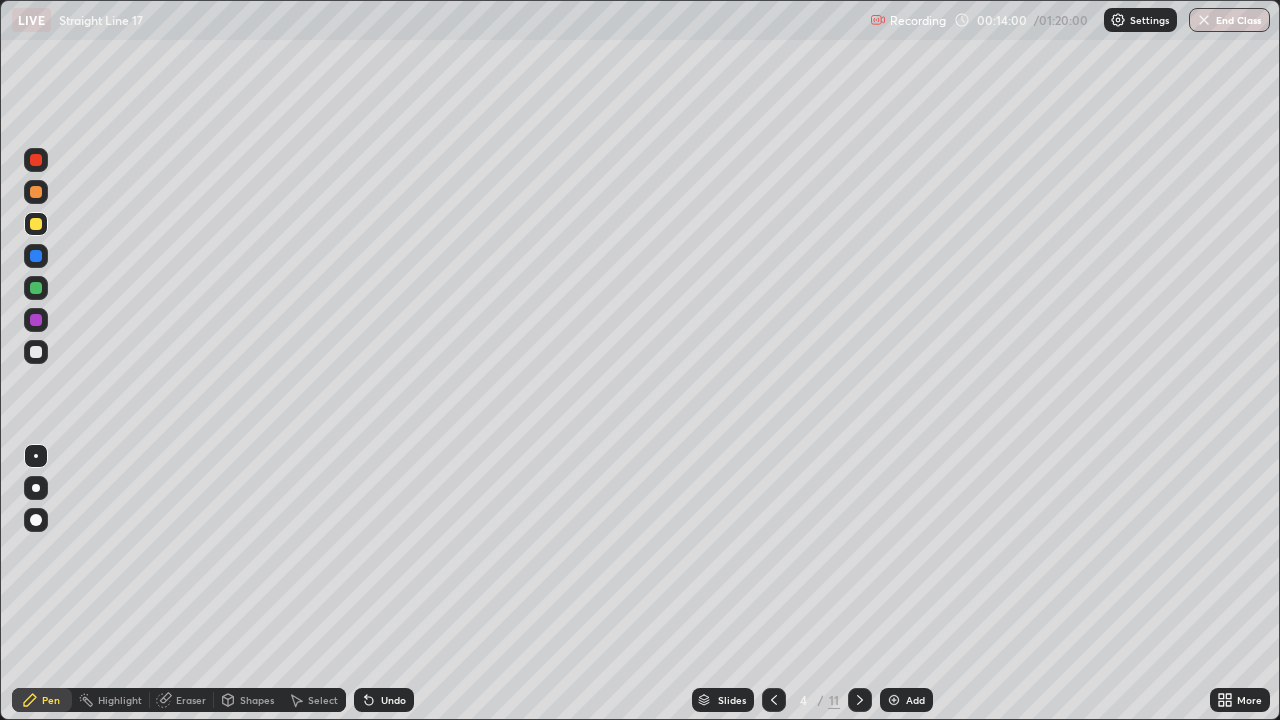 click at bounding box center (36, 192) 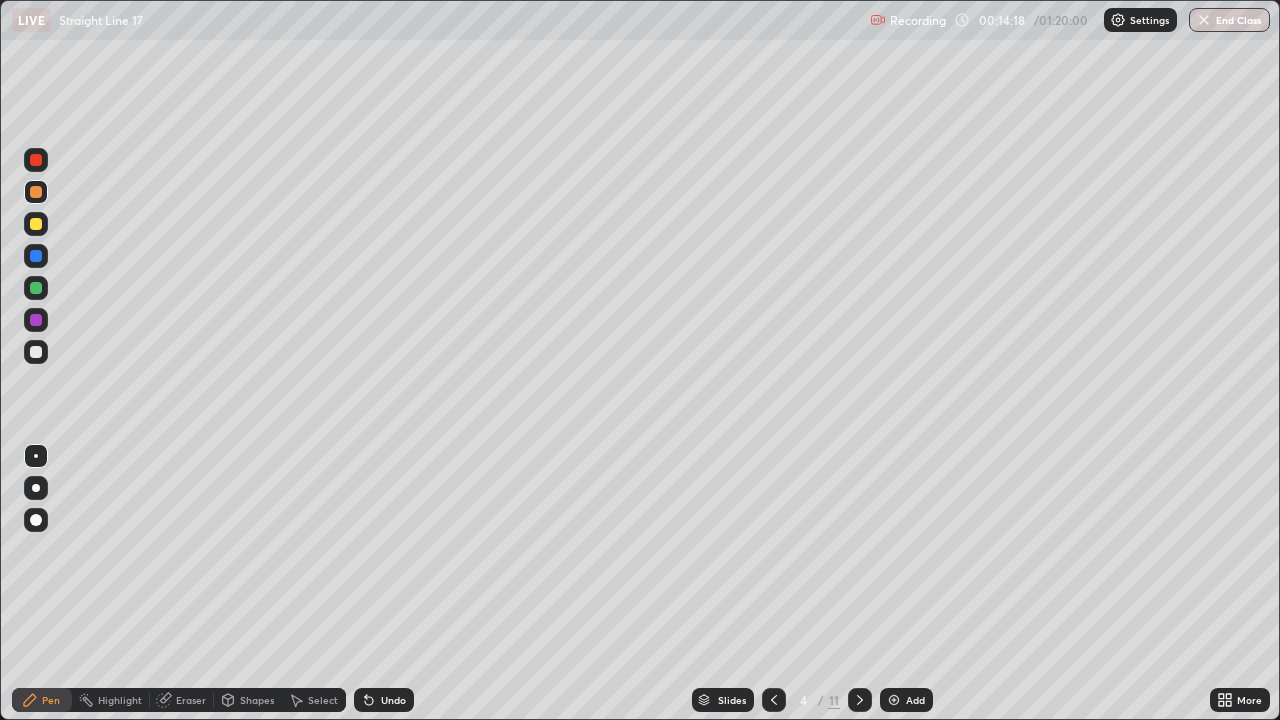 click at bounding box center [36, 224] 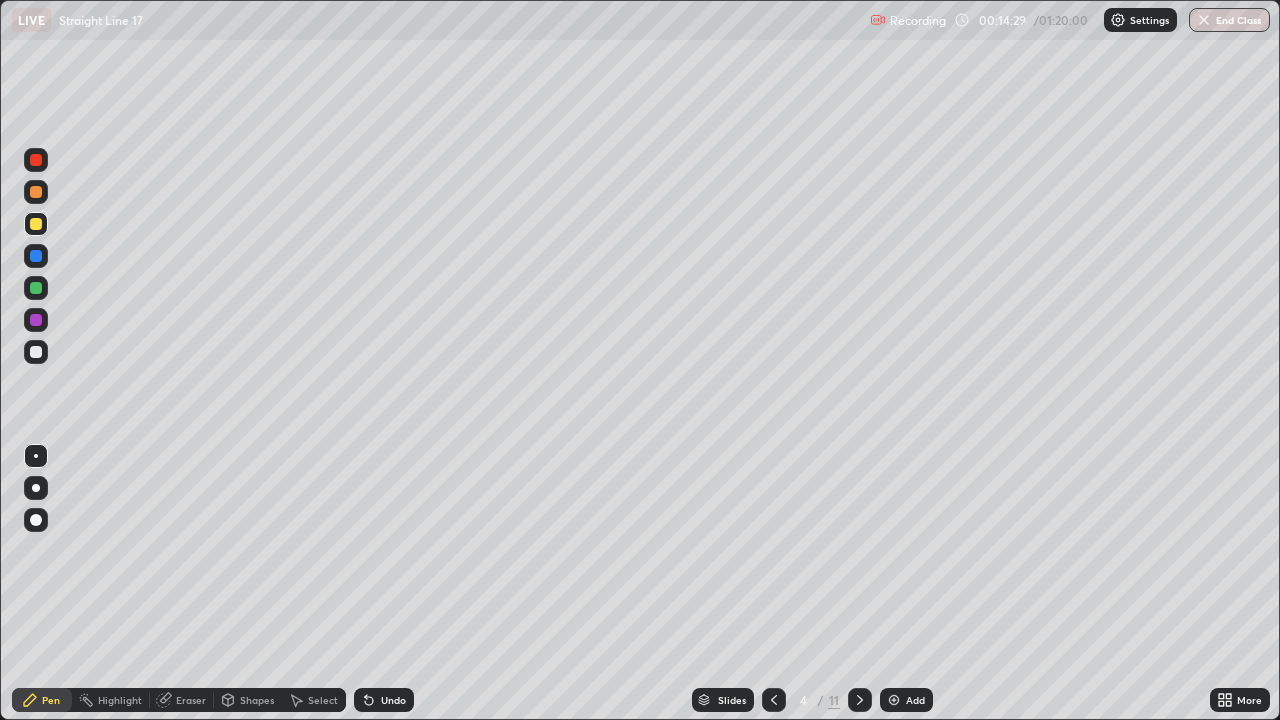 click on "Shapes" at bounding box center [257, 700] 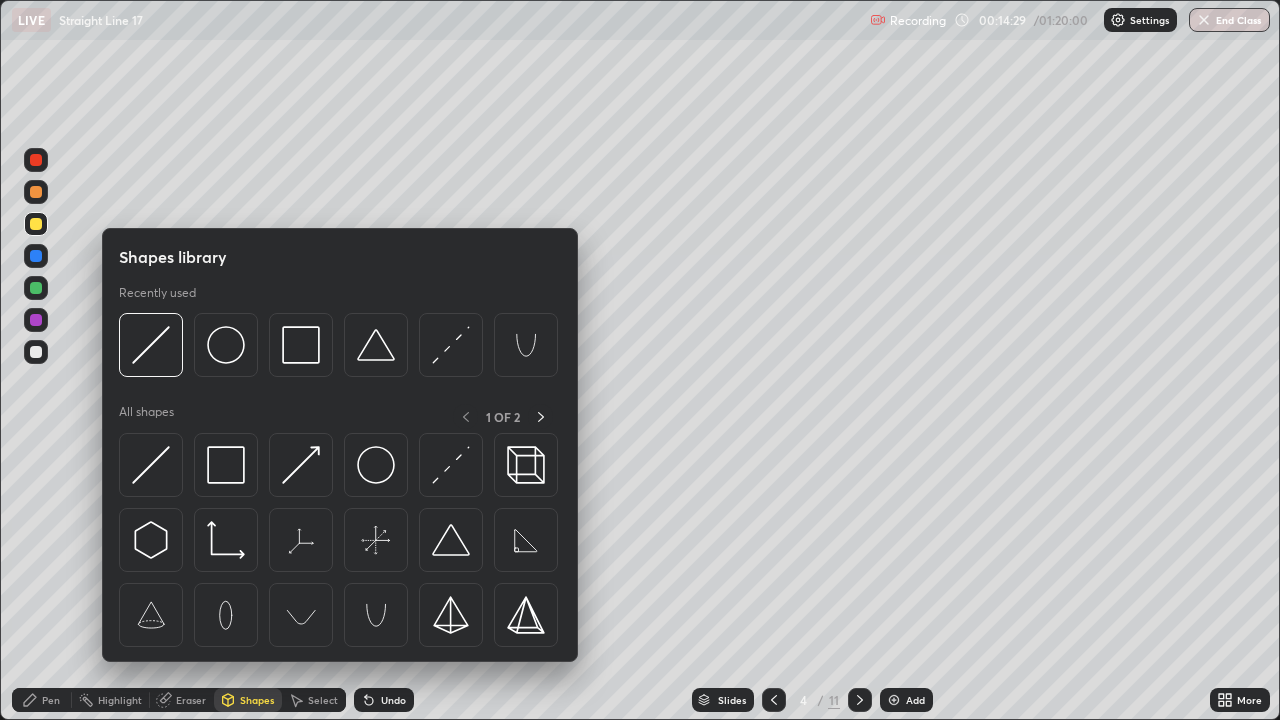 click on "Shapes" at bounding box center (248, 700) 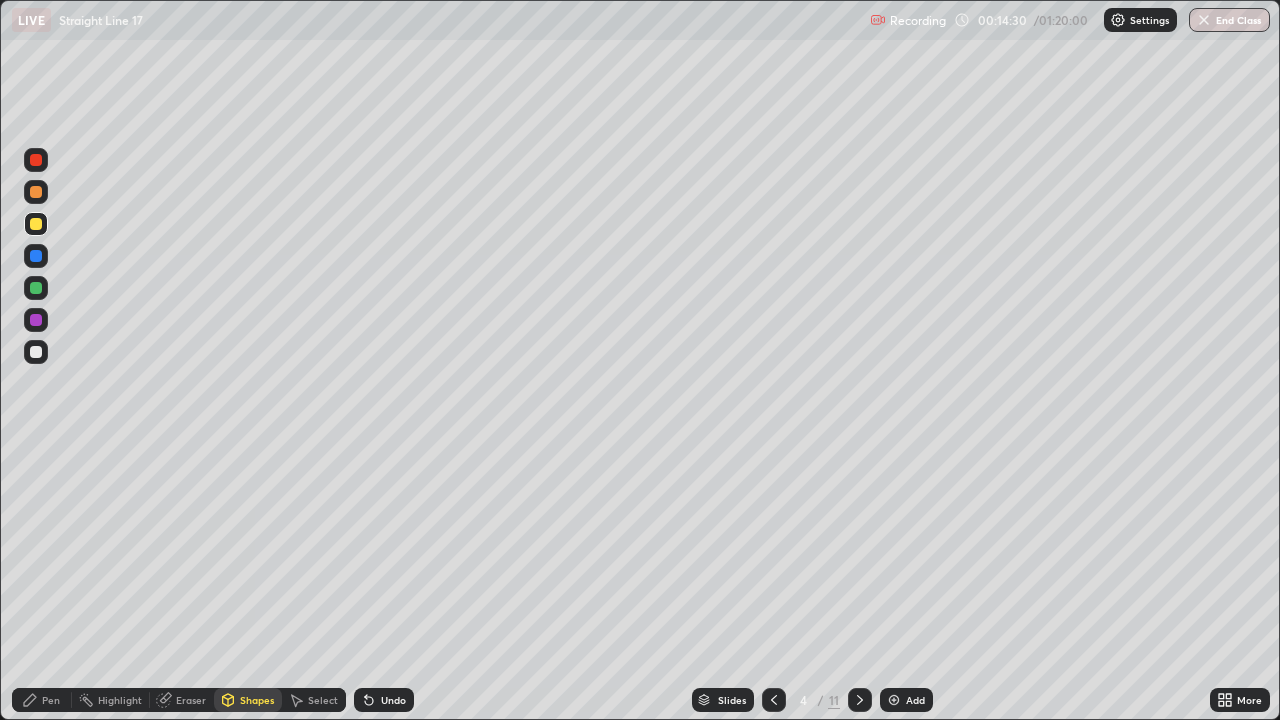 click on "Shapes" at bounding box center [248, 700] 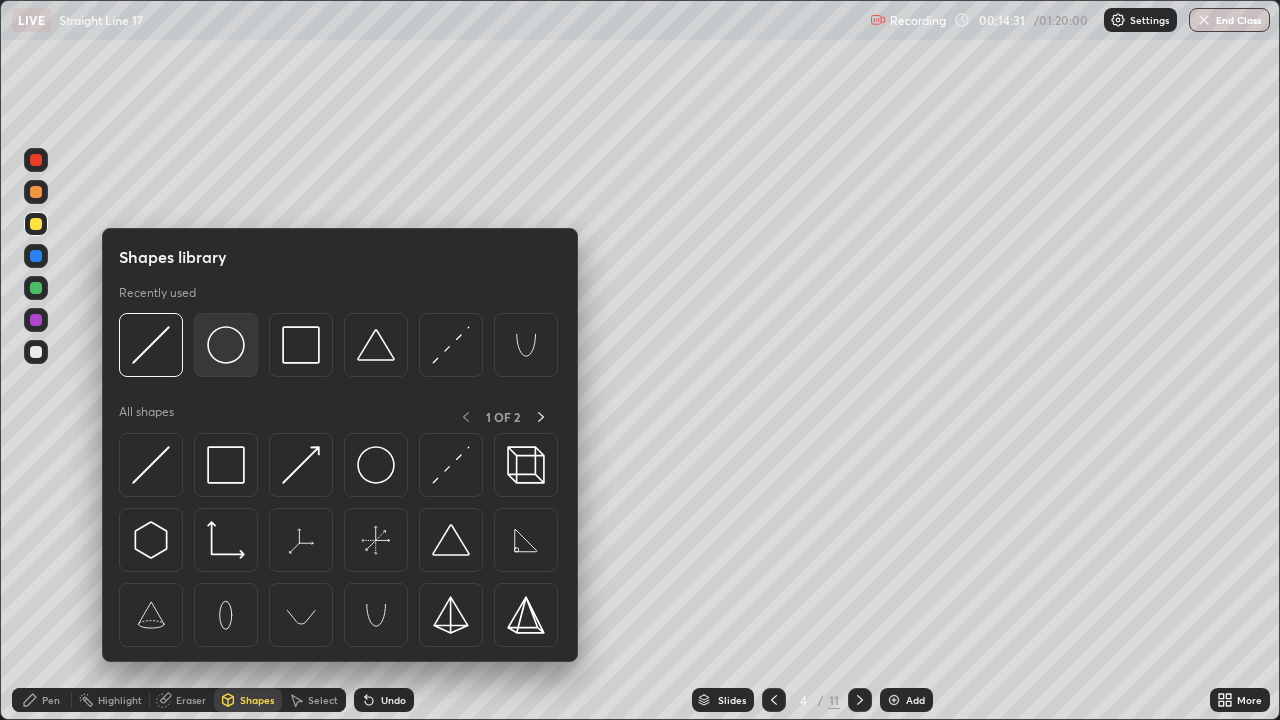 click at bounding box center [226, 345] 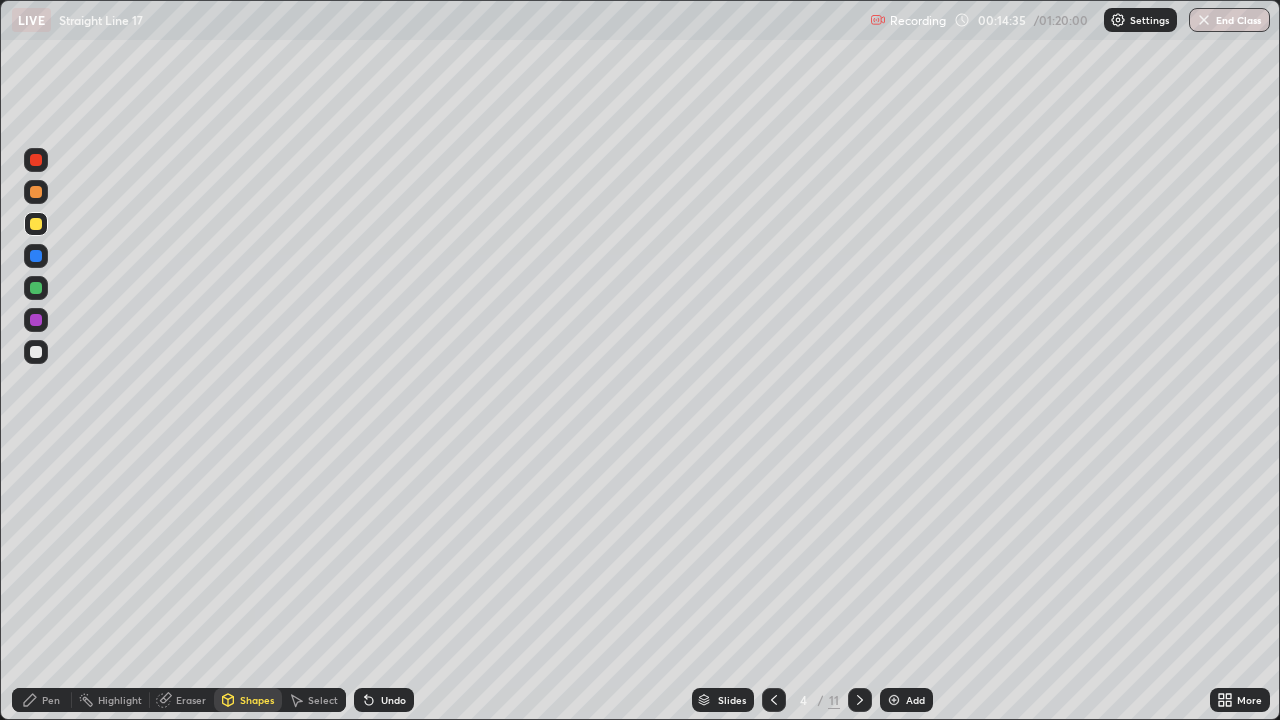 click on "Pen" at bounding box center [51, 700] 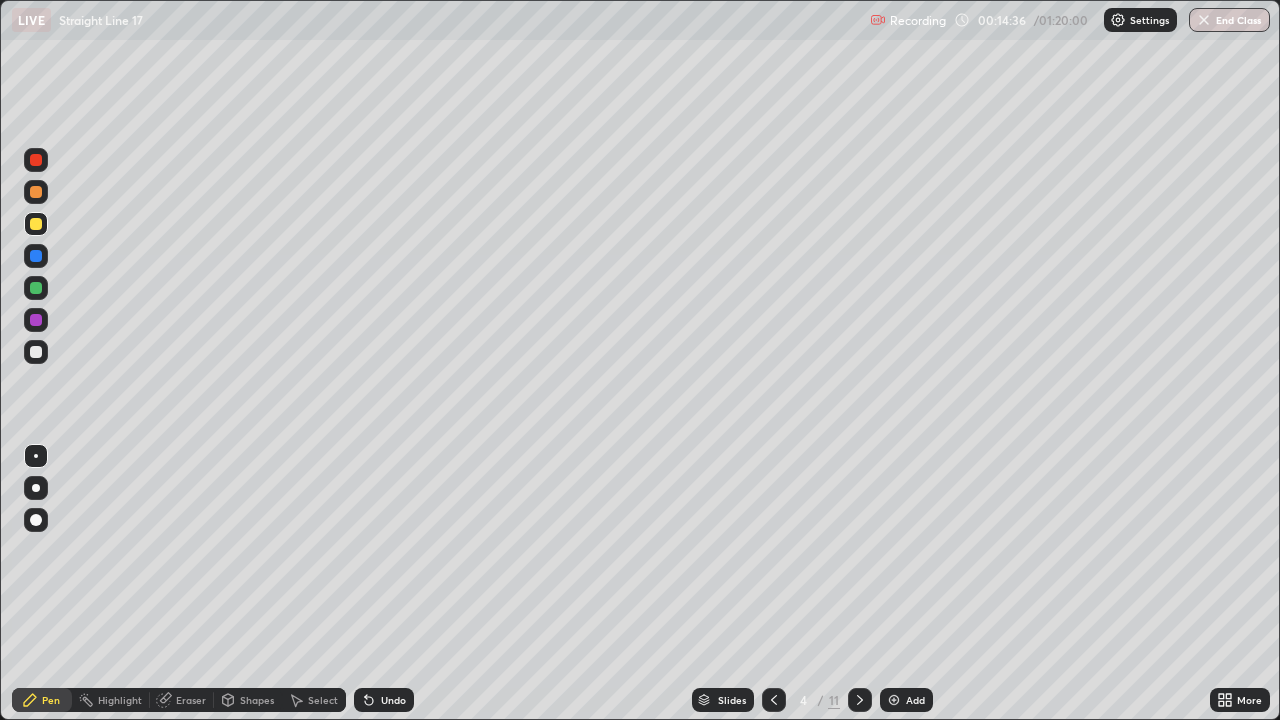 click at bounding box center [36, 352] 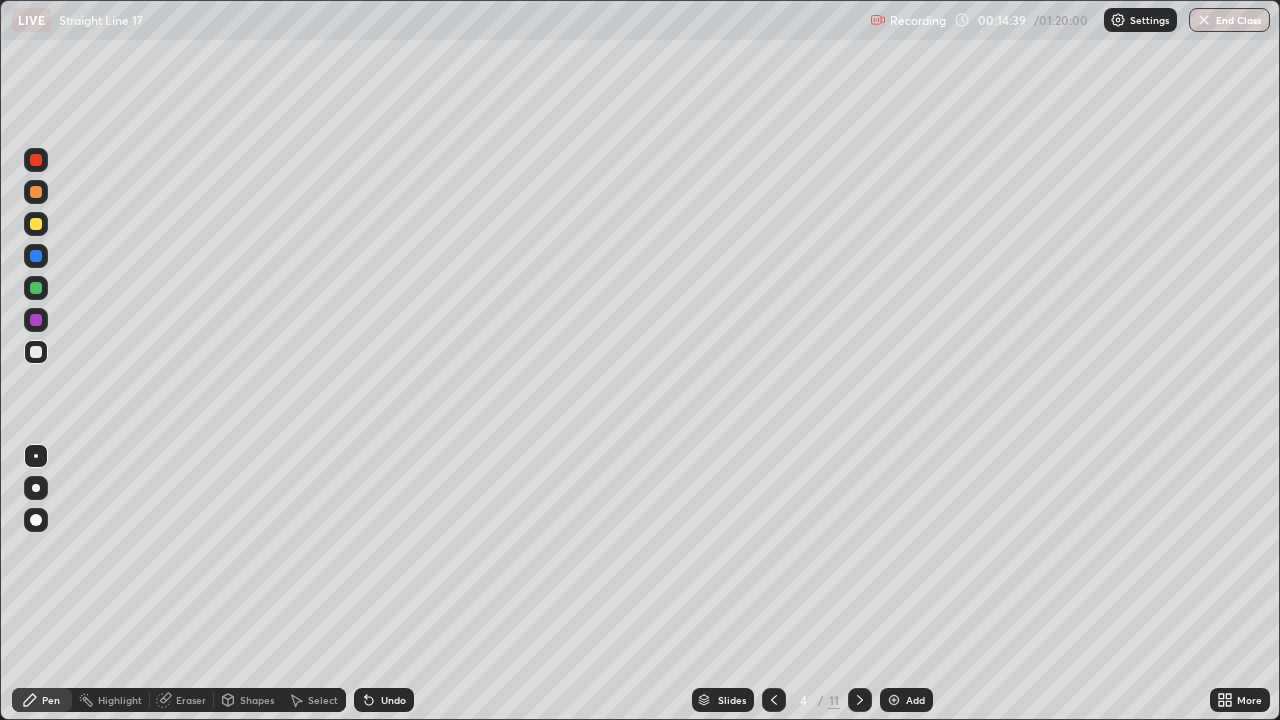 click on "Undo" at bounding box center [393, 700] 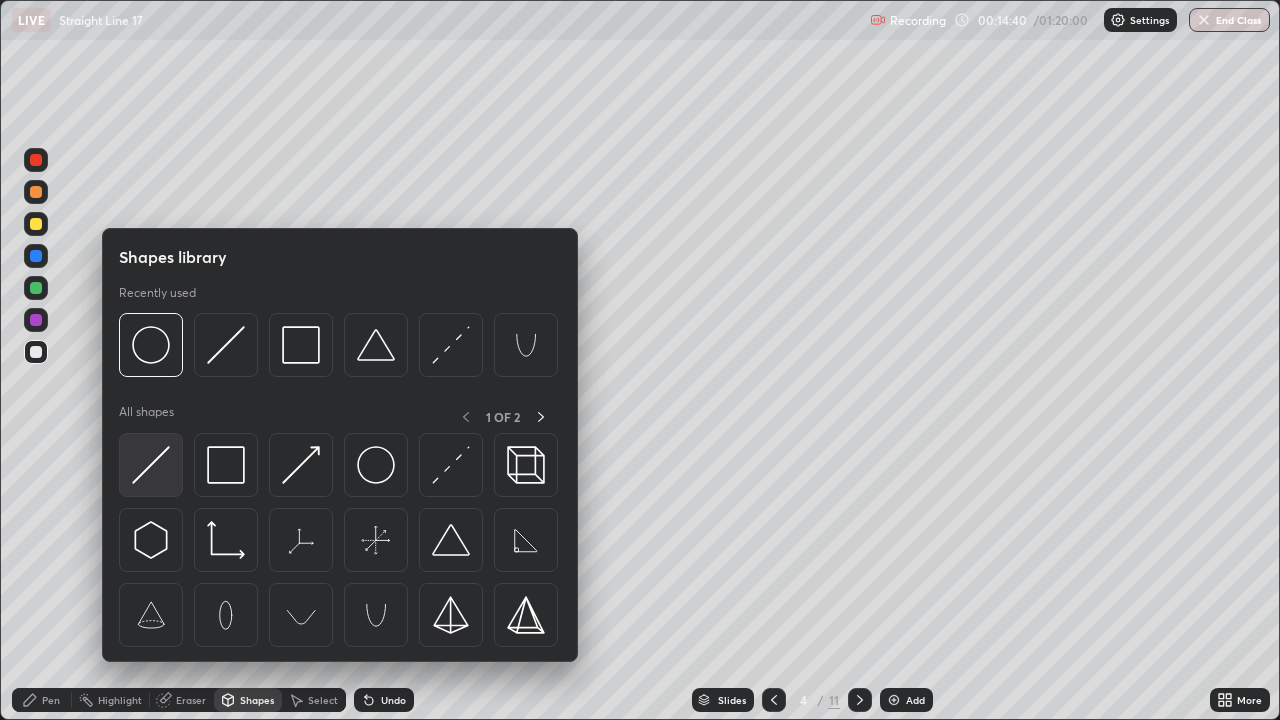 click at bounding box center [151, 465] 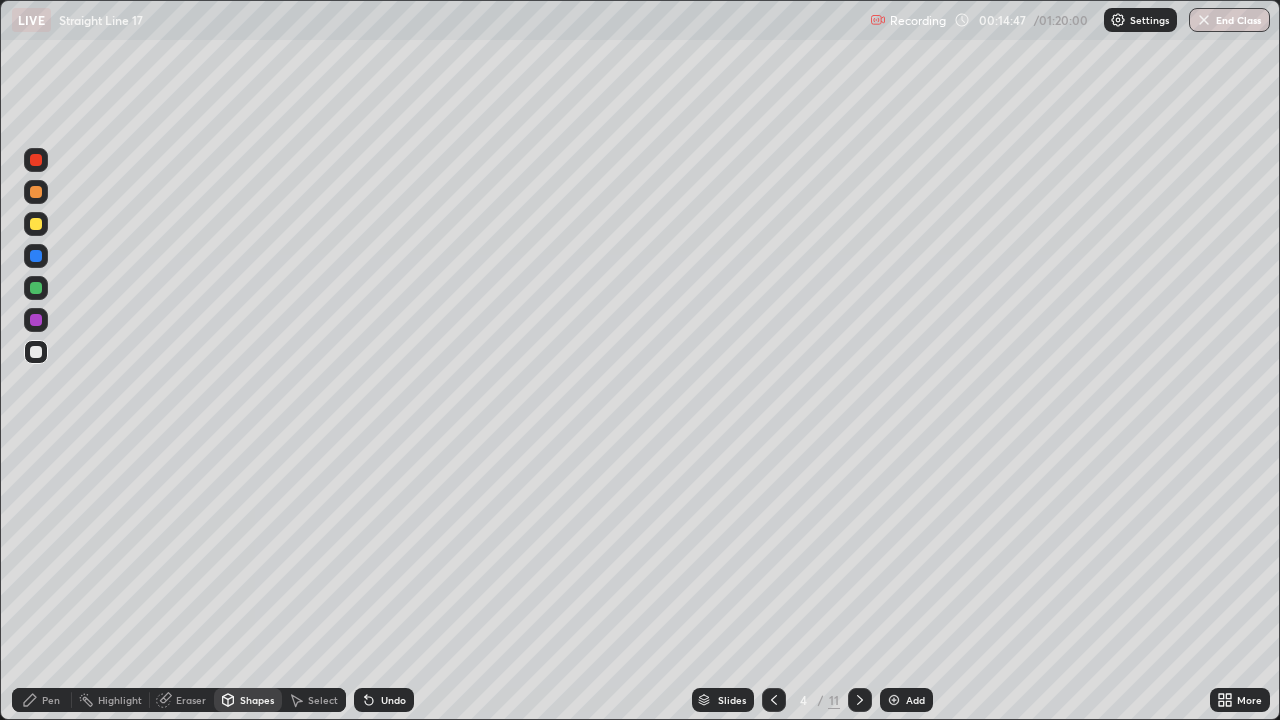 click on "Shapes" at bounding box center [257, 700] 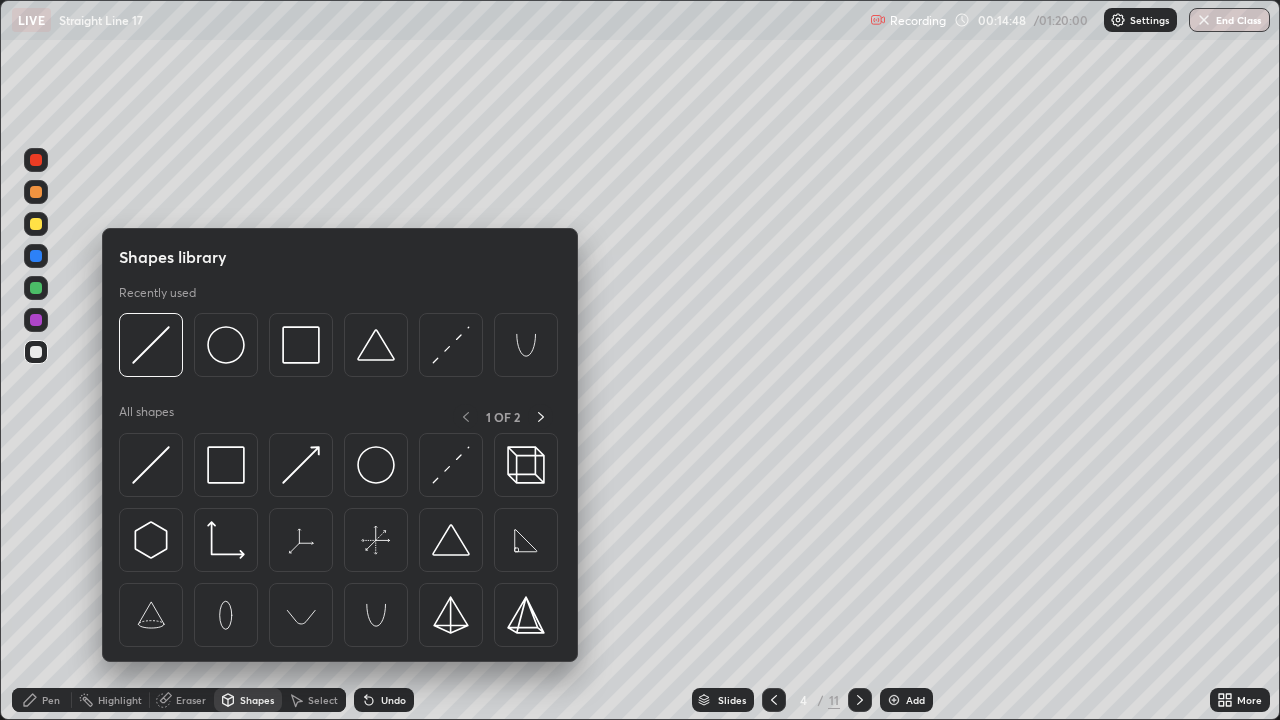 click at bounding box center (36, 288) 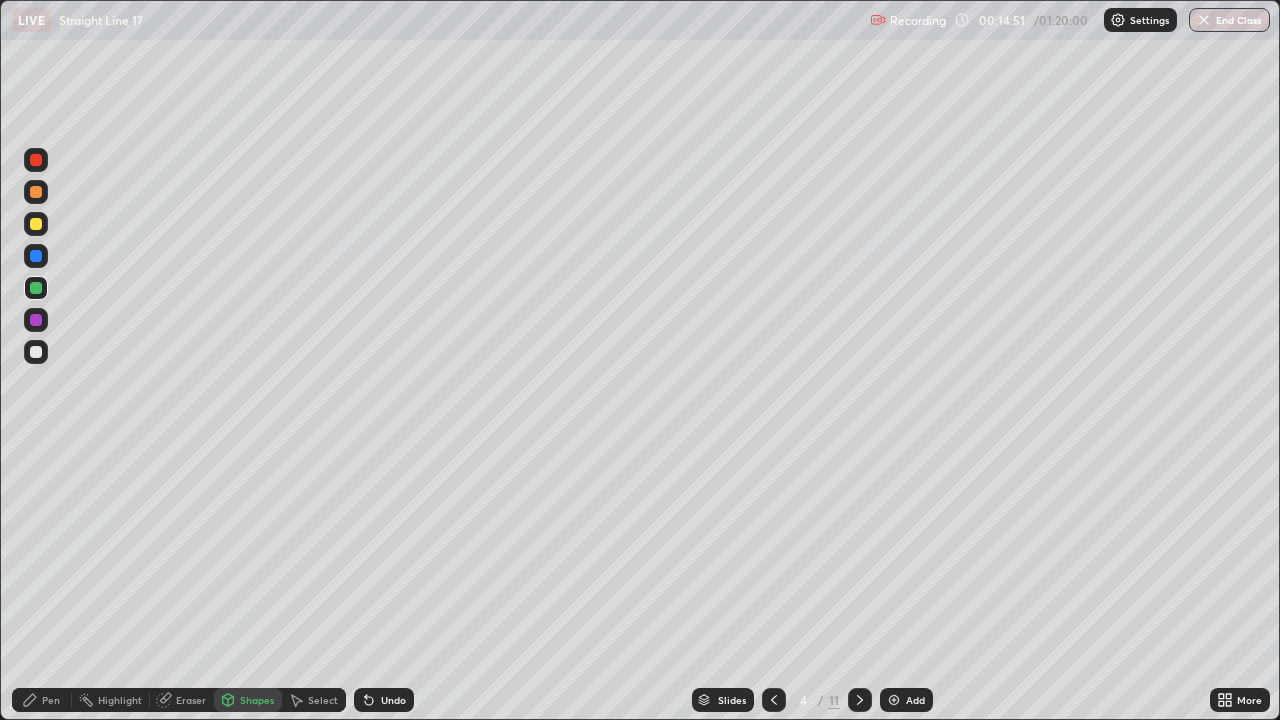 click on "Shapes" at bounding box center [257, 700] 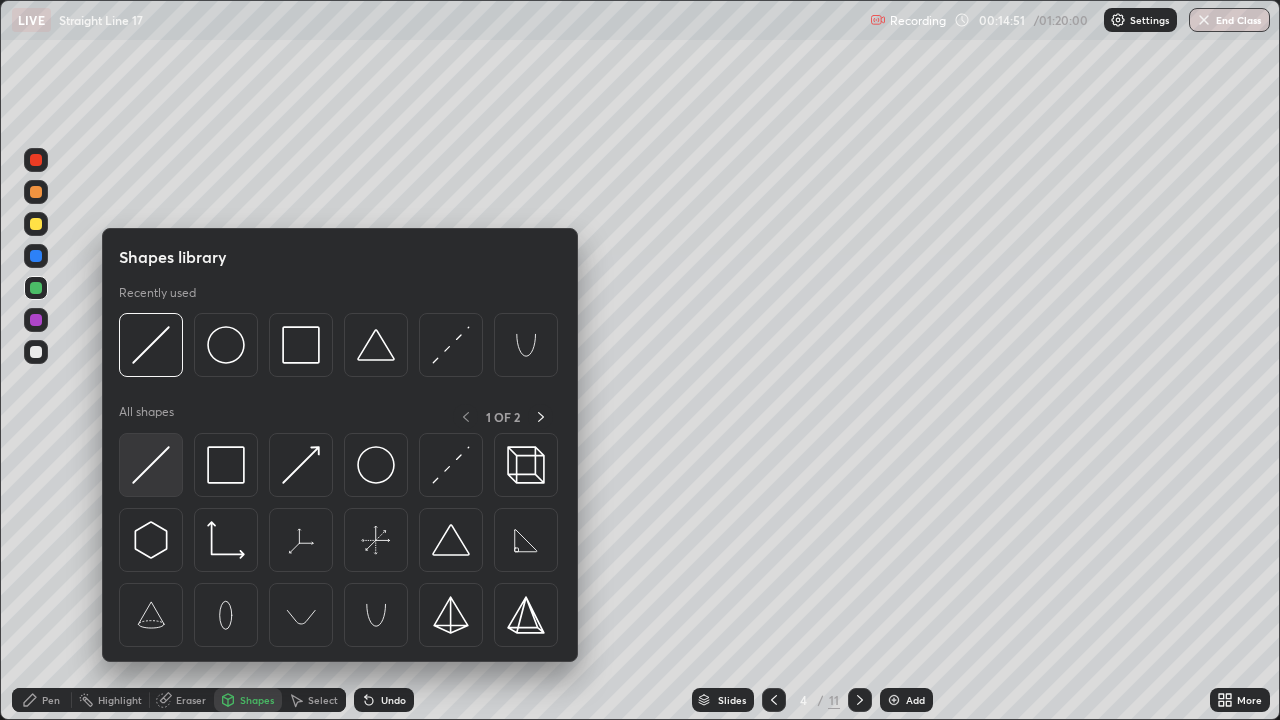 click at bounding box center (151, 465) 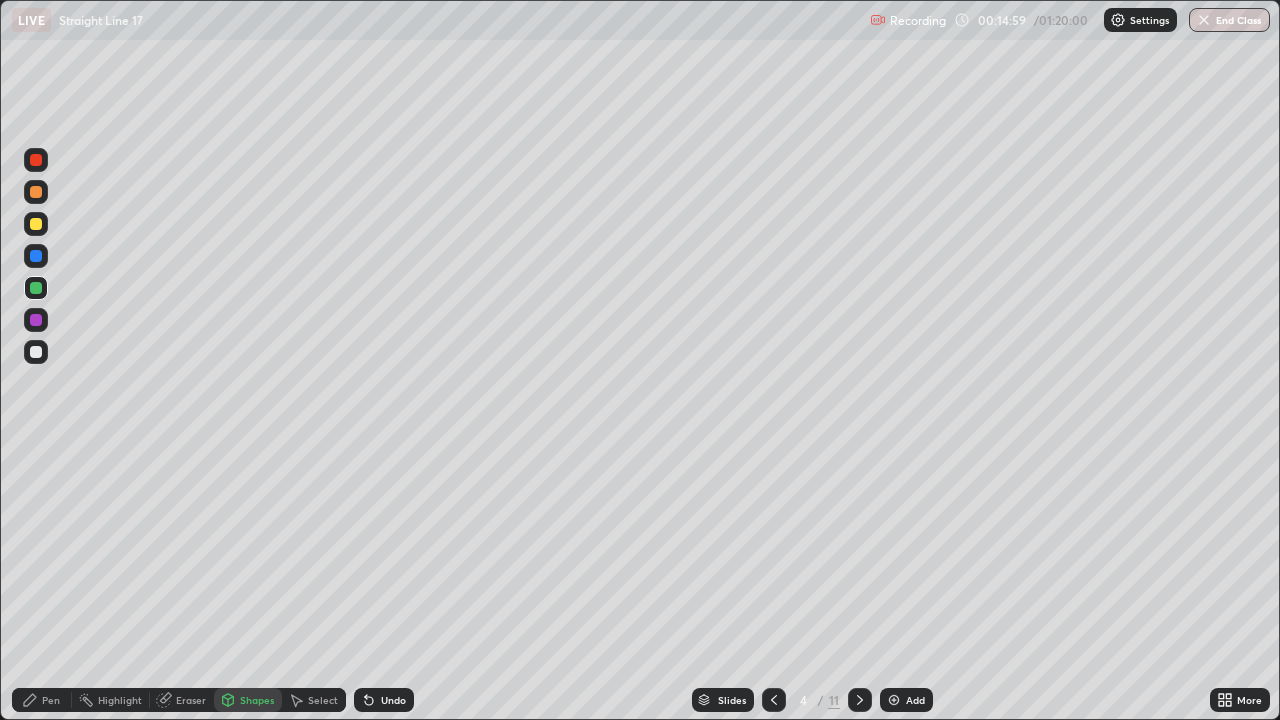 click on "Pen" at bounding box center (51, 700) 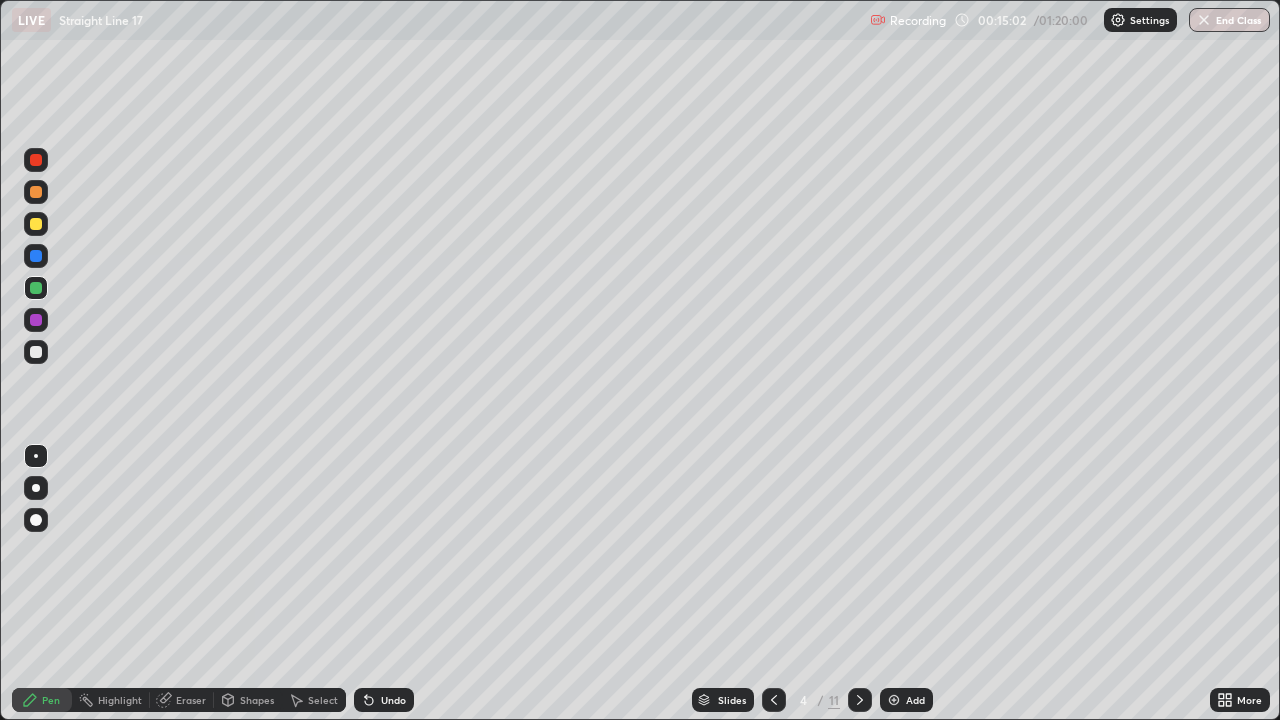 click at bounding box center (36, 160) 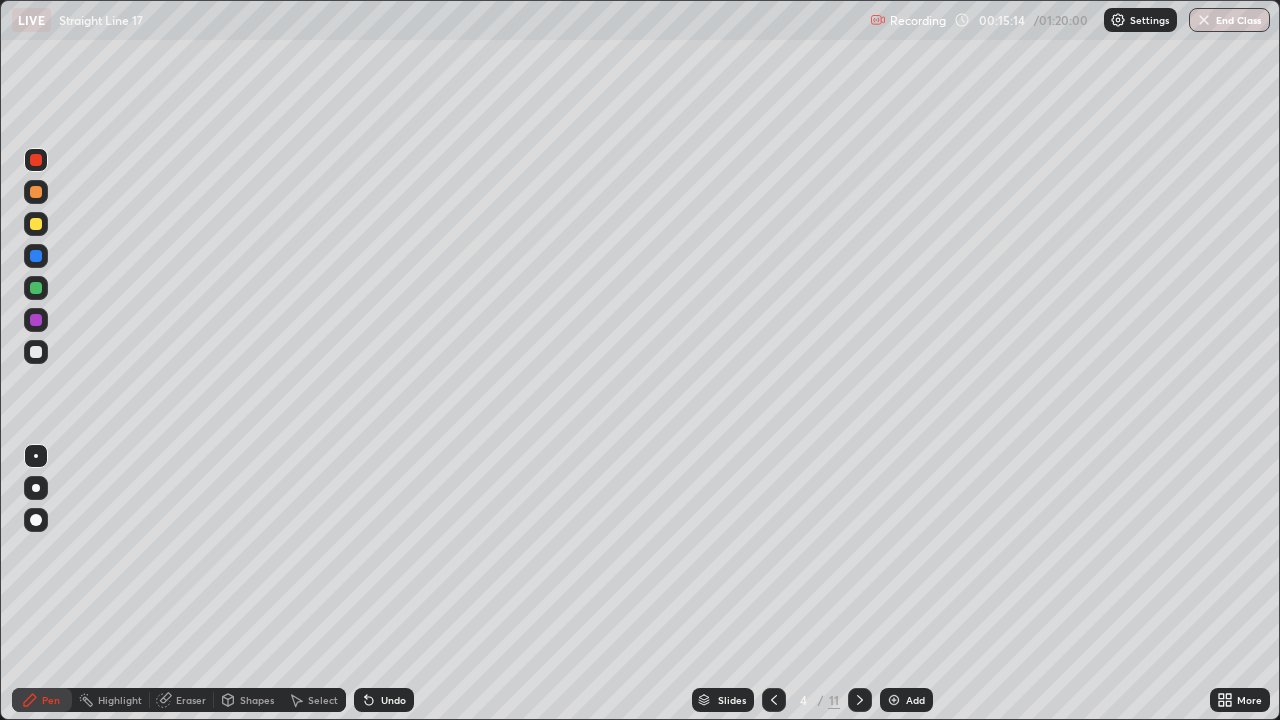 click at bounding box center [36, 288] 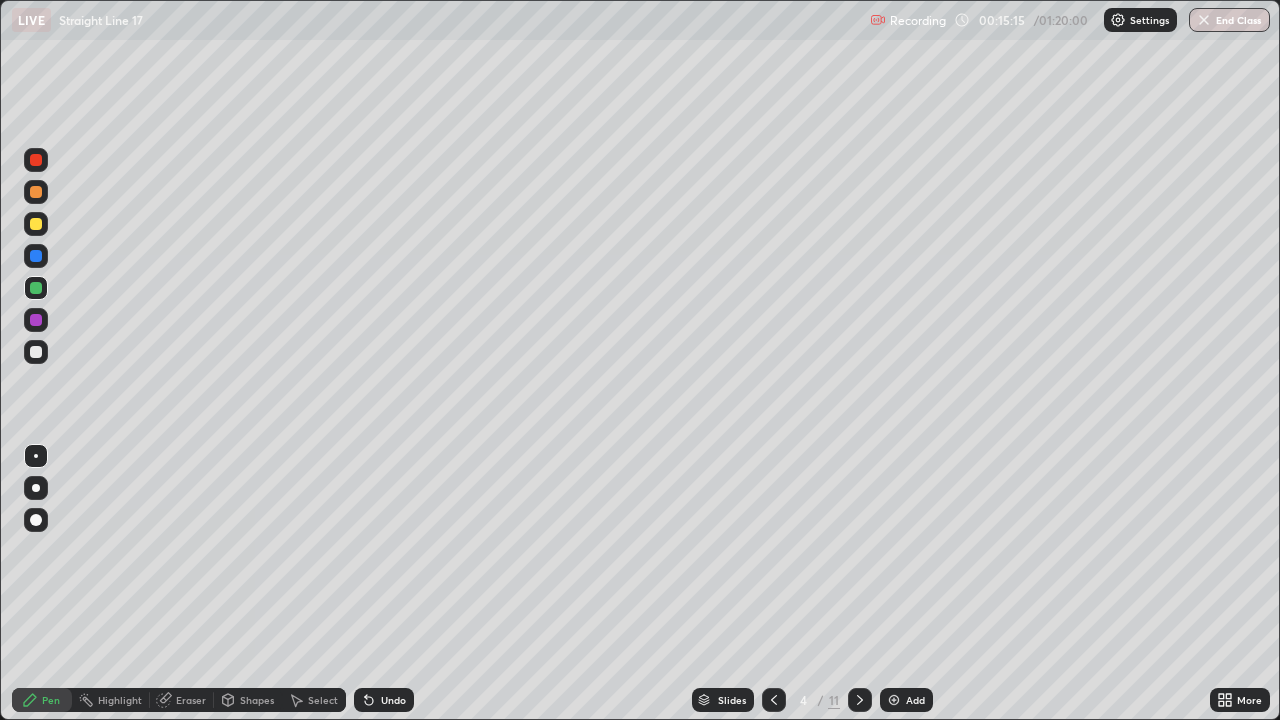 click at bounding box center [36, 224] 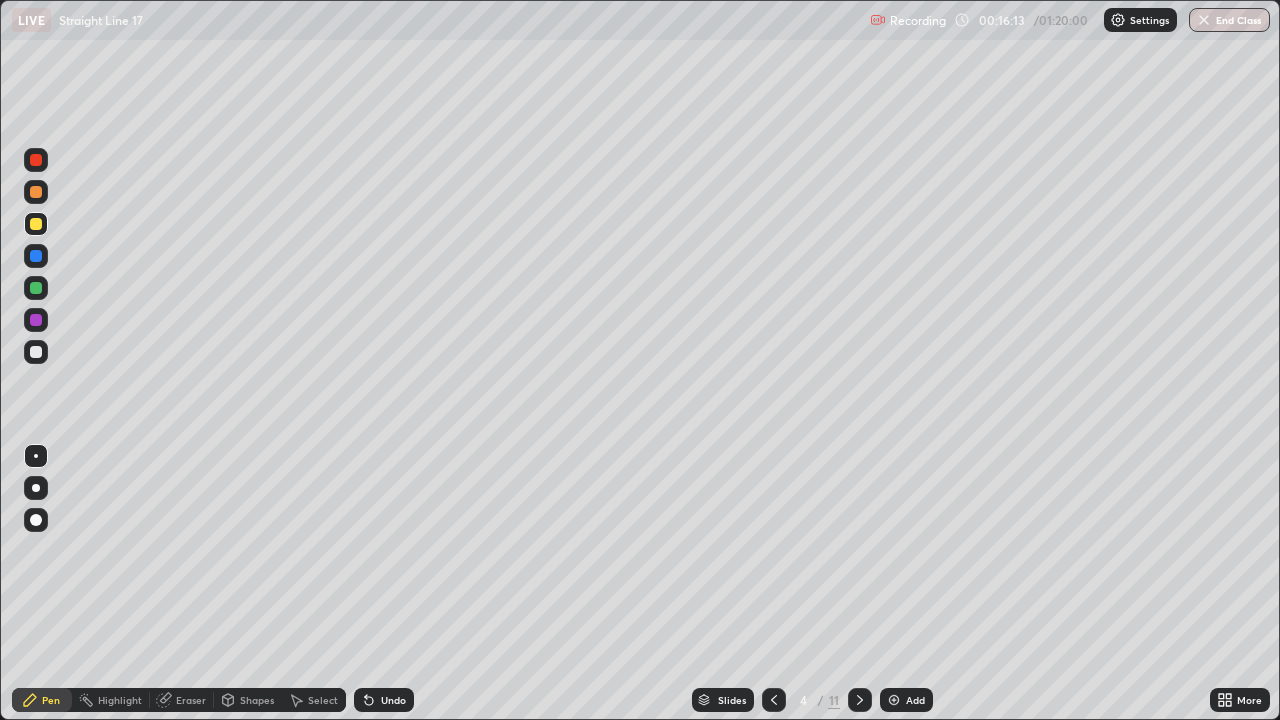 click at bounding box center (36, 352) 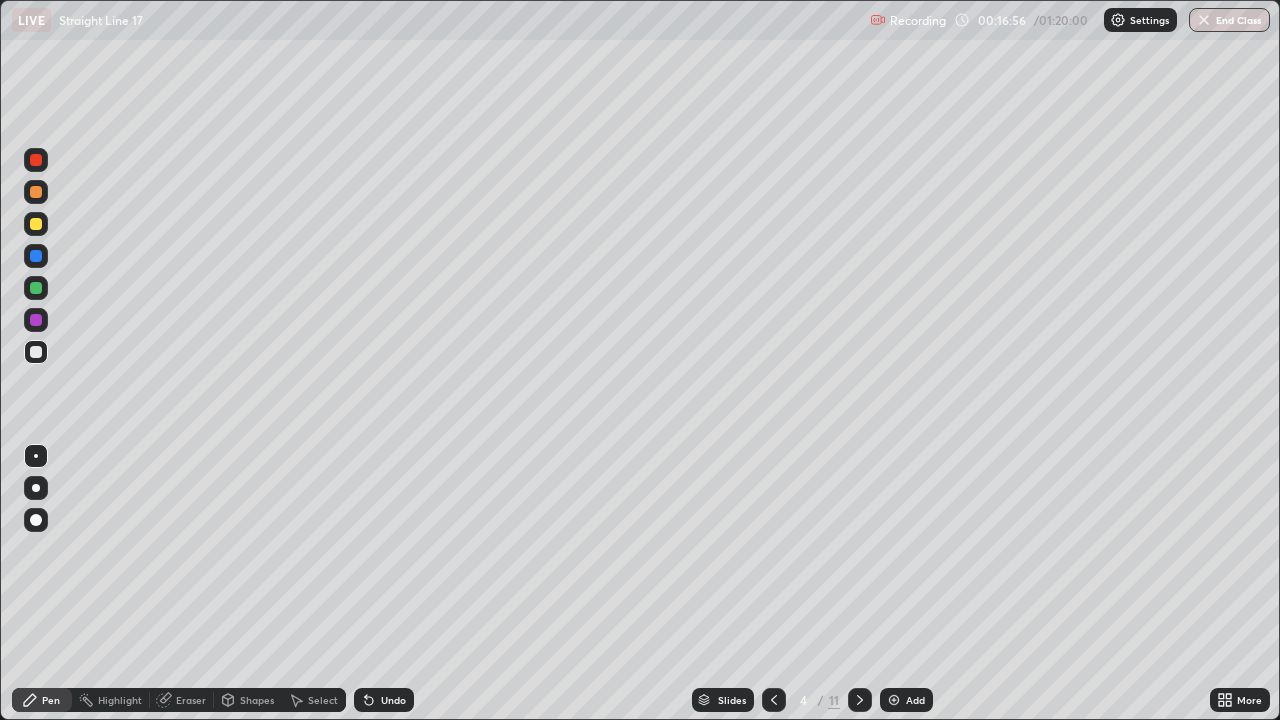click at bounding box center [36, 352] 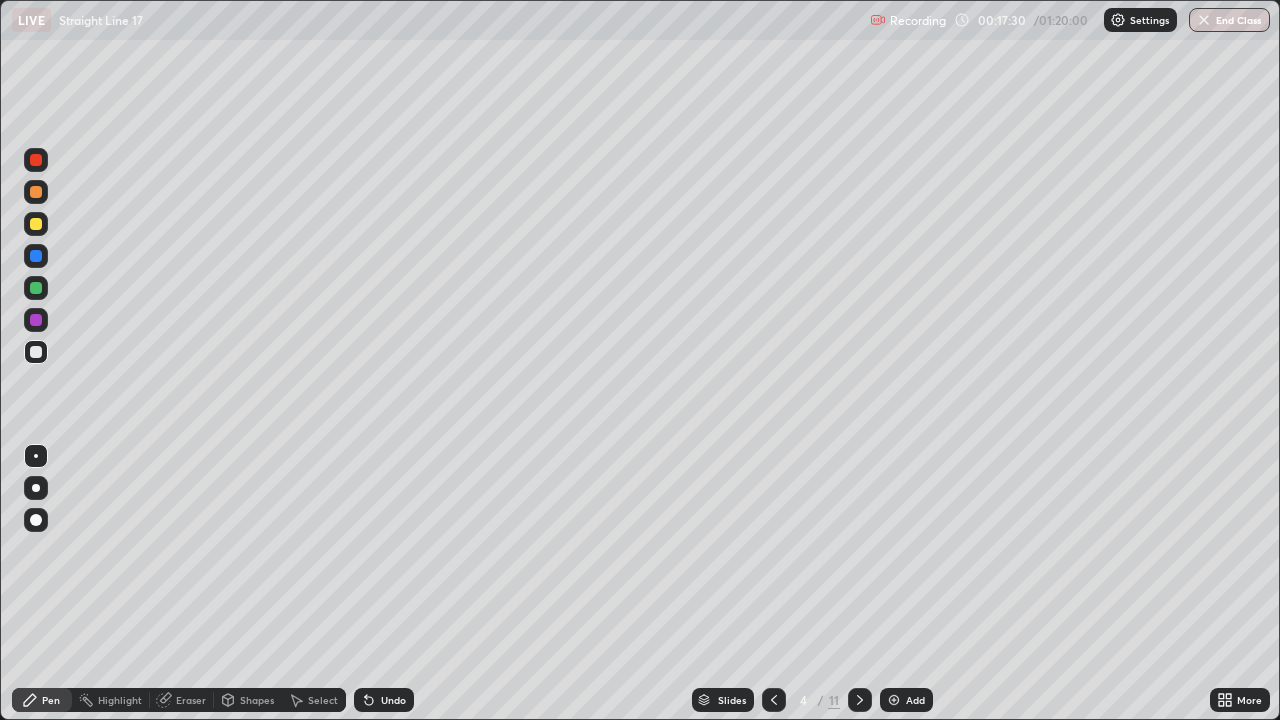 click on "Undo" at bounding box center (393, 700) 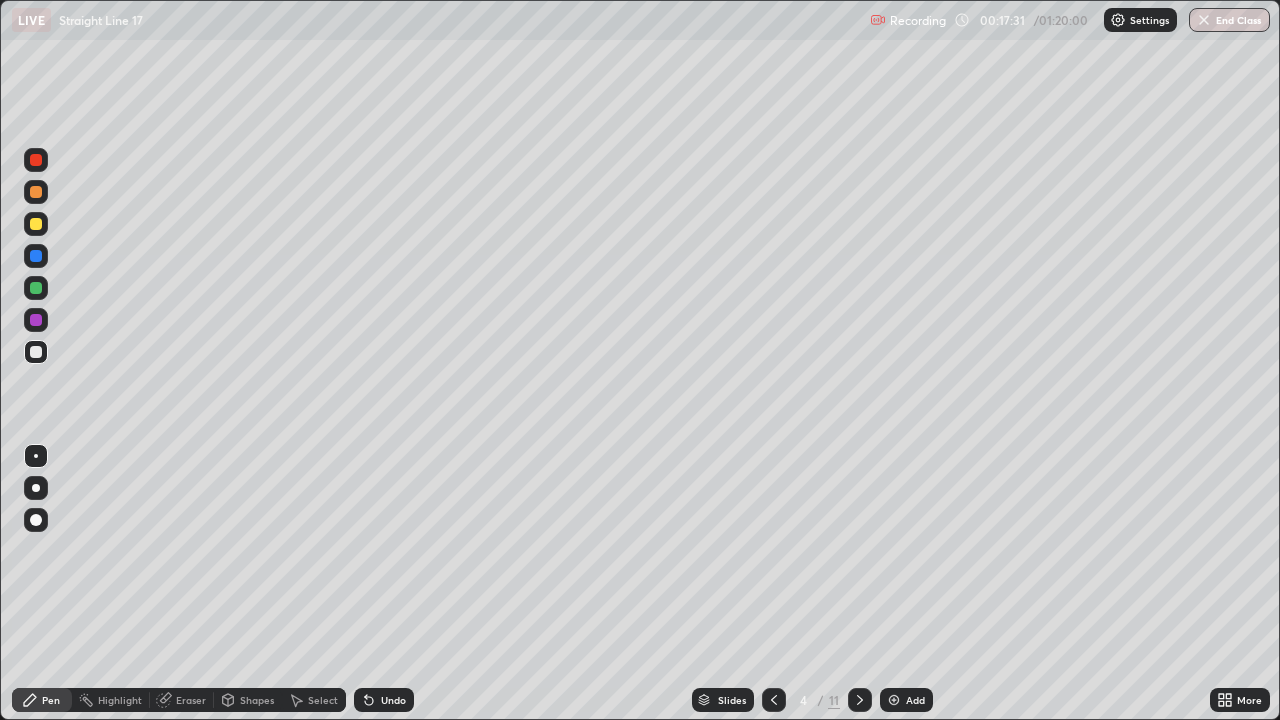 click on "Undo" at bounding box center [384, 700] 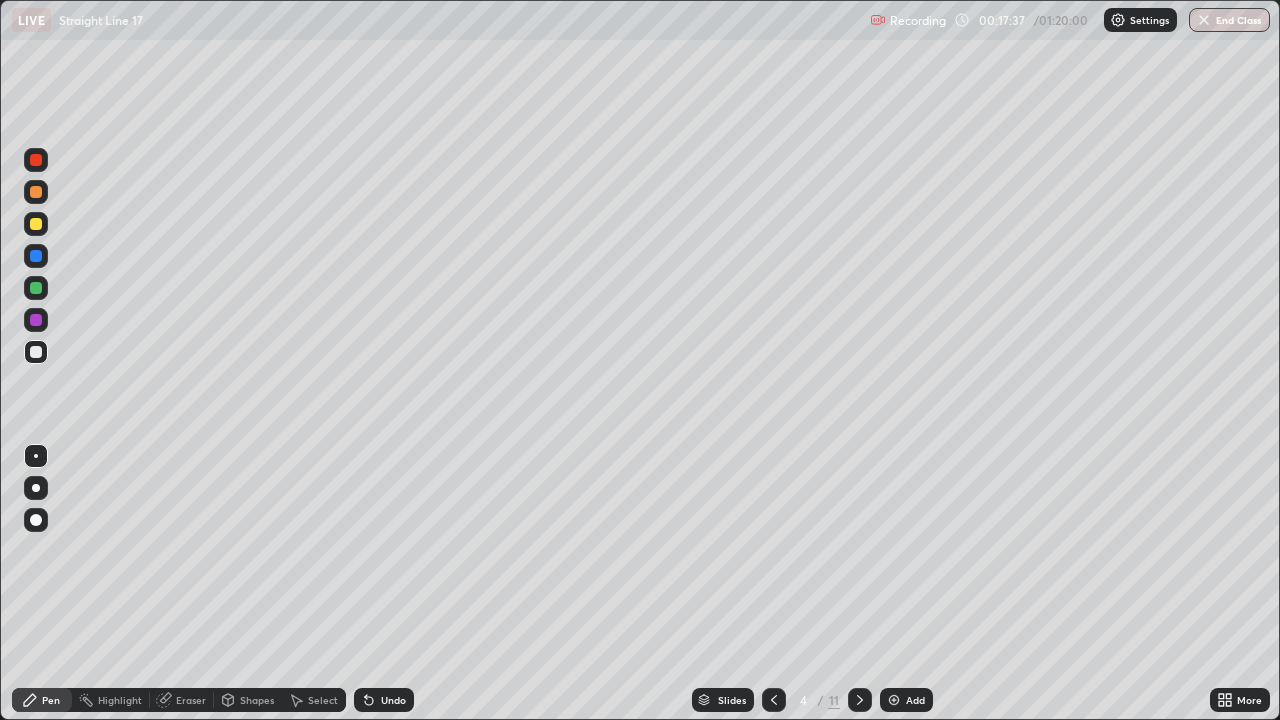 click on "Undo" at bounding box center (393, 700) 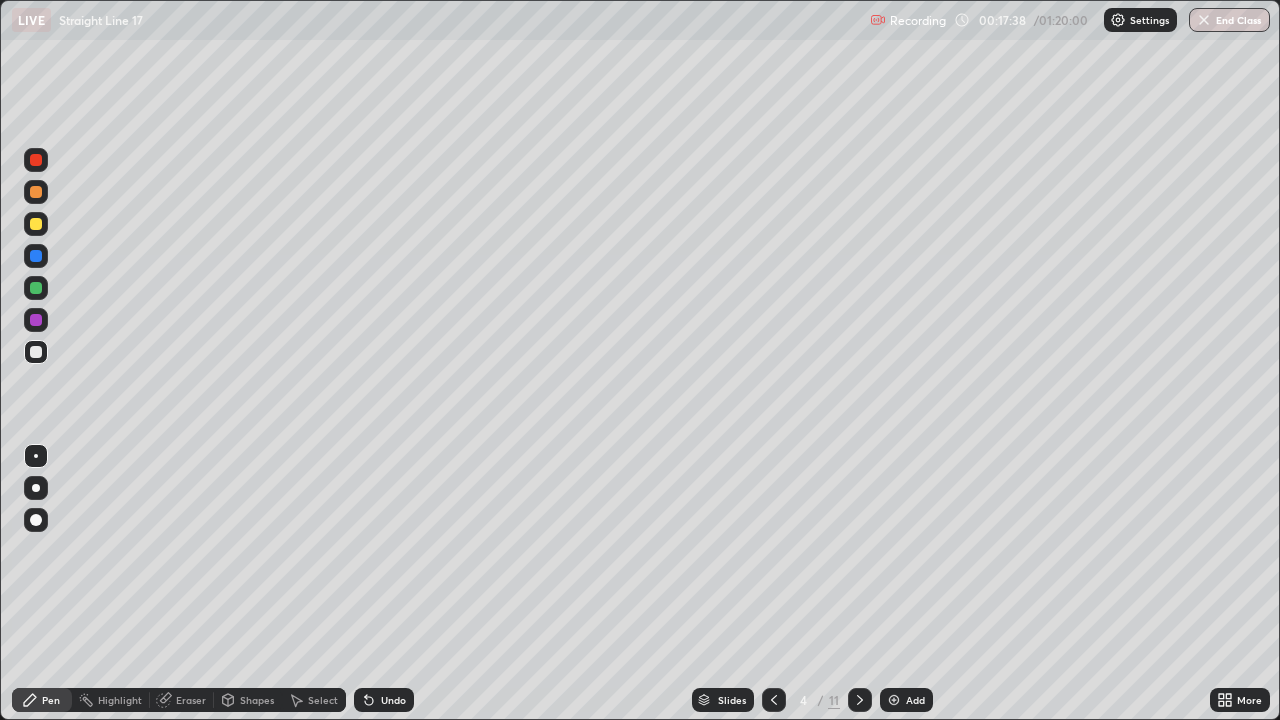 click on "Undo" at bounding box center (384, 700) 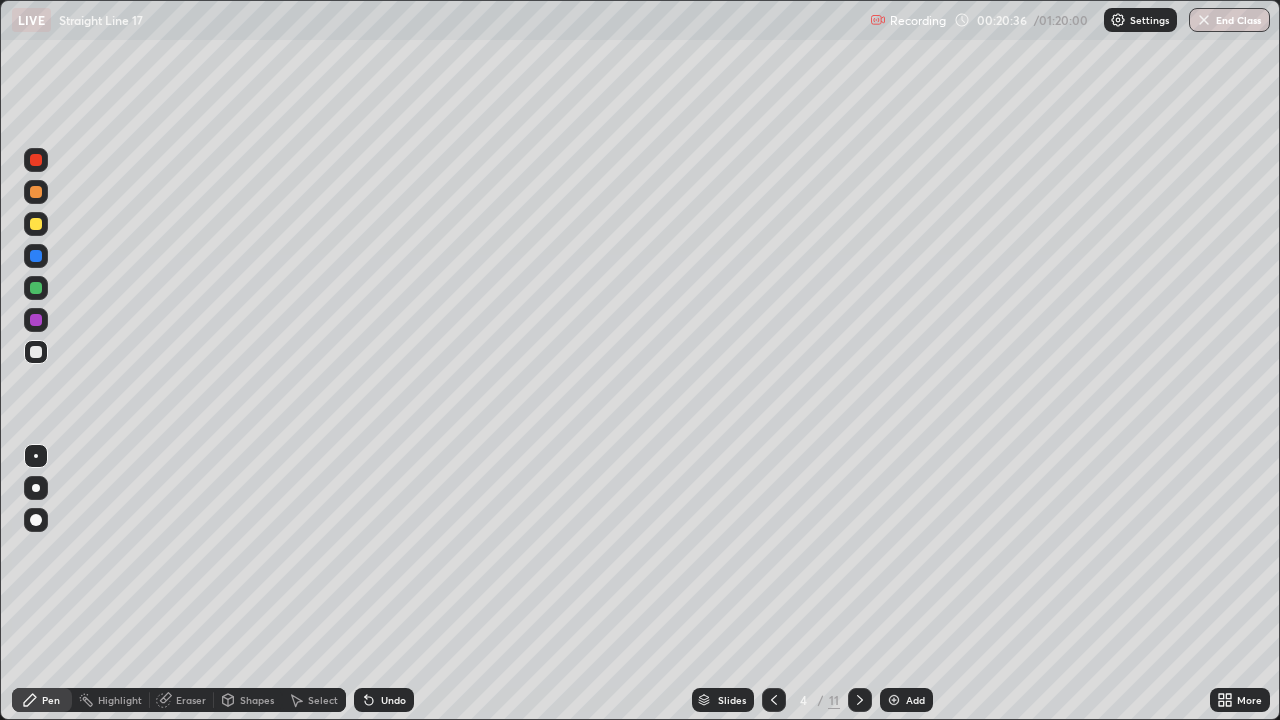 click 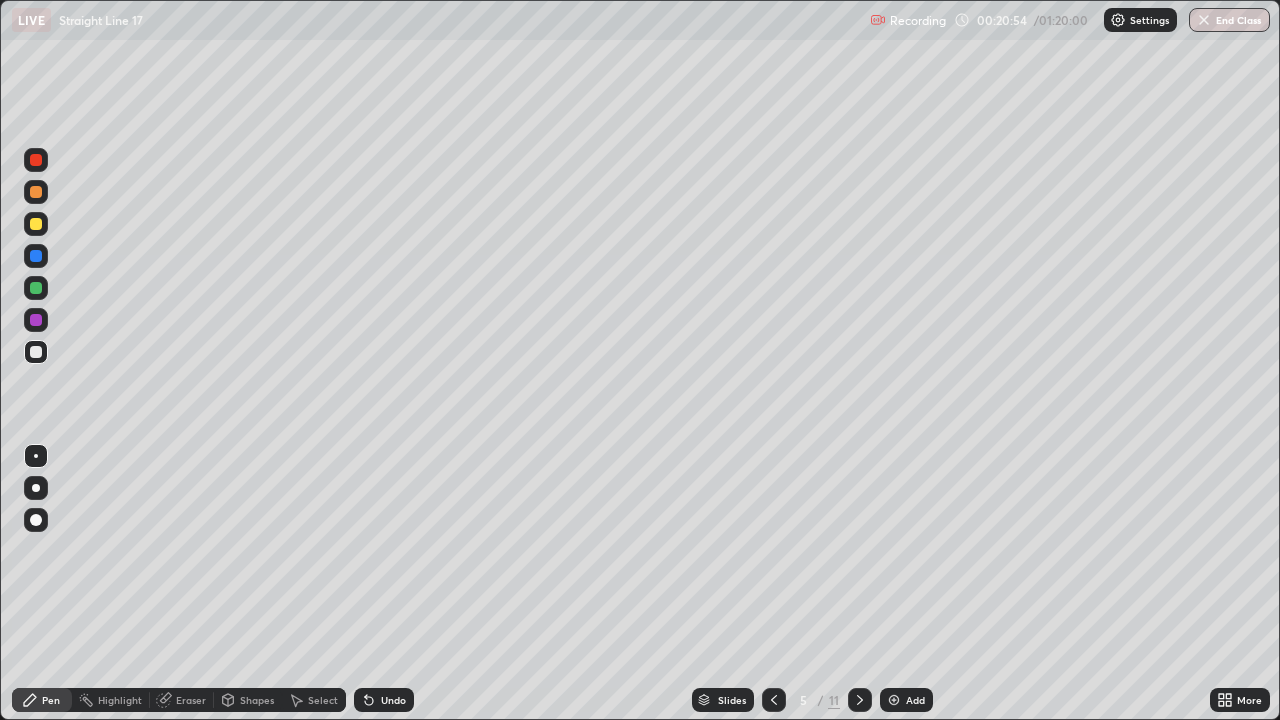 click on "Shapes" at bounding box center (257, 700) 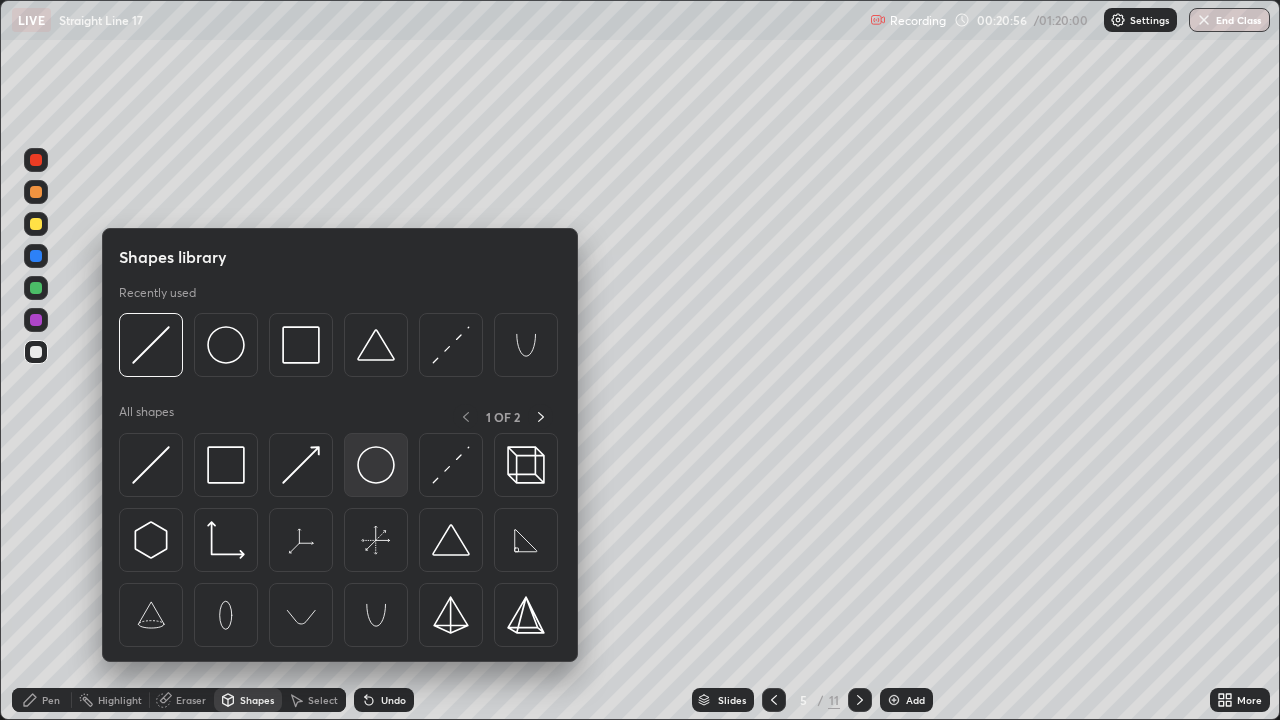click at bounding box center (376, 465) 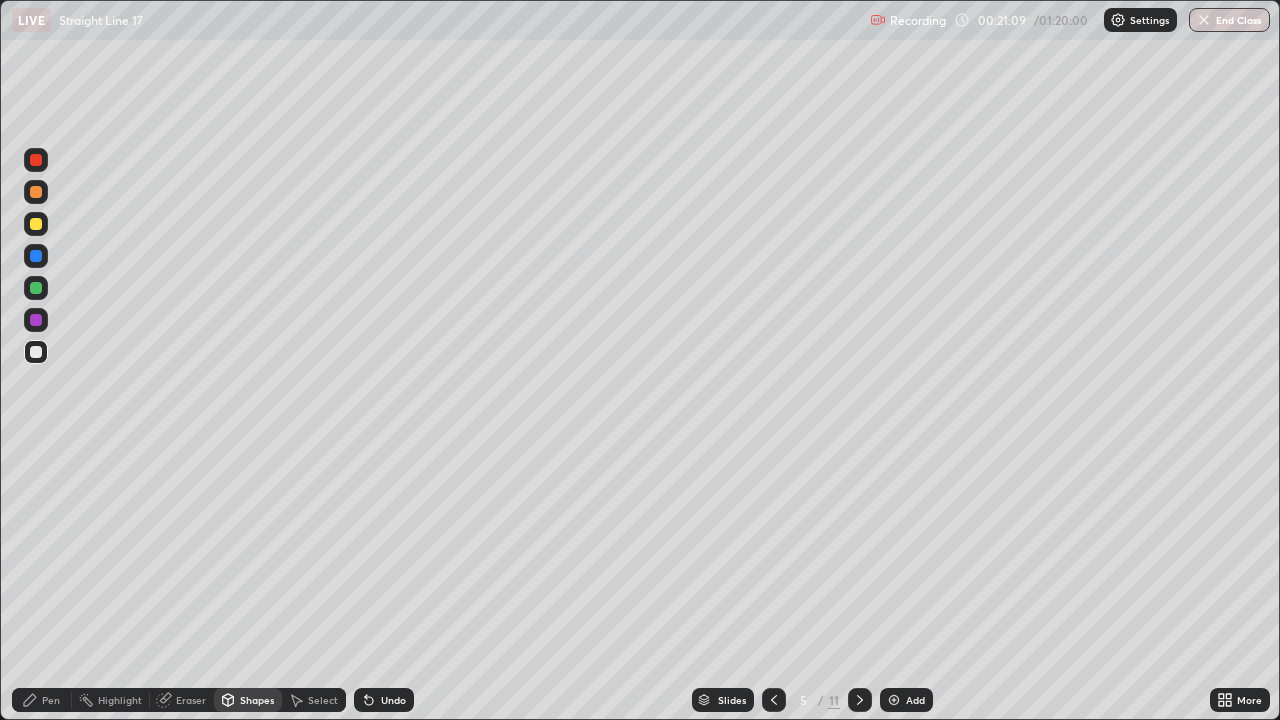 click on "Pen" at bounding box center (51, 700) 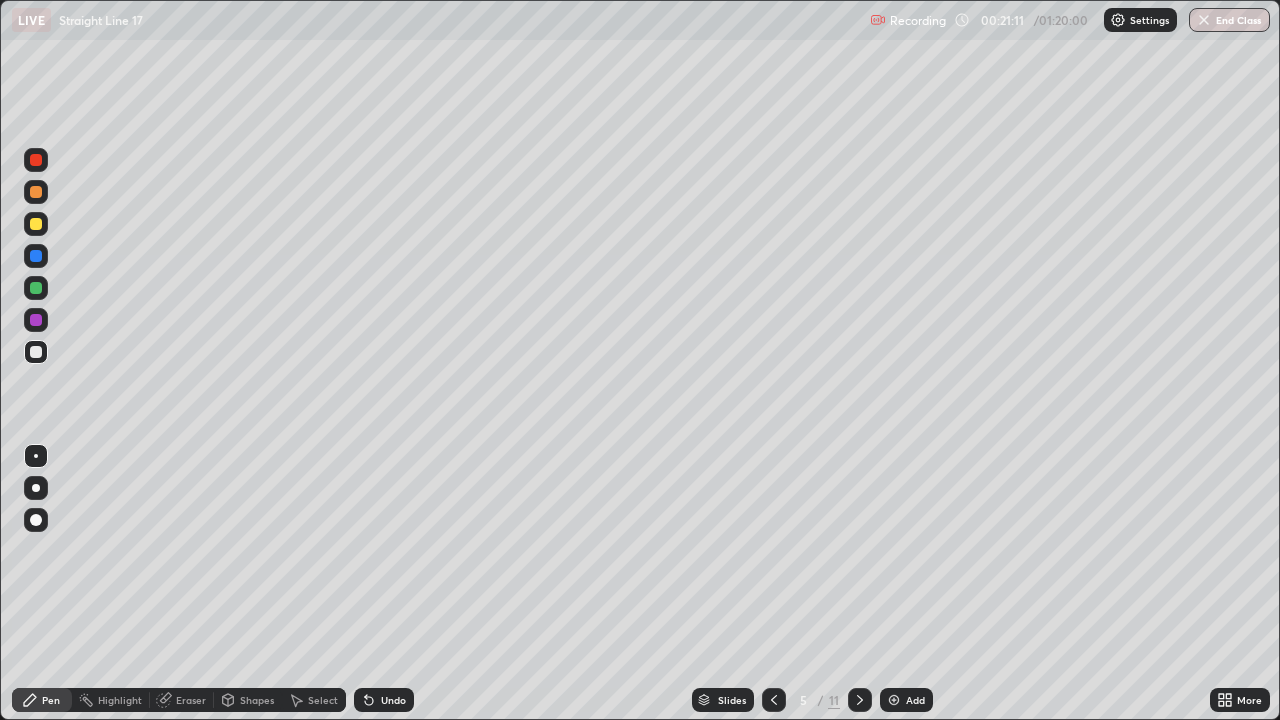 click on "Shapes" at bounding box center [257, 700] 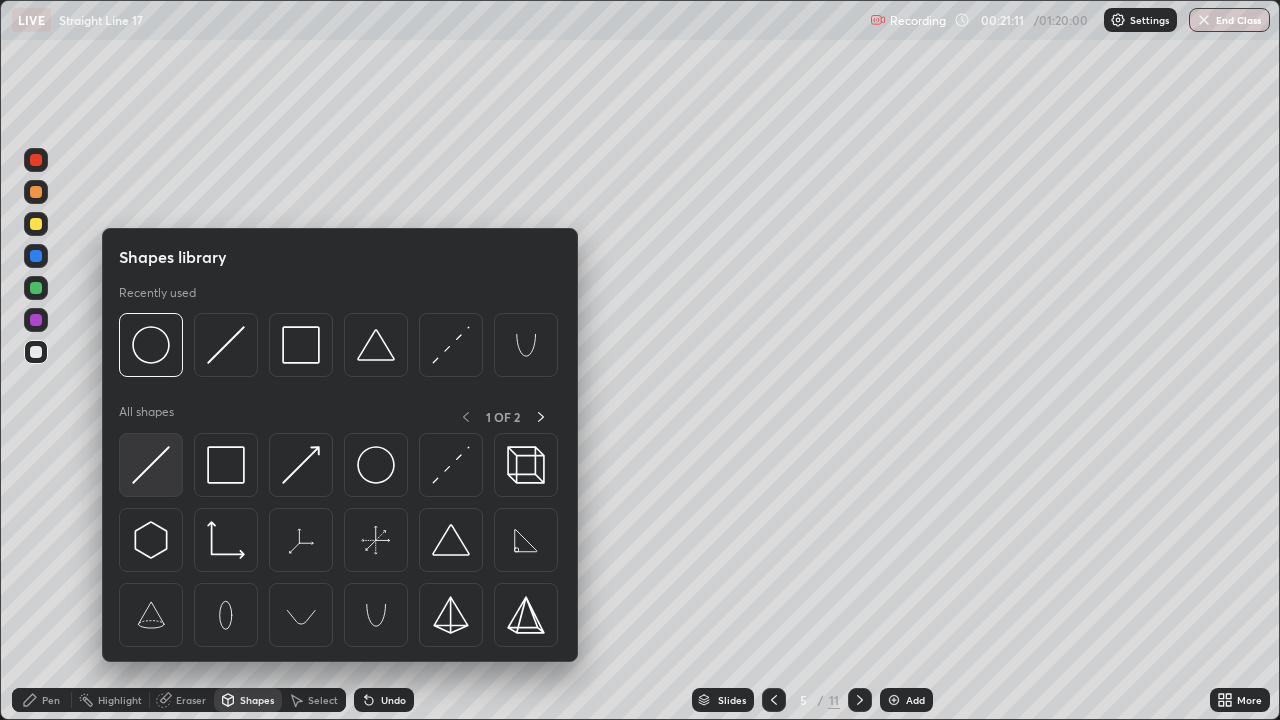 click at bounding box center [151, 465] 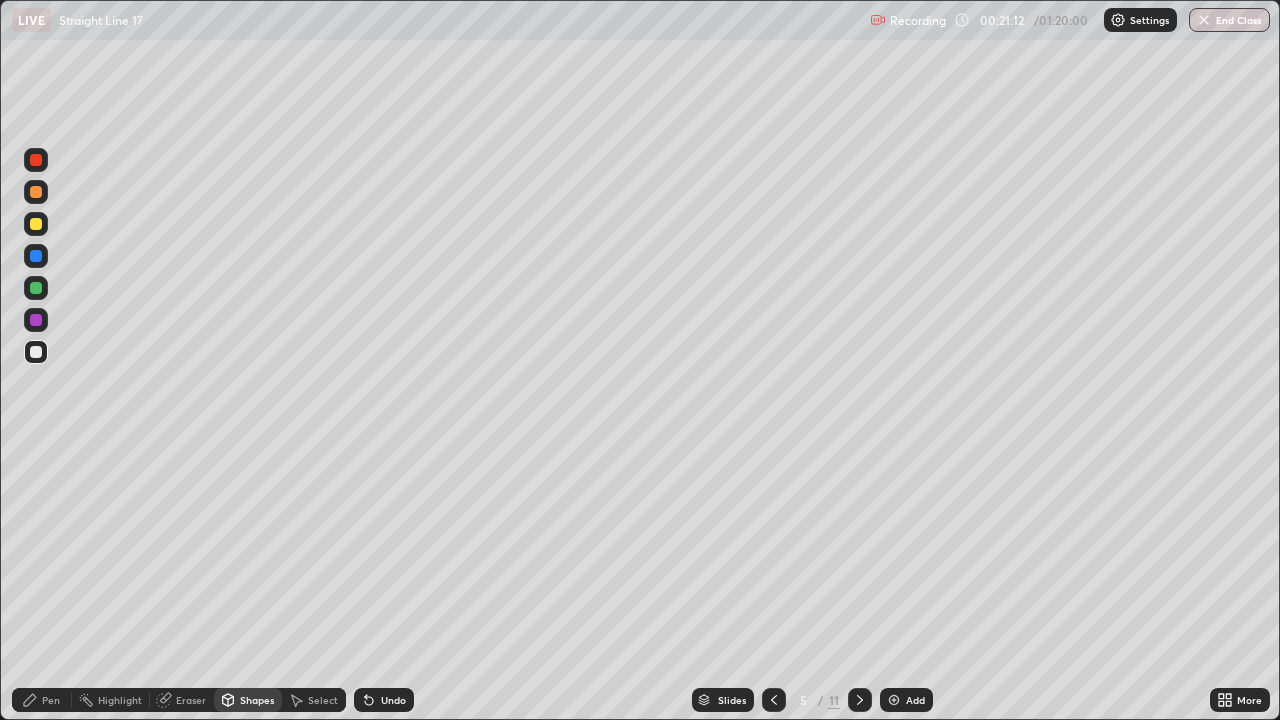 click at bounding box center [36, 224] 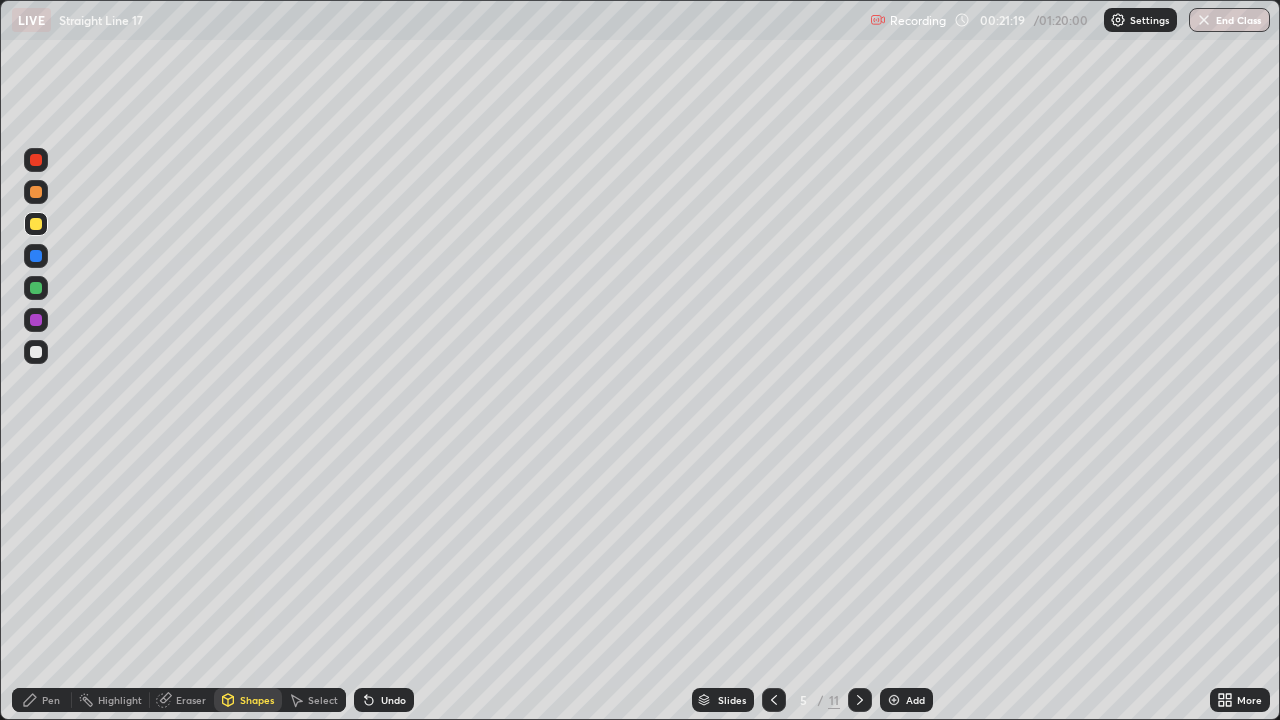 click at bounding box center (36, 288) 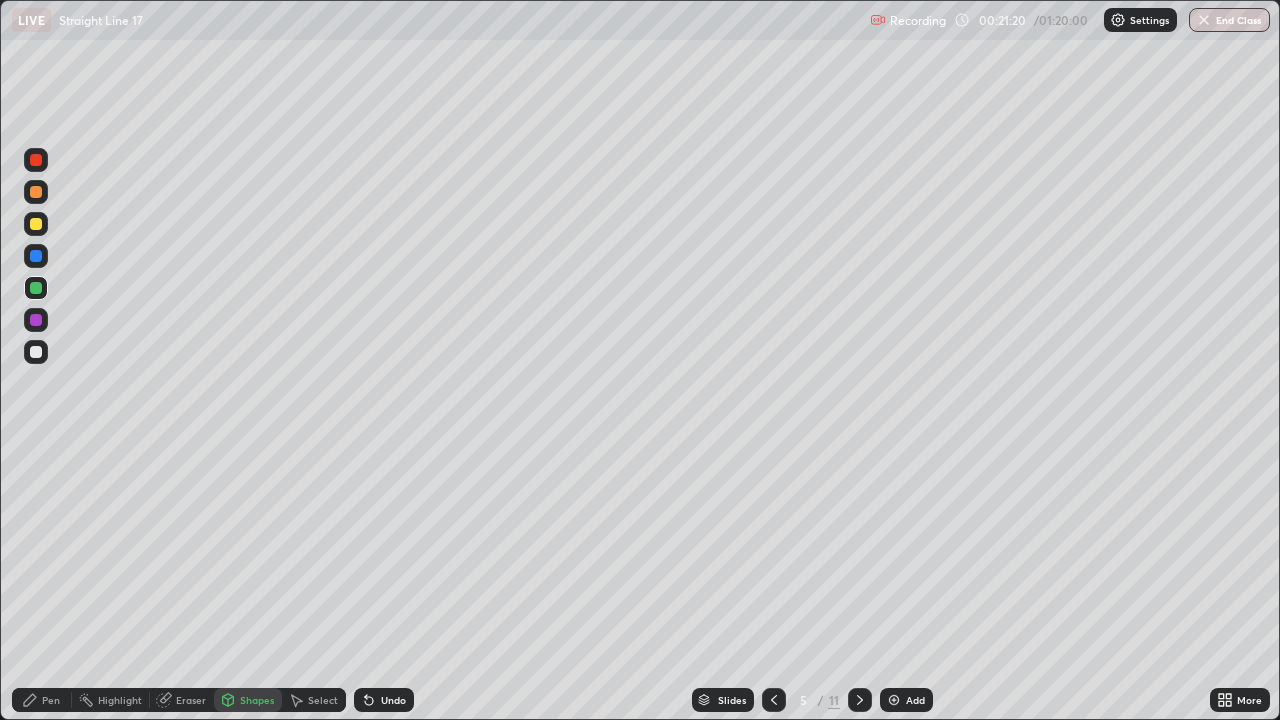 click on "Pen" at bounding box center (51, 700) 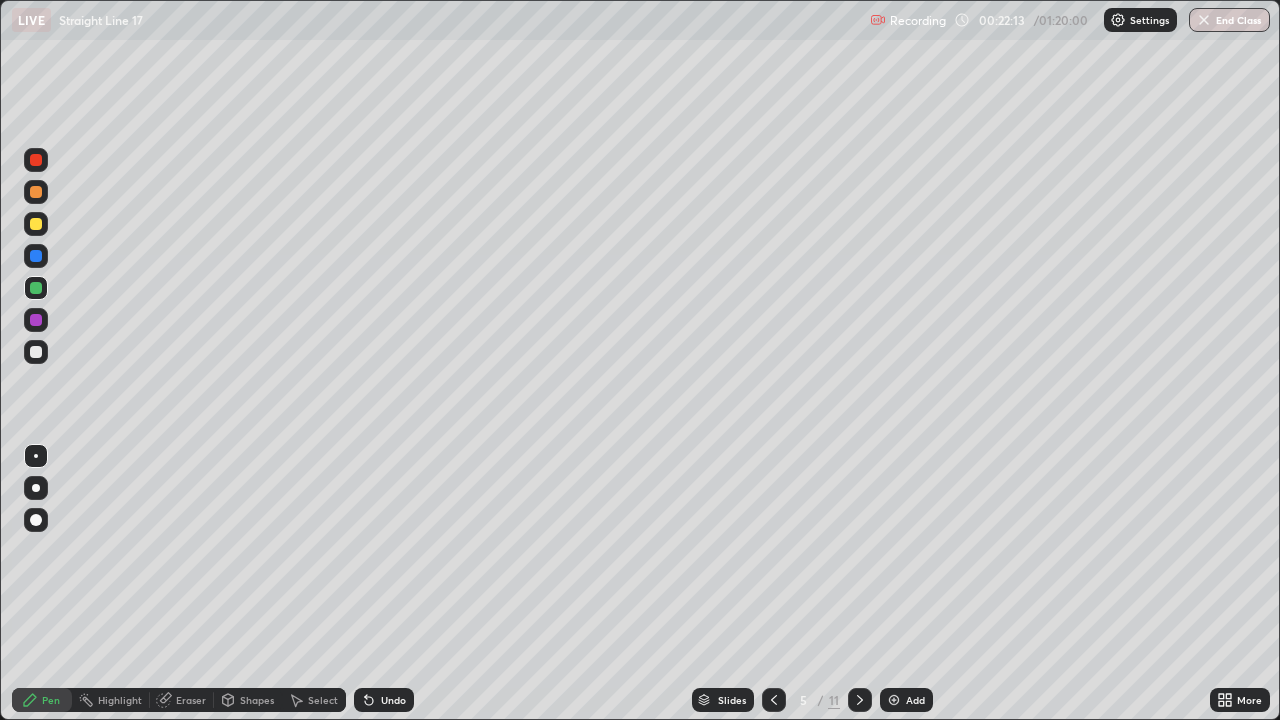 click 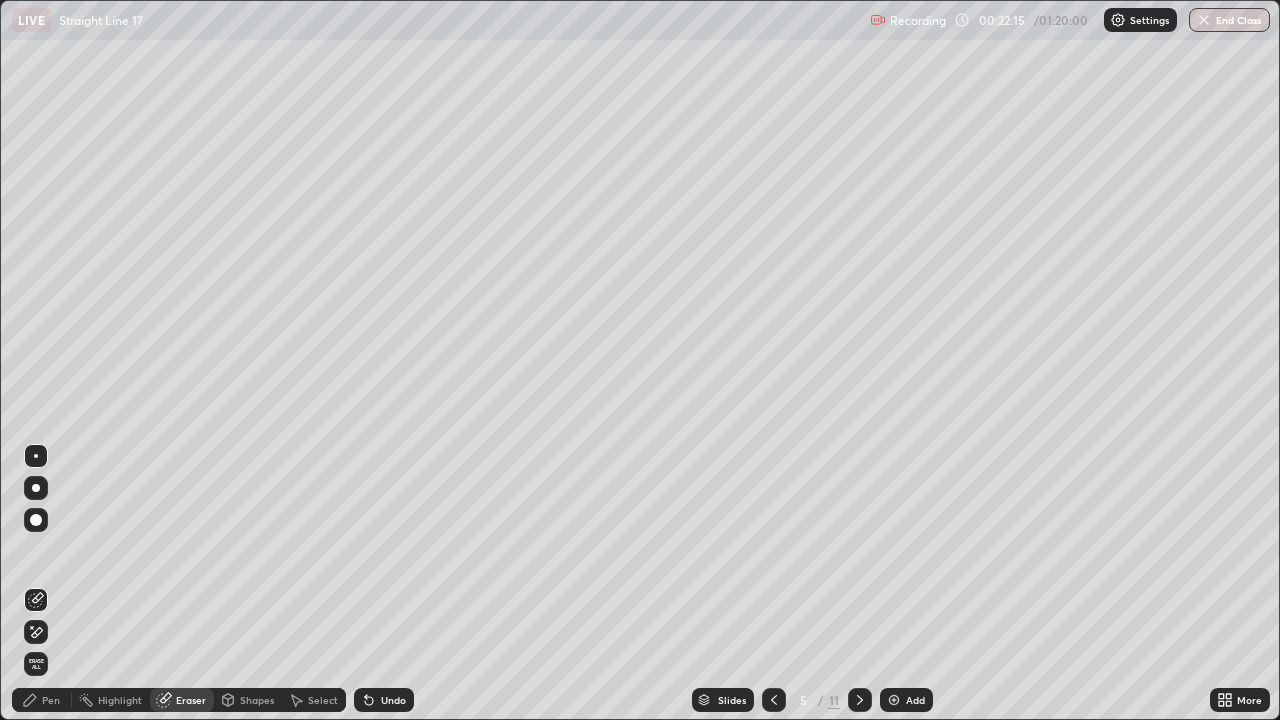 click 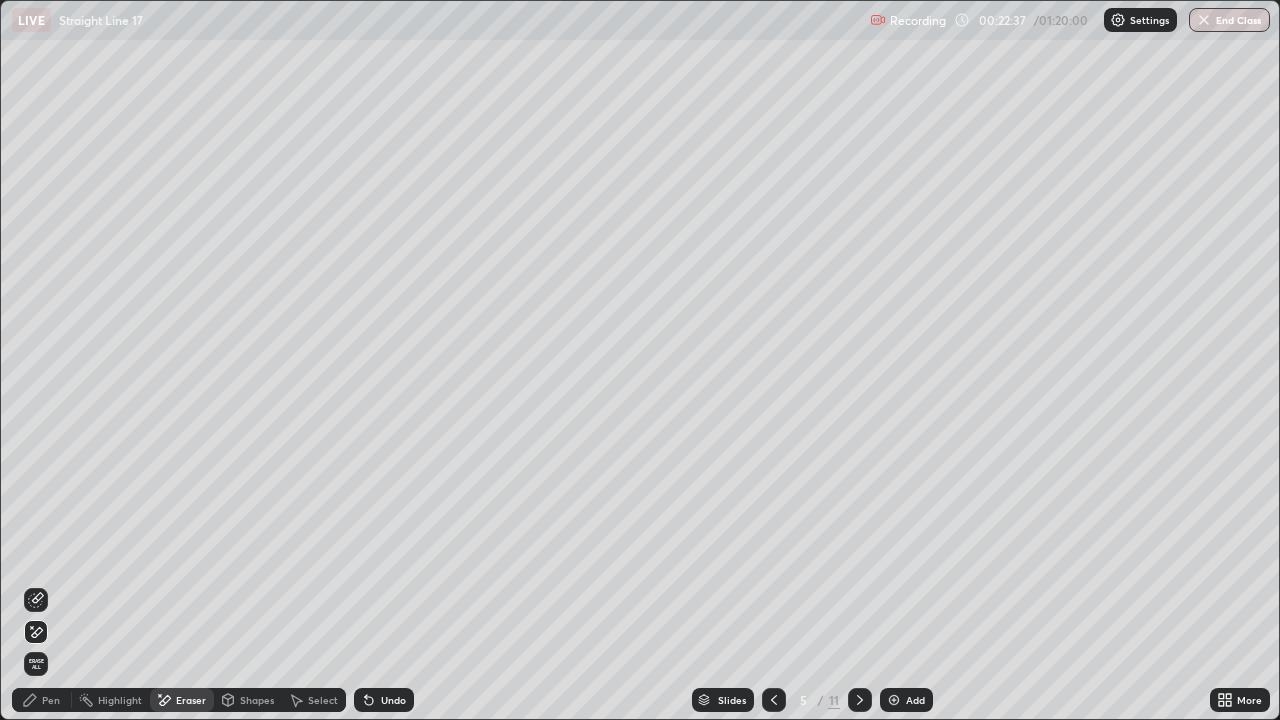 click on "Eraser" at bounding box center (191, 700) 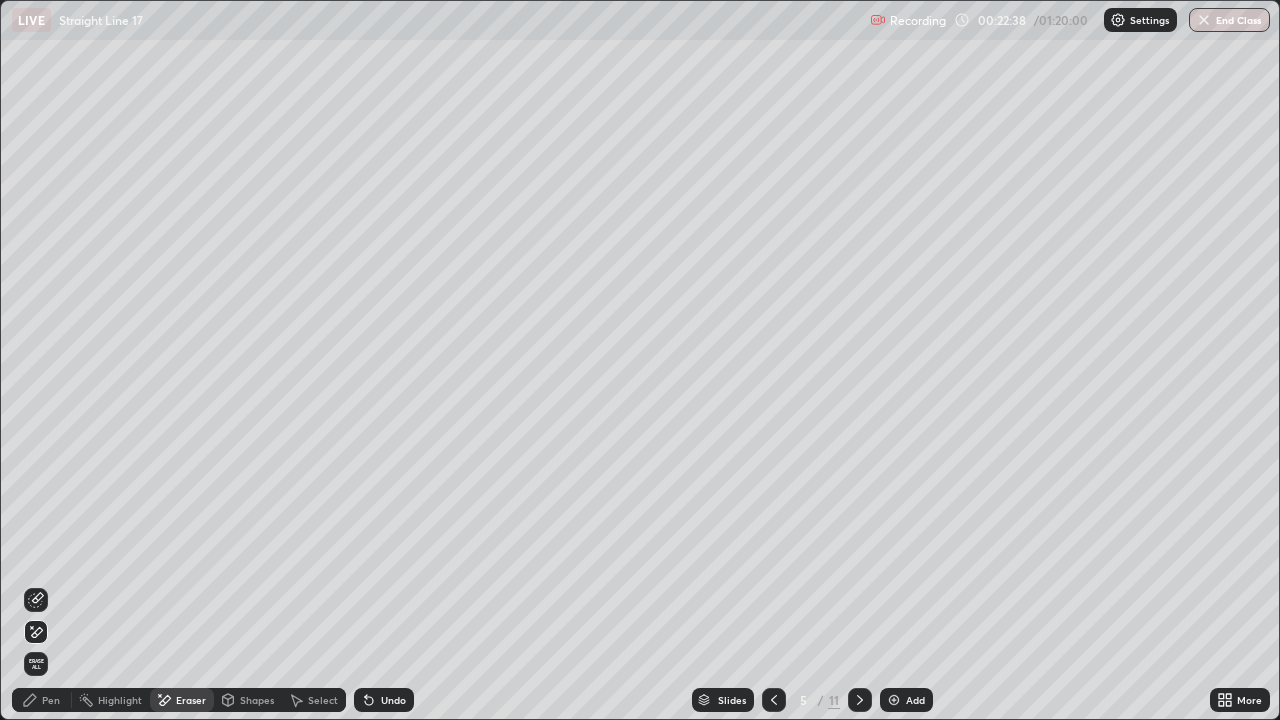 click on "Shapes" at bounding box center [248, 700] 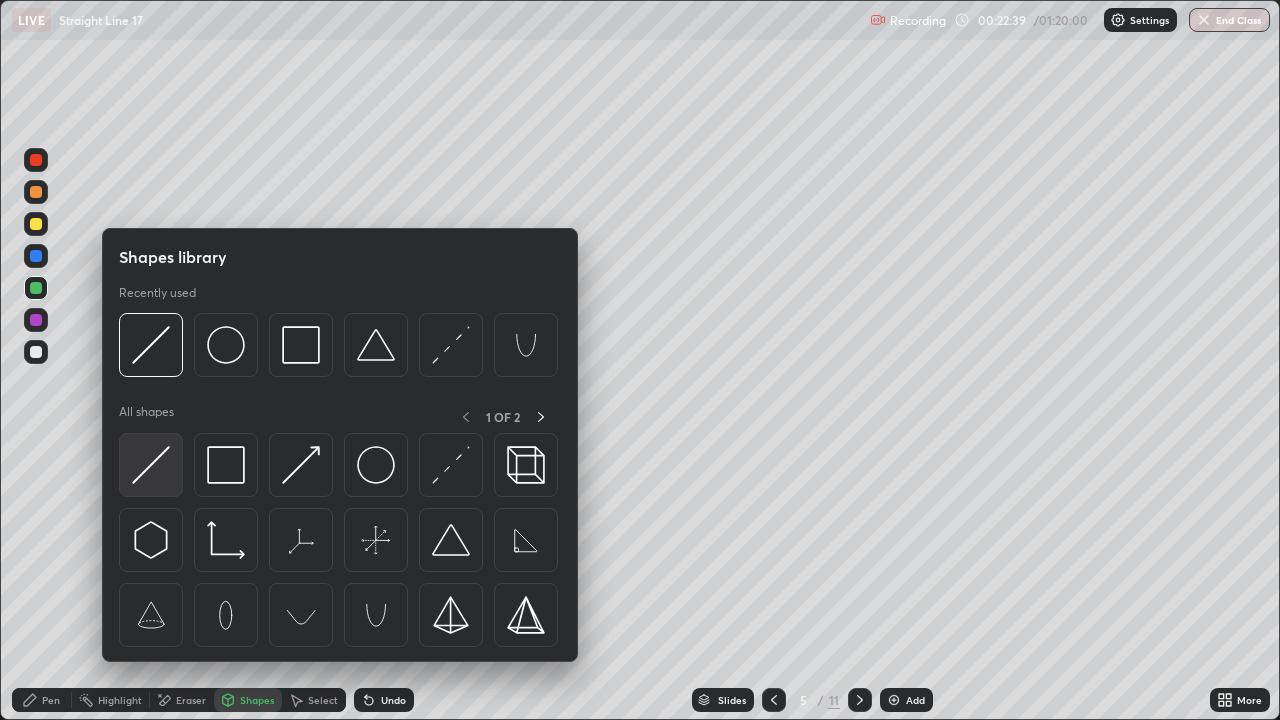 click at bounding box center (151, 465) 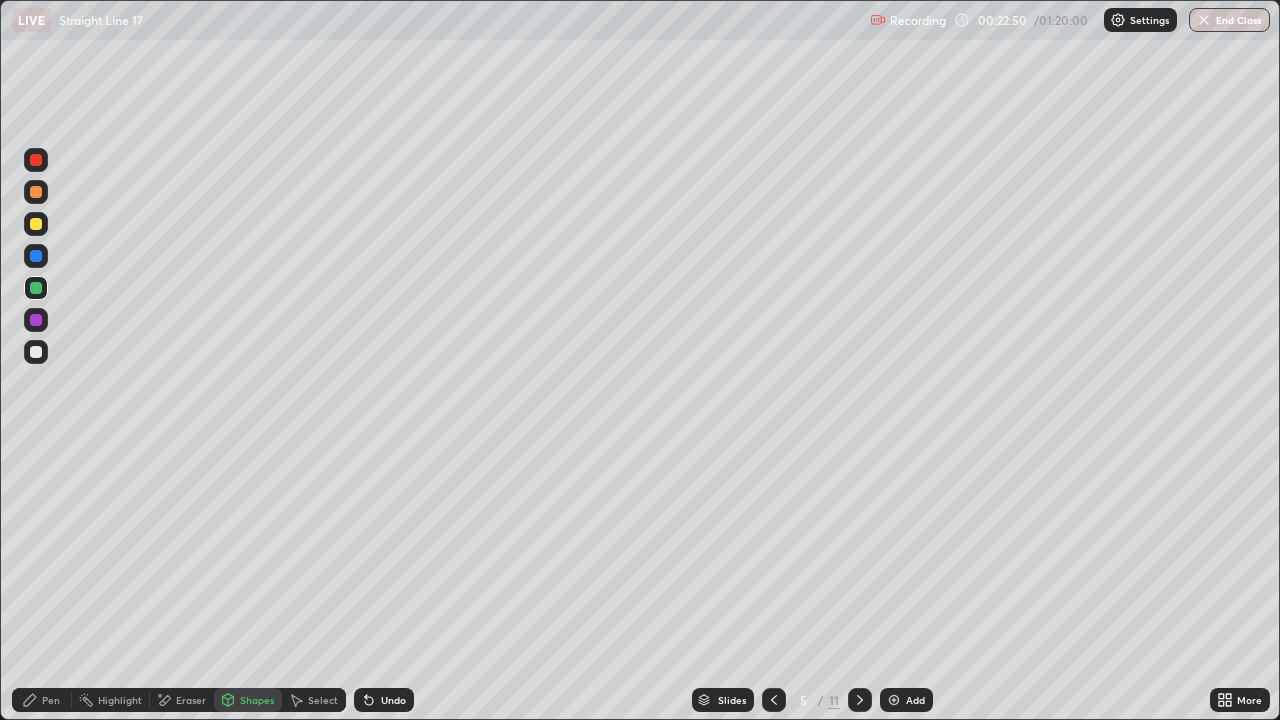 click at bounding box center (36, 288) 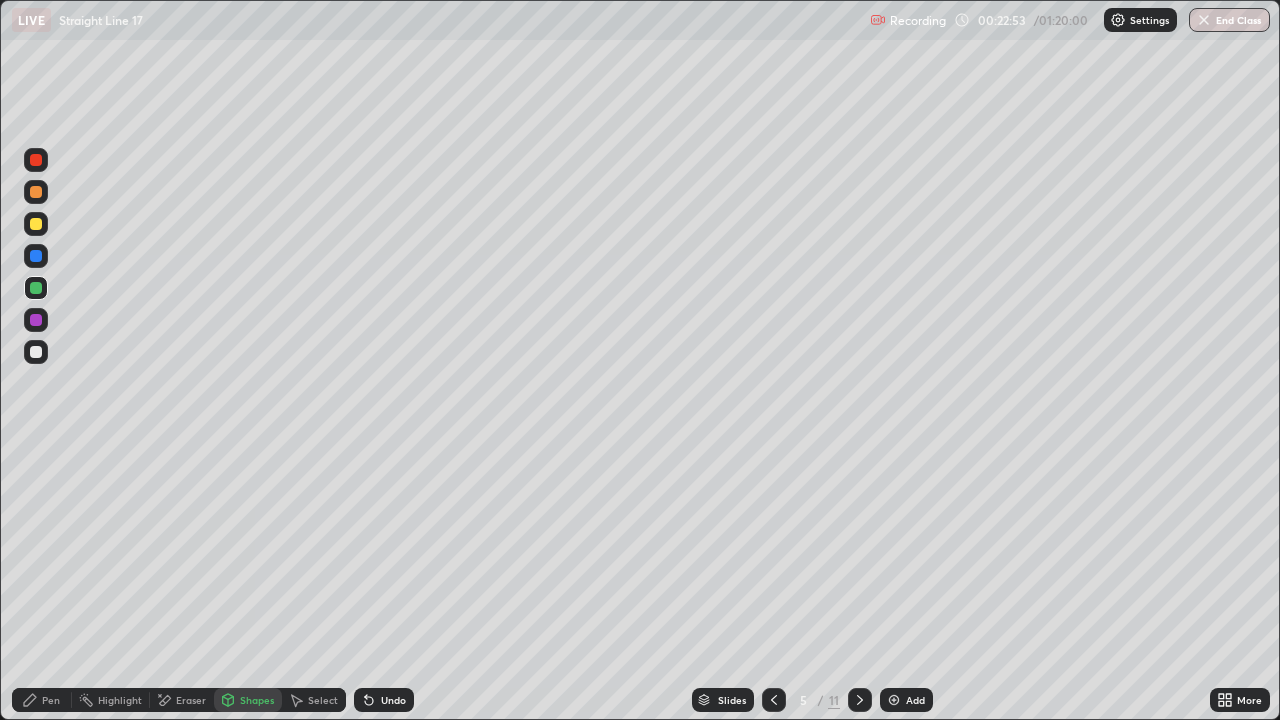 click on "Pen" at bounding box center (51, 700) 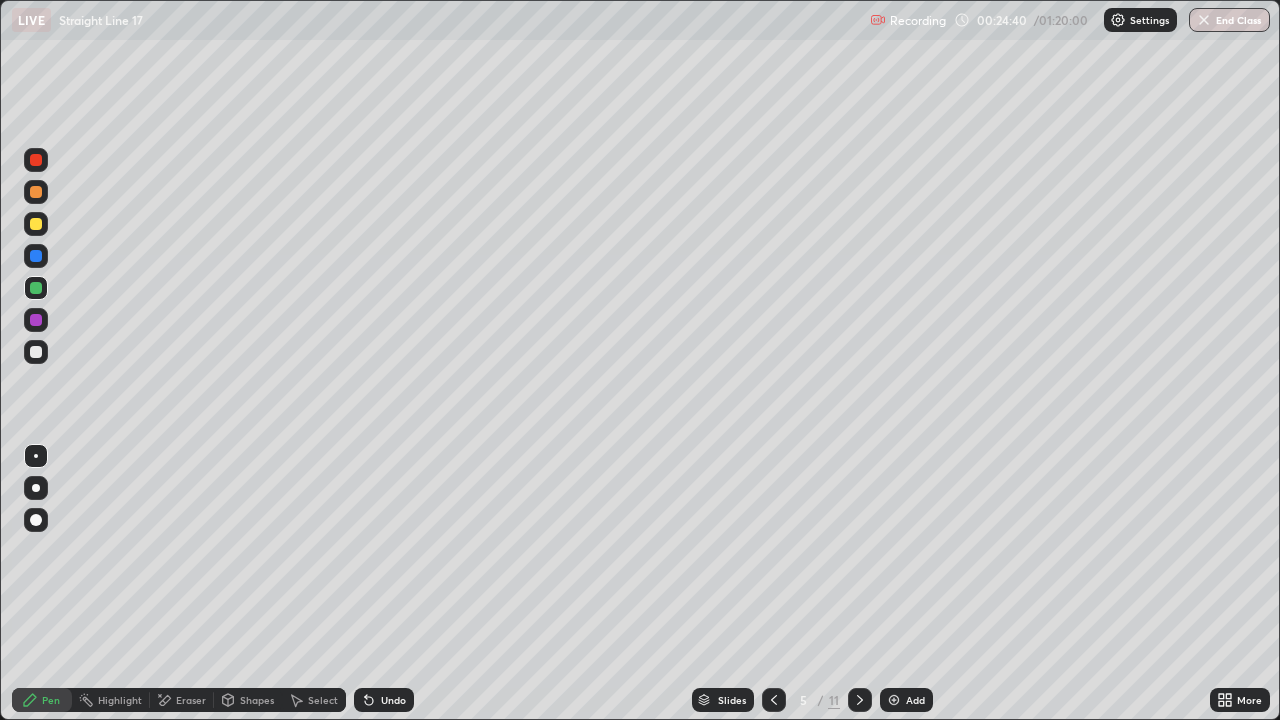 click on "Undo" at bounding box center [393, 700] 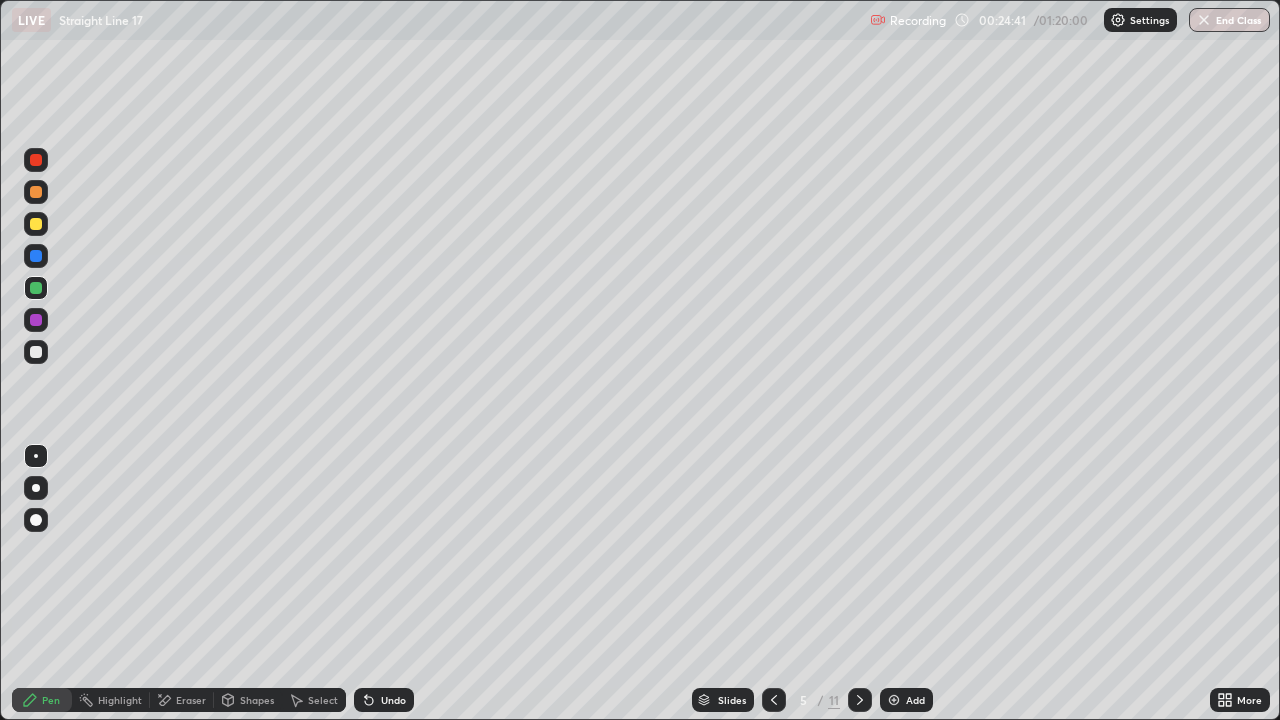 click on "Undo" at bounding box center (393, 700) 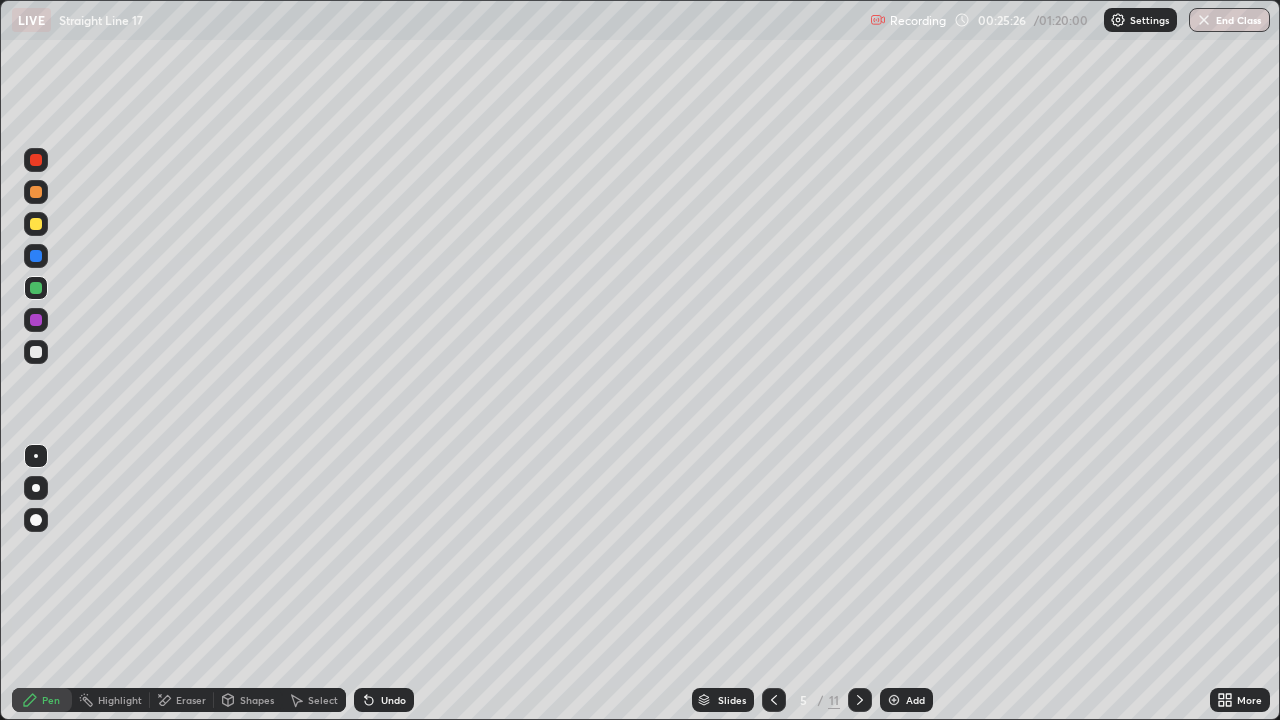 click on "Eraser" at bounding box center [182, 700] 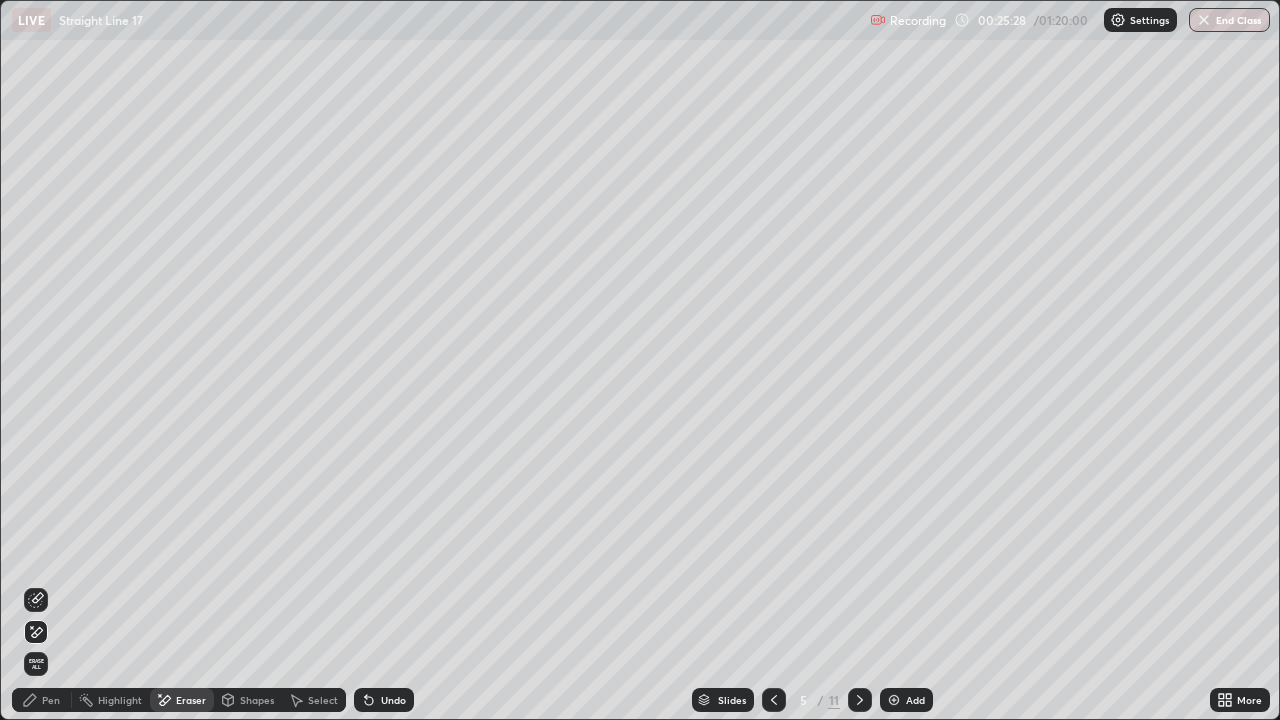 click on "Eraser" at bounding box center [191, 700] 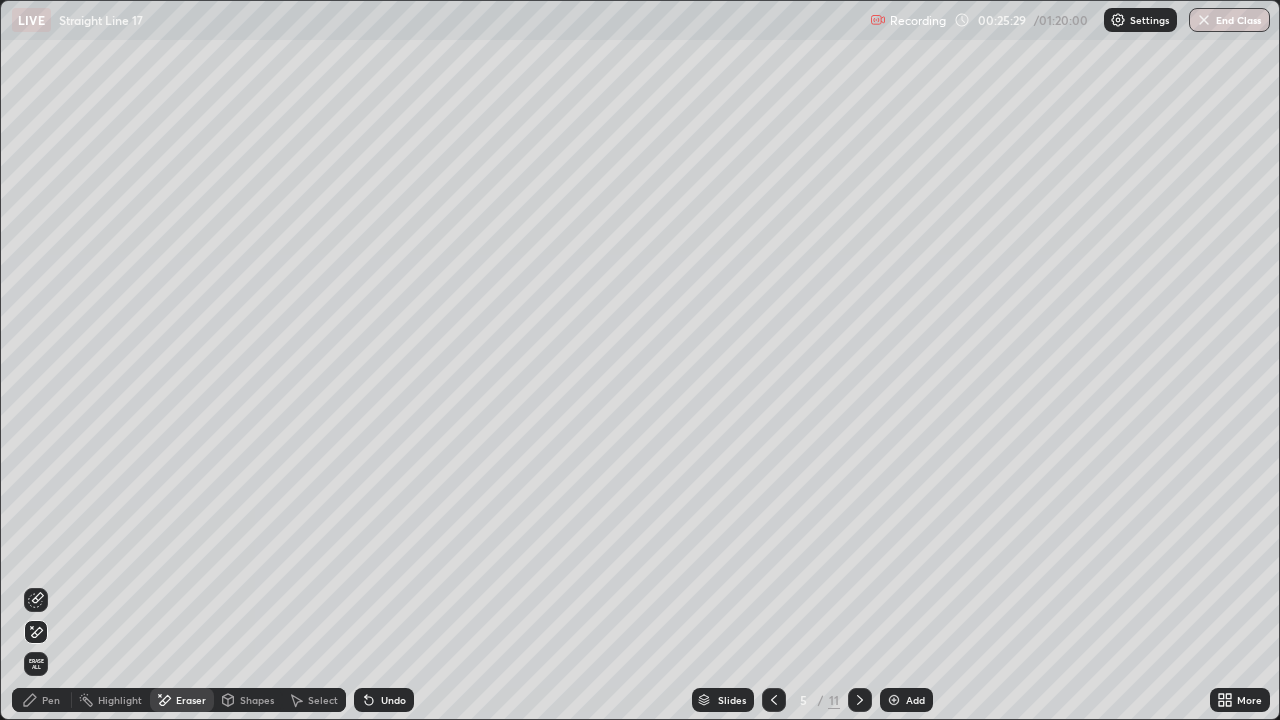 click 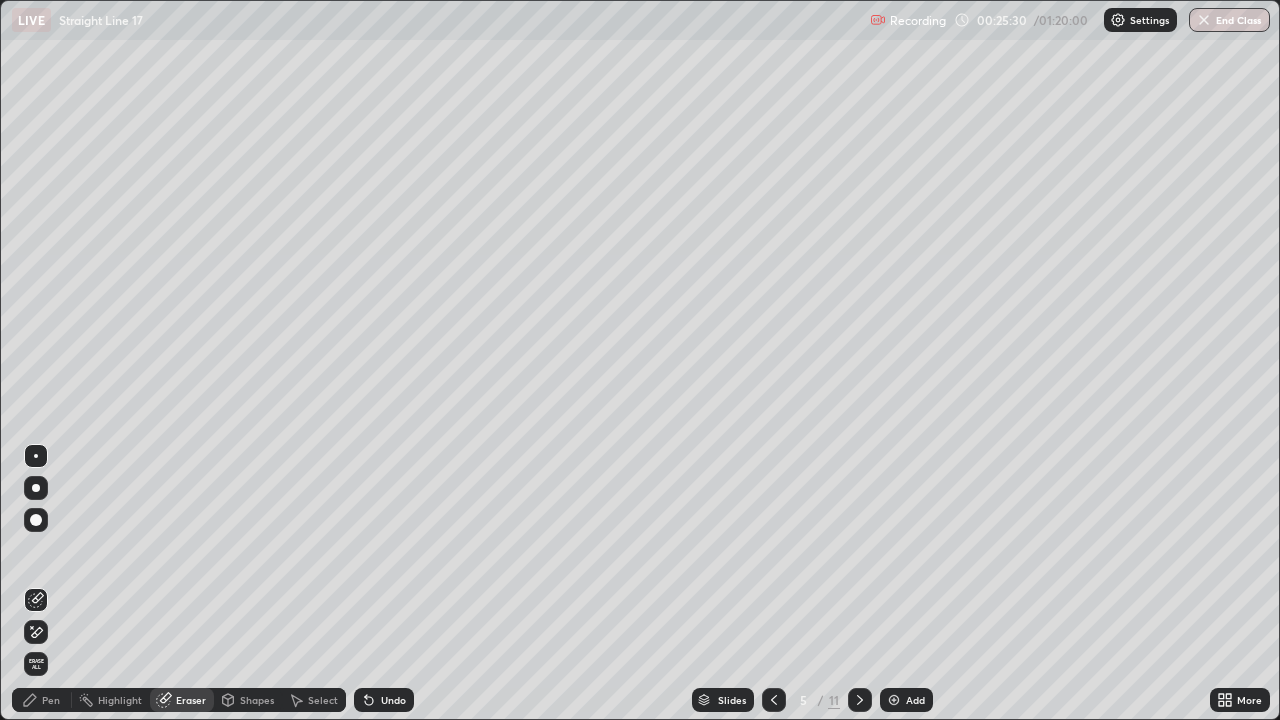 click 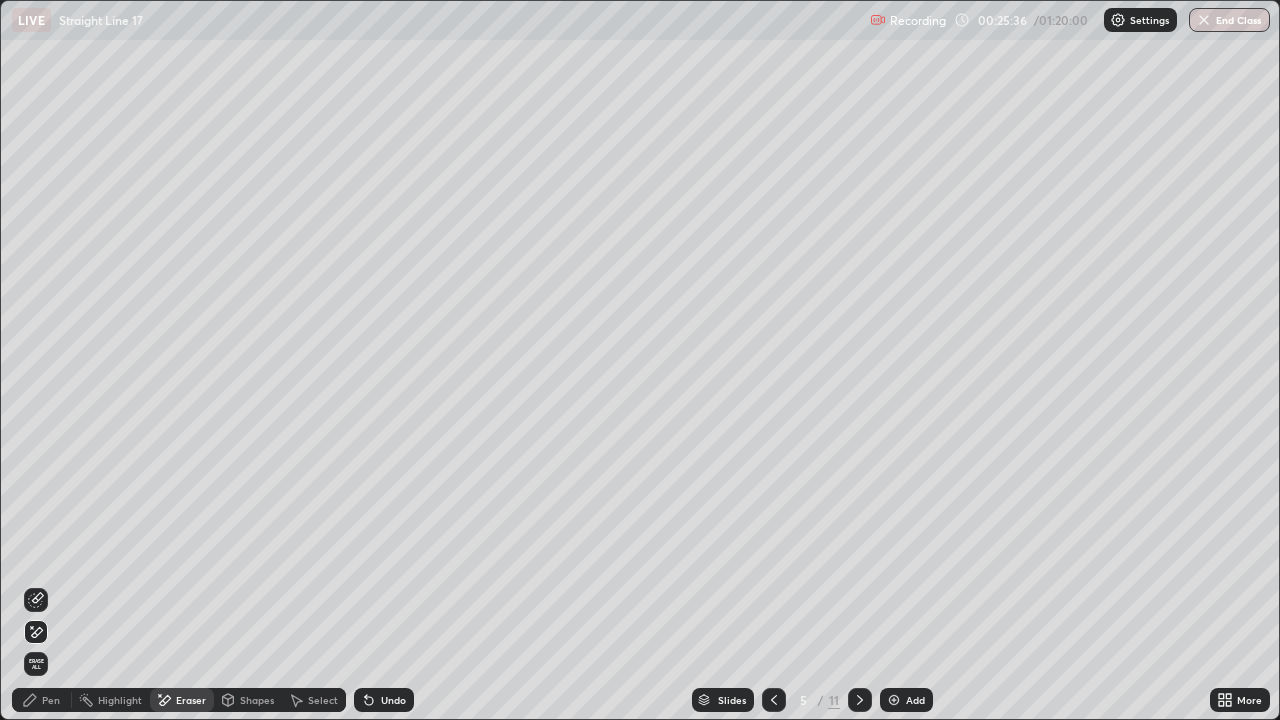 click on "Pen" at bounding box center (51, 700) 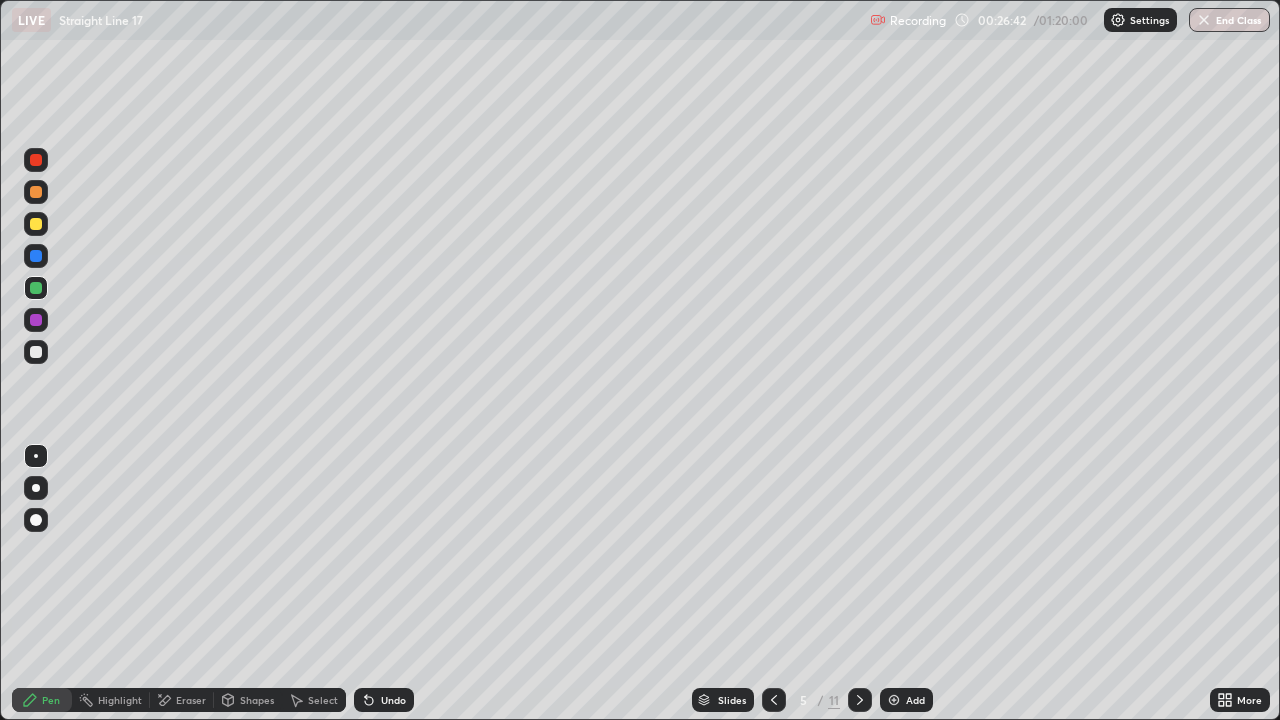 click on "Undo" at bounding box center (393, 700) 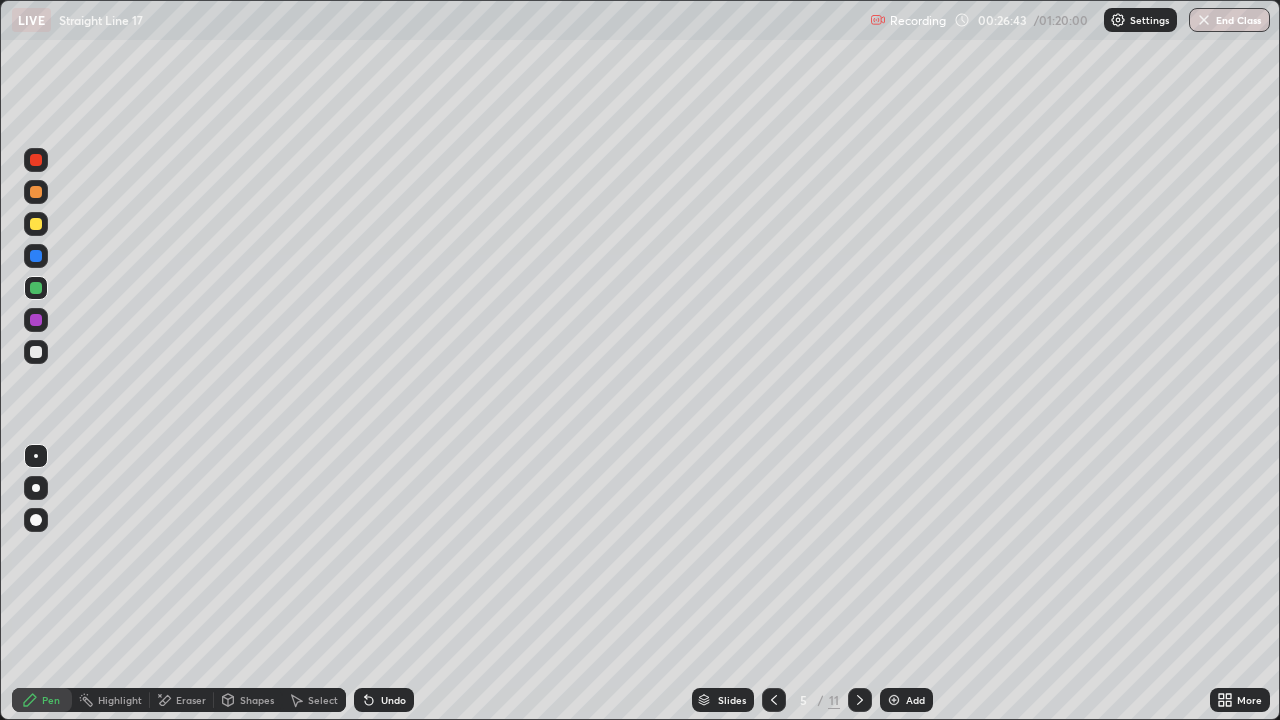 click on "Undo" at bounding box center (393, 700) 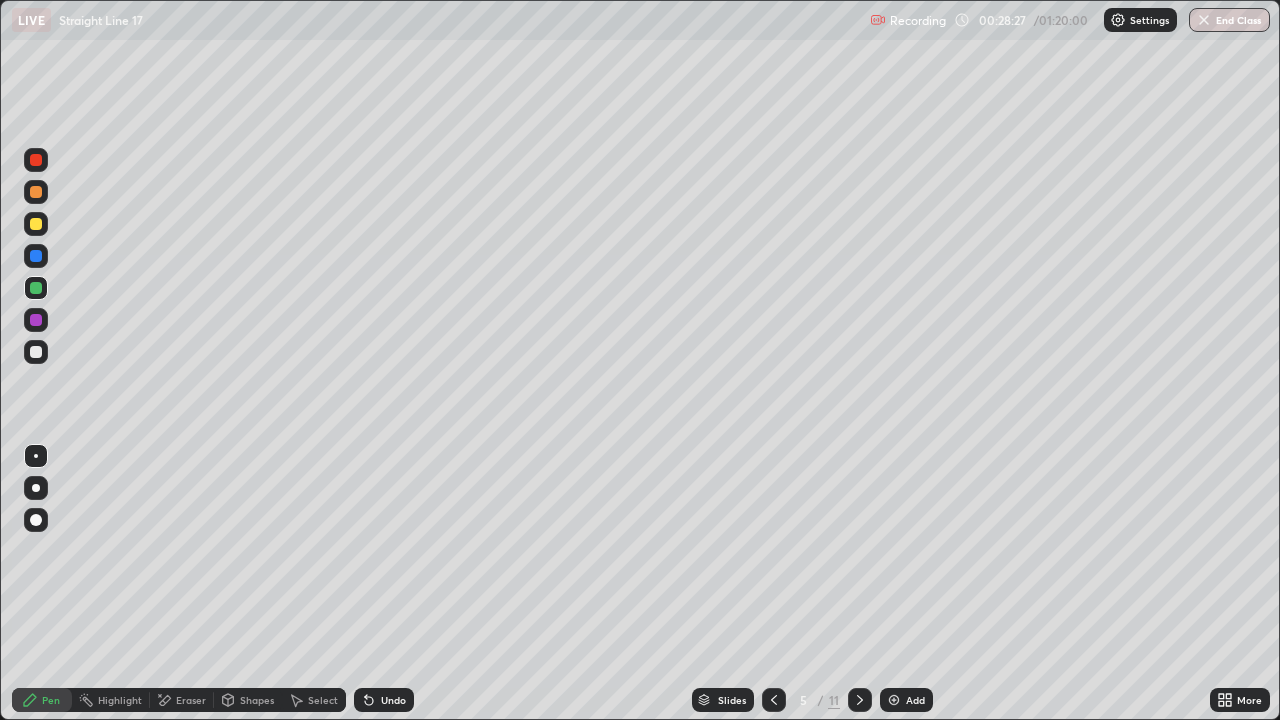 click on "Eraser" at bounding box center [182, 700] 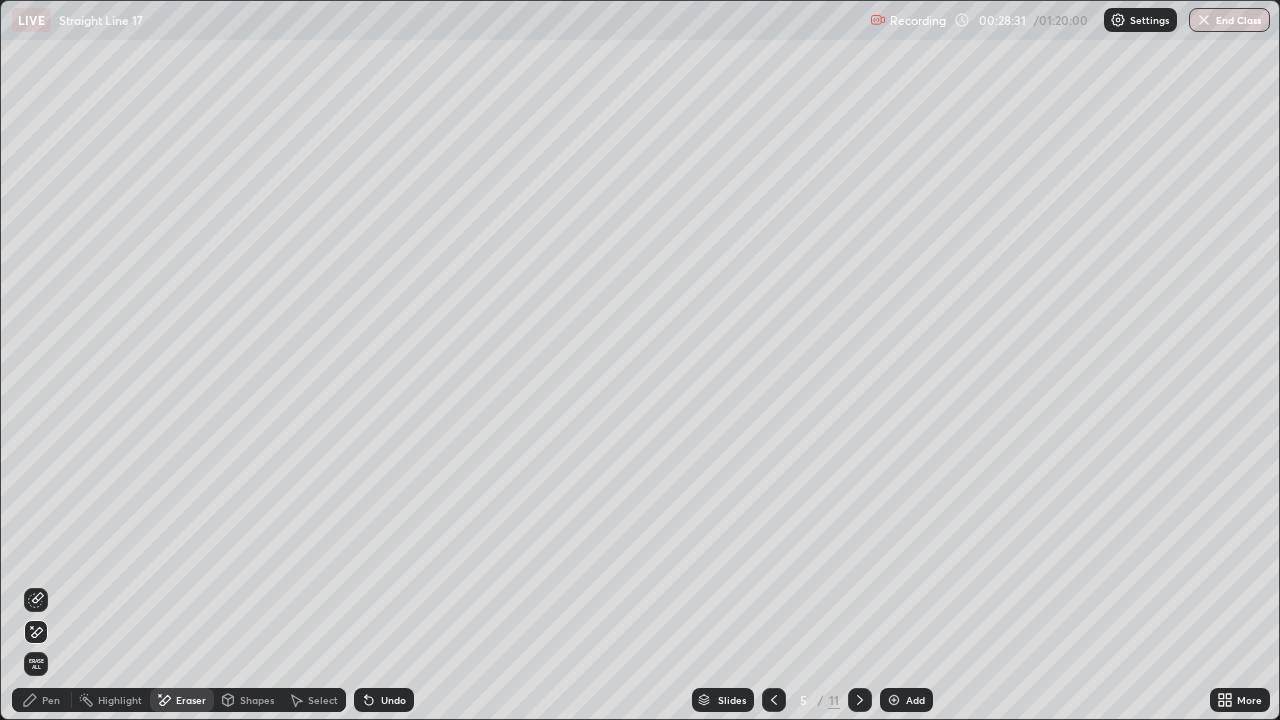 click on "Pen" at bounding box center [51, 700] 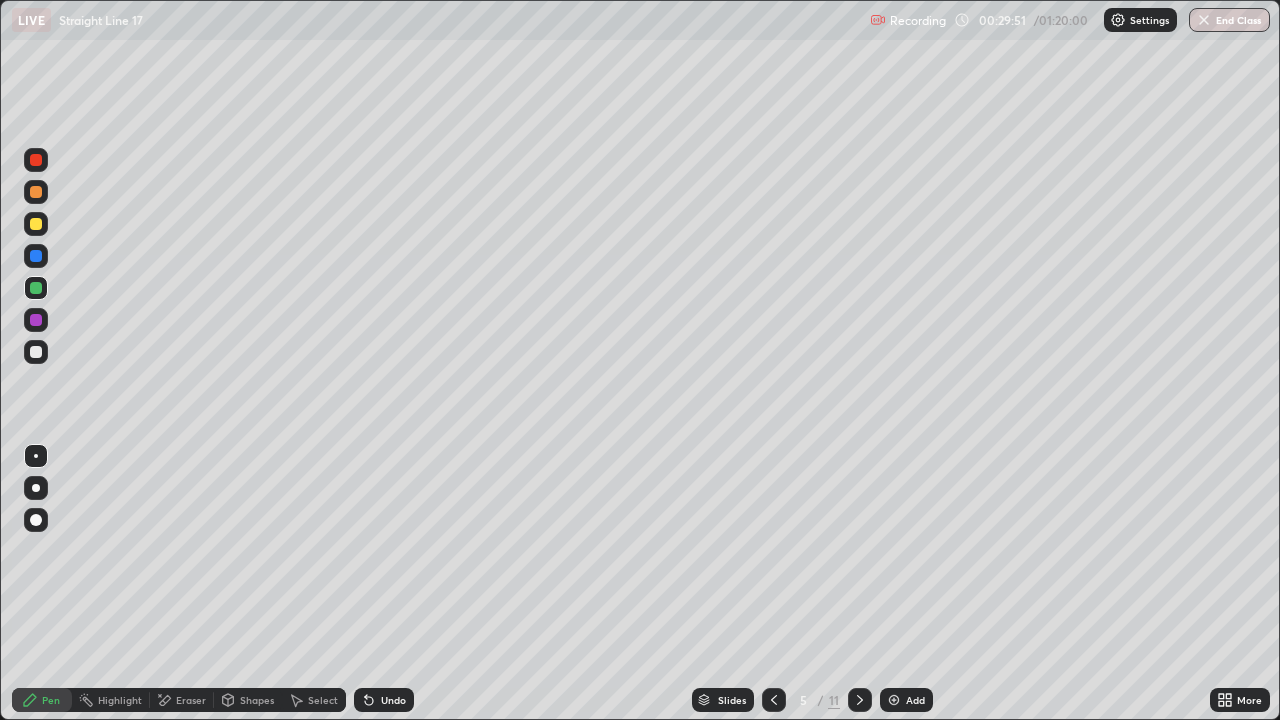 click at bounding box center [36, 352] 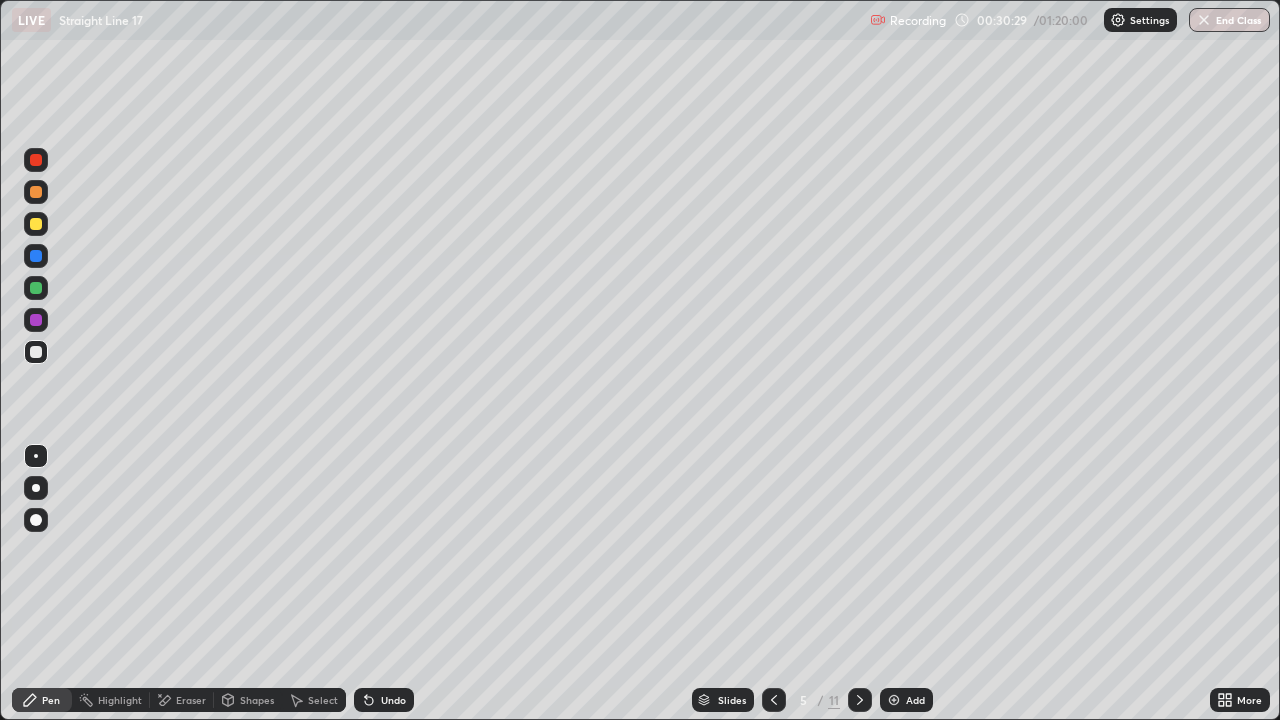 click at bounding box center [860, 700] 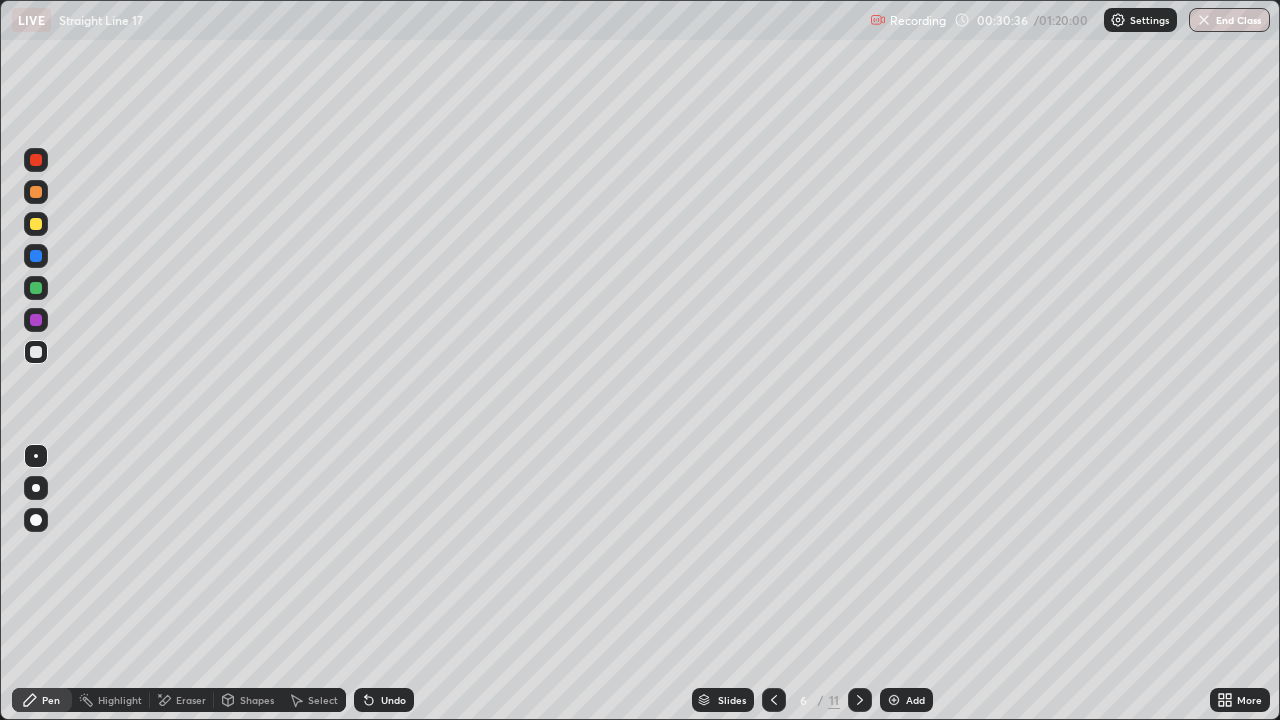 click at bounding box center (36, 224) 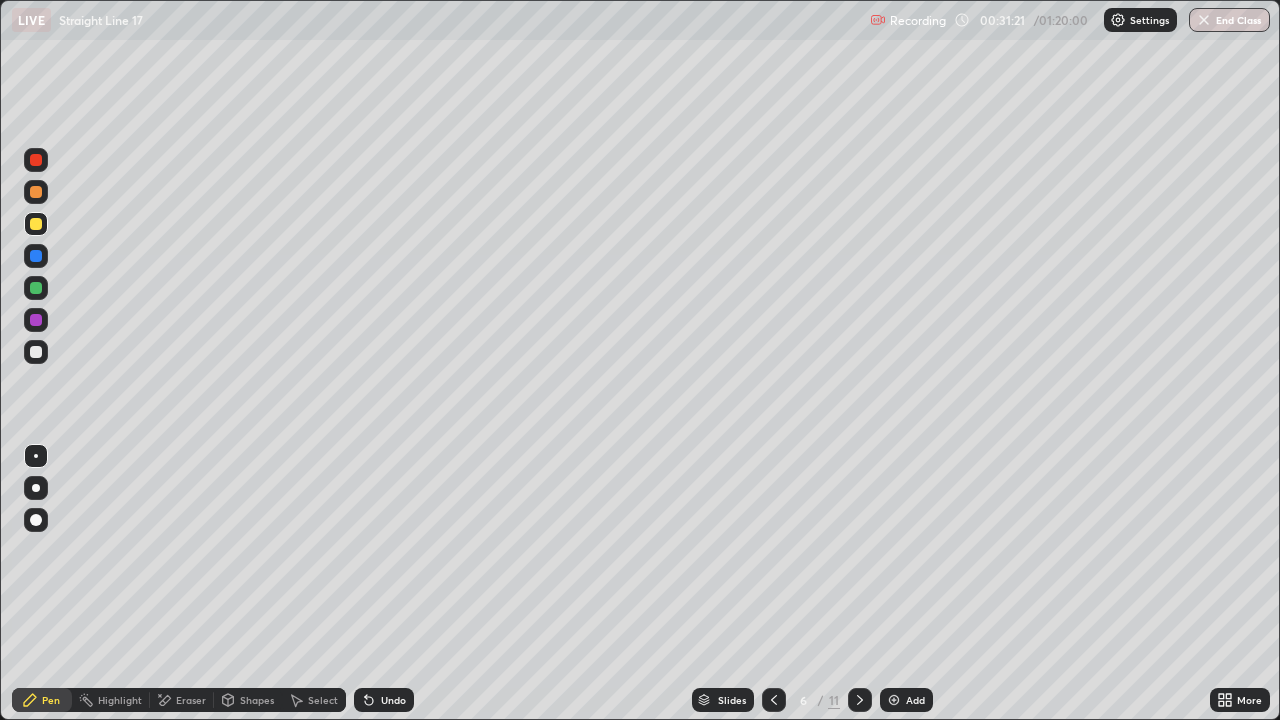 click on "Undo" at bounding box center [393, 700] 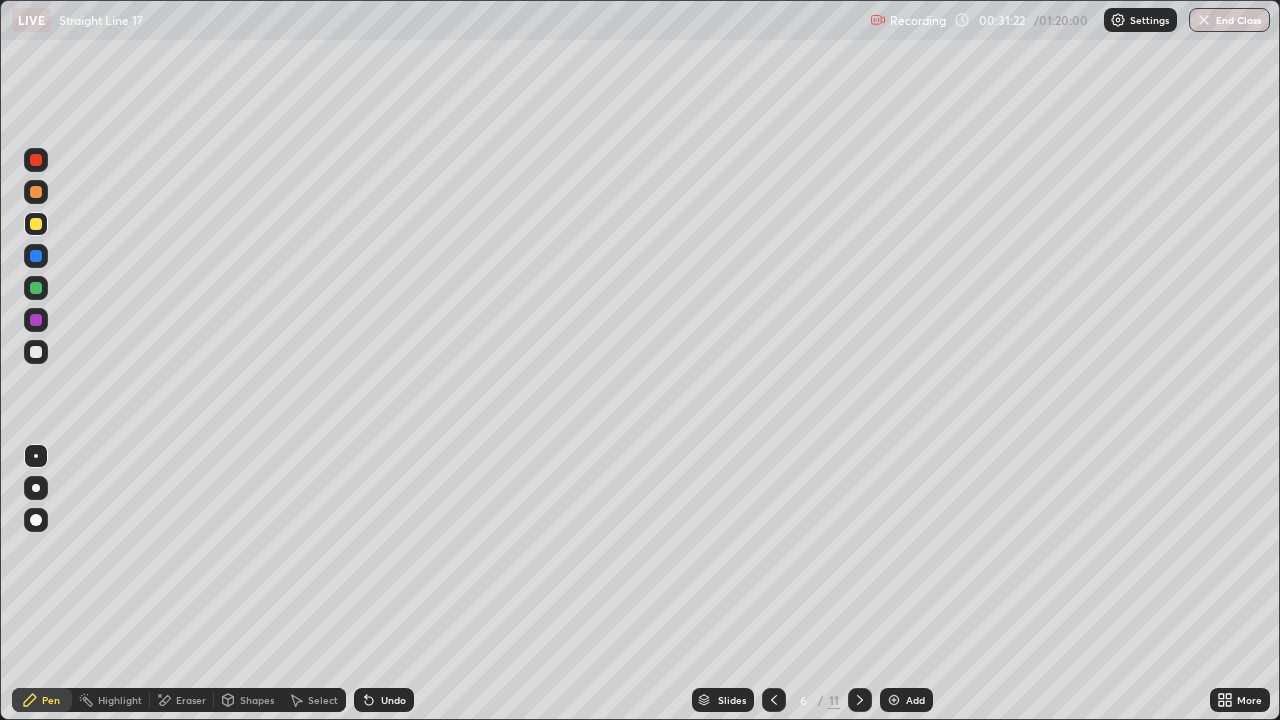 click on "Undo" at bounding box center (384, 700) 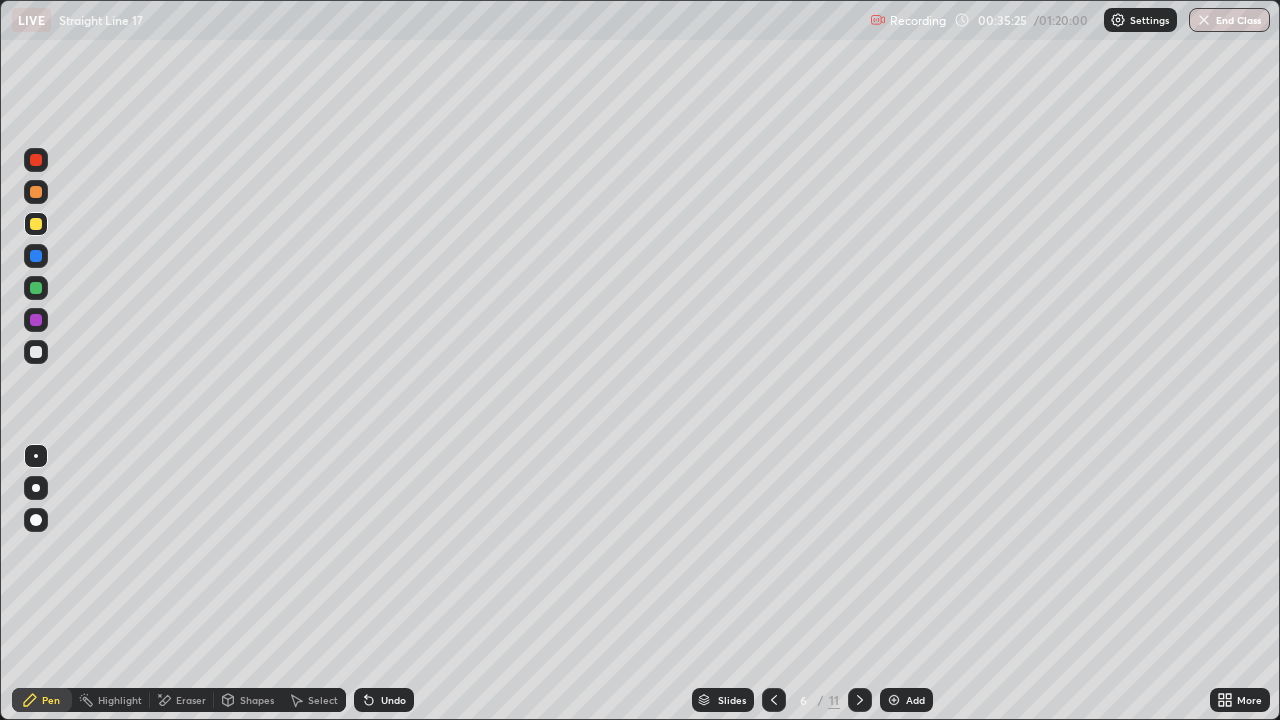click 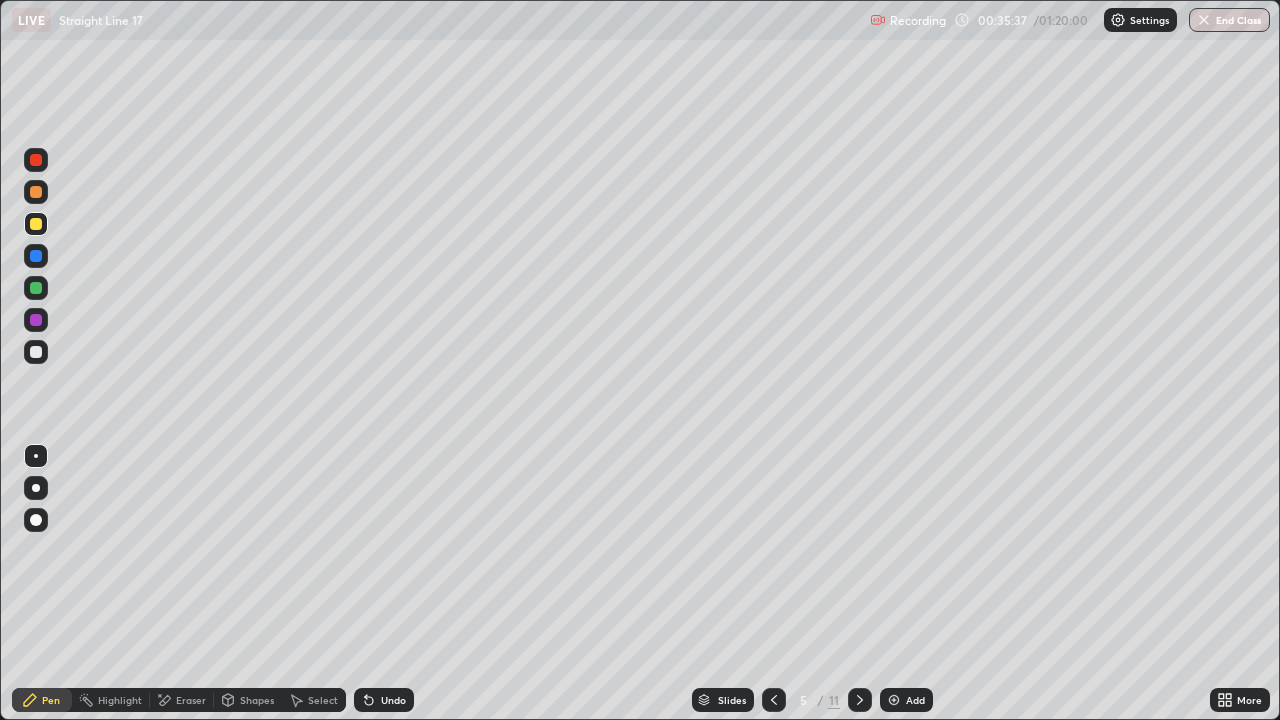 click 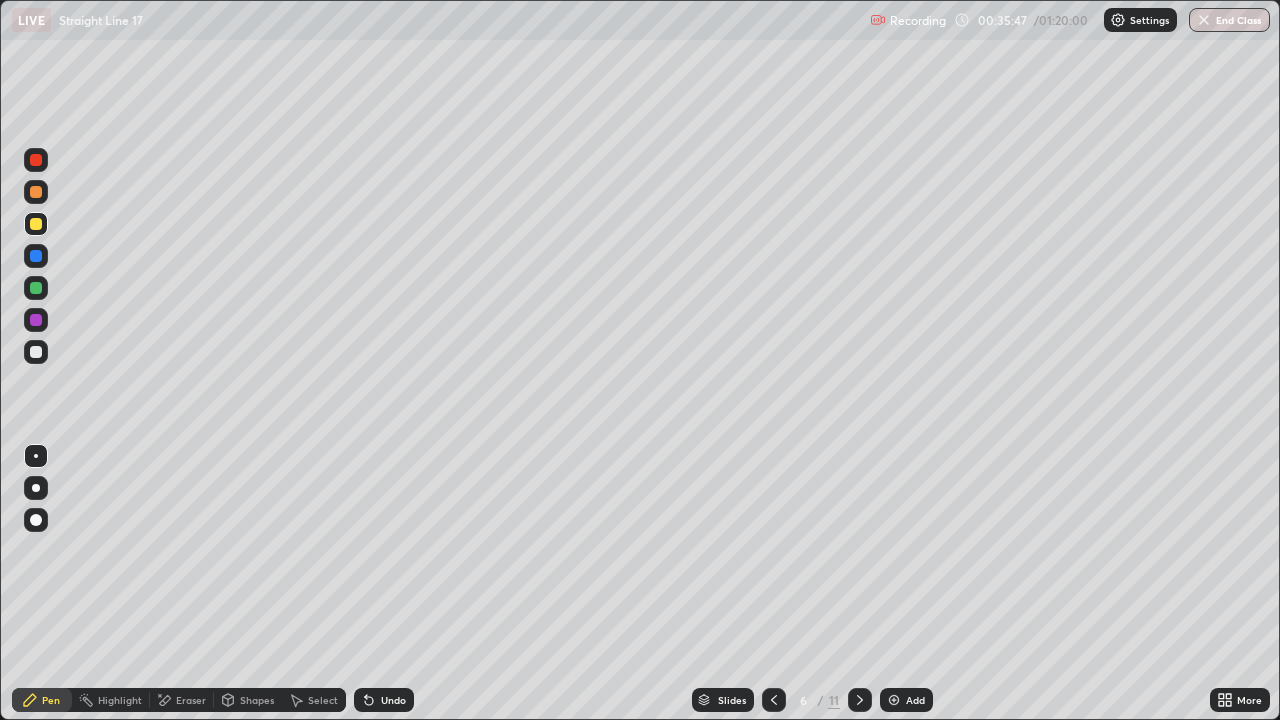 click at bounding box center [36, 352] 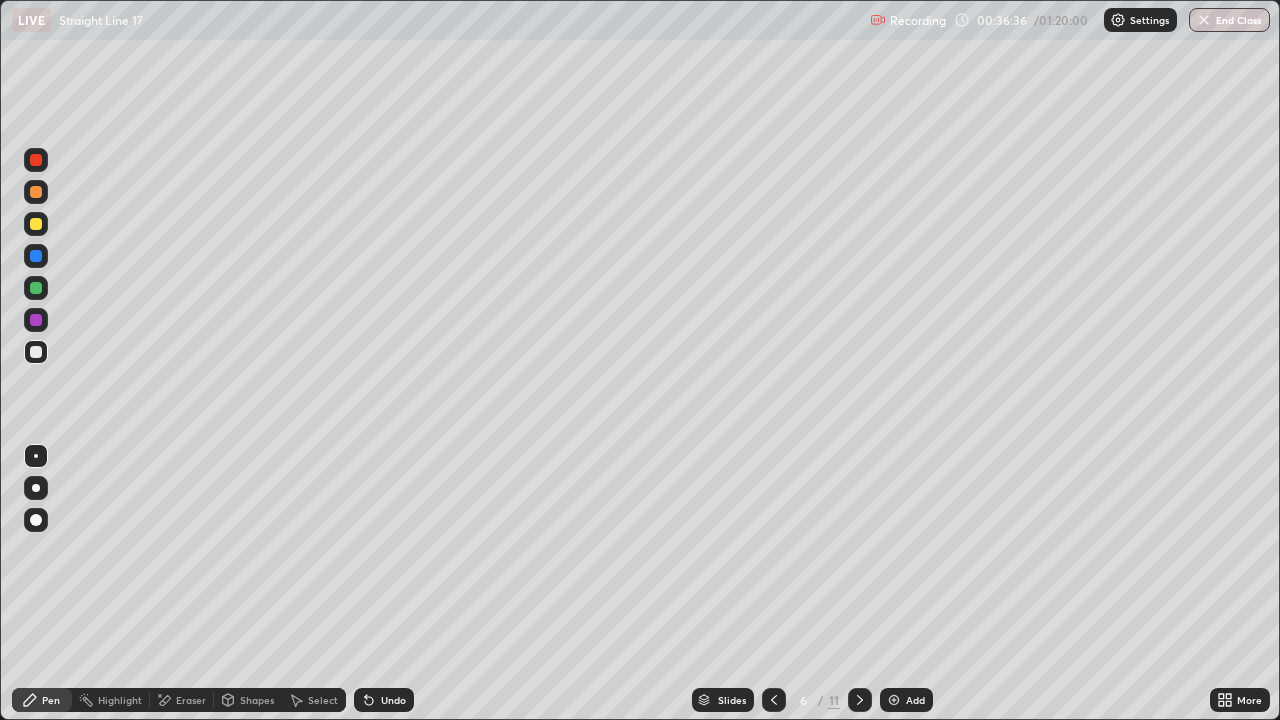 click on "Eraser" at bounding box center (191, 700) 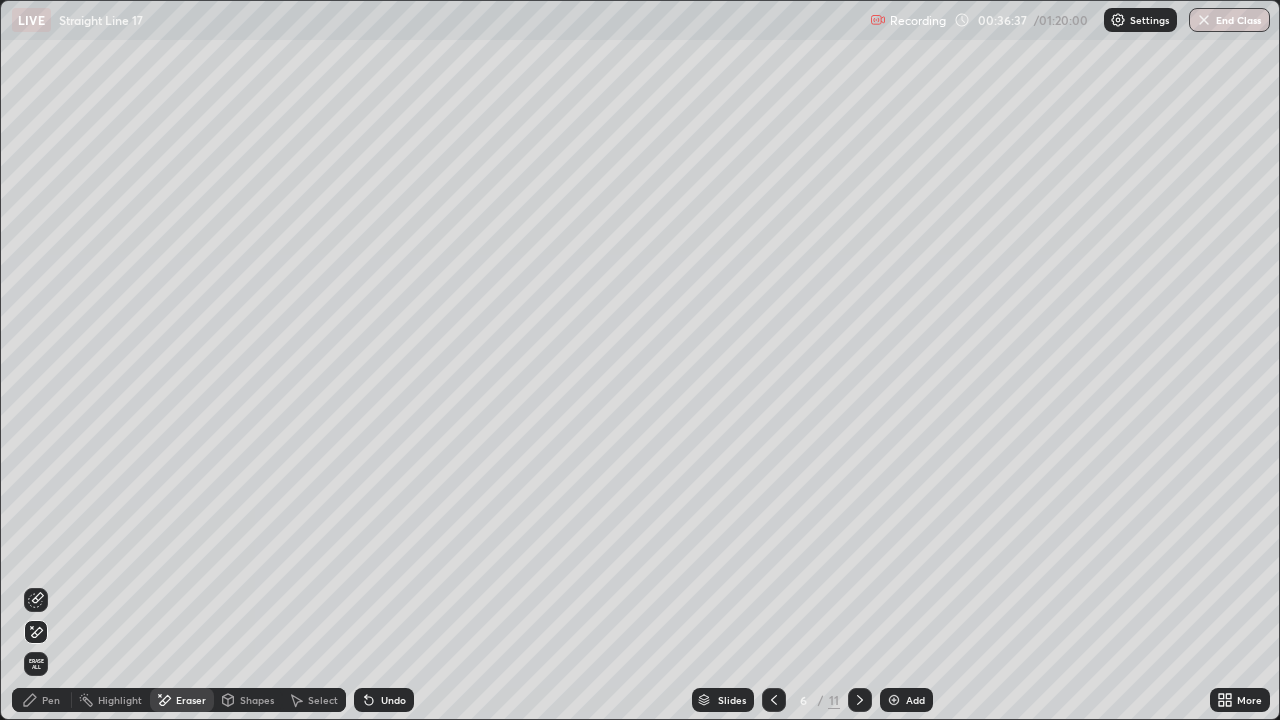 click on "Pen" at bounding box center (51, 700) 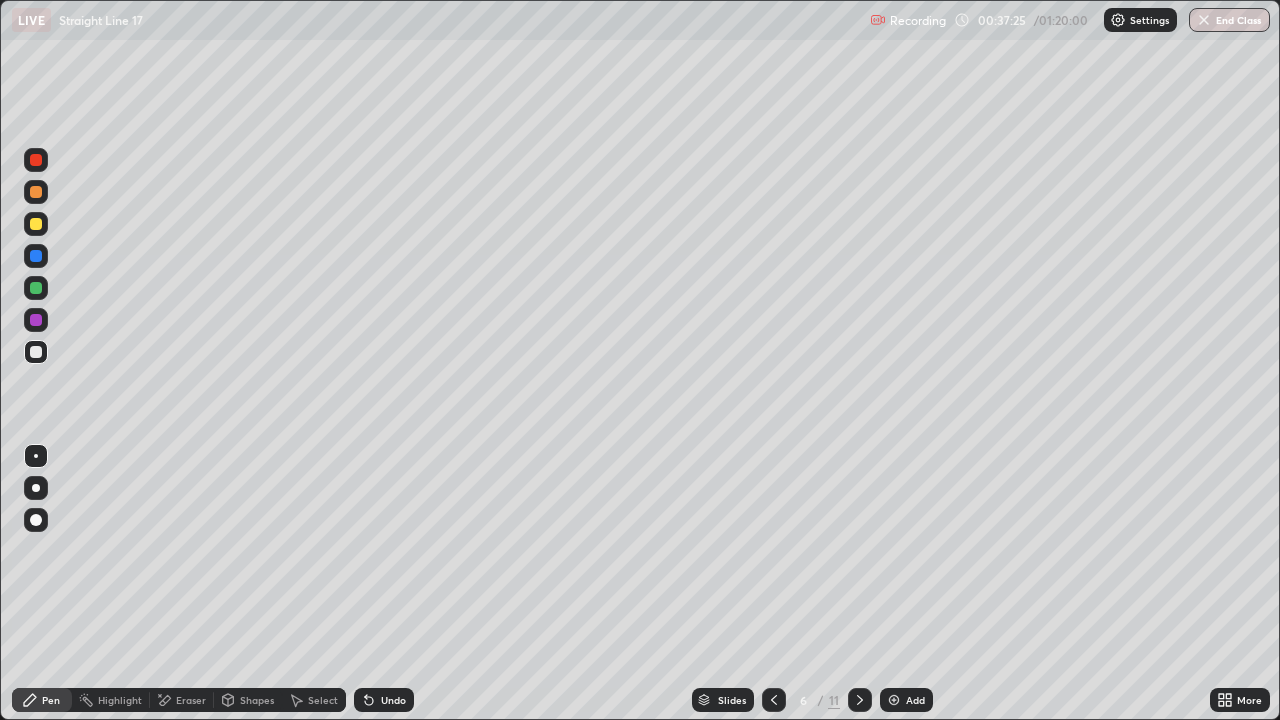 click on "Undo" at bounding box center [384, 700] 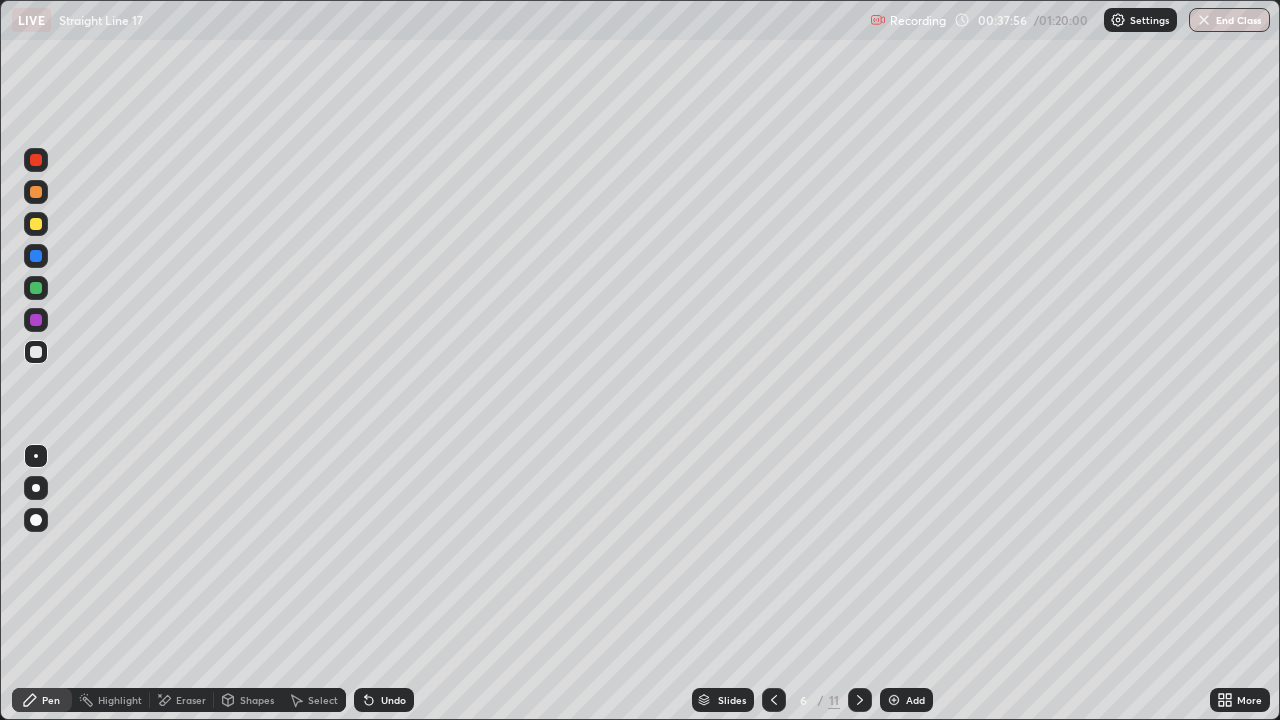 click at bounding box center [860, 700] 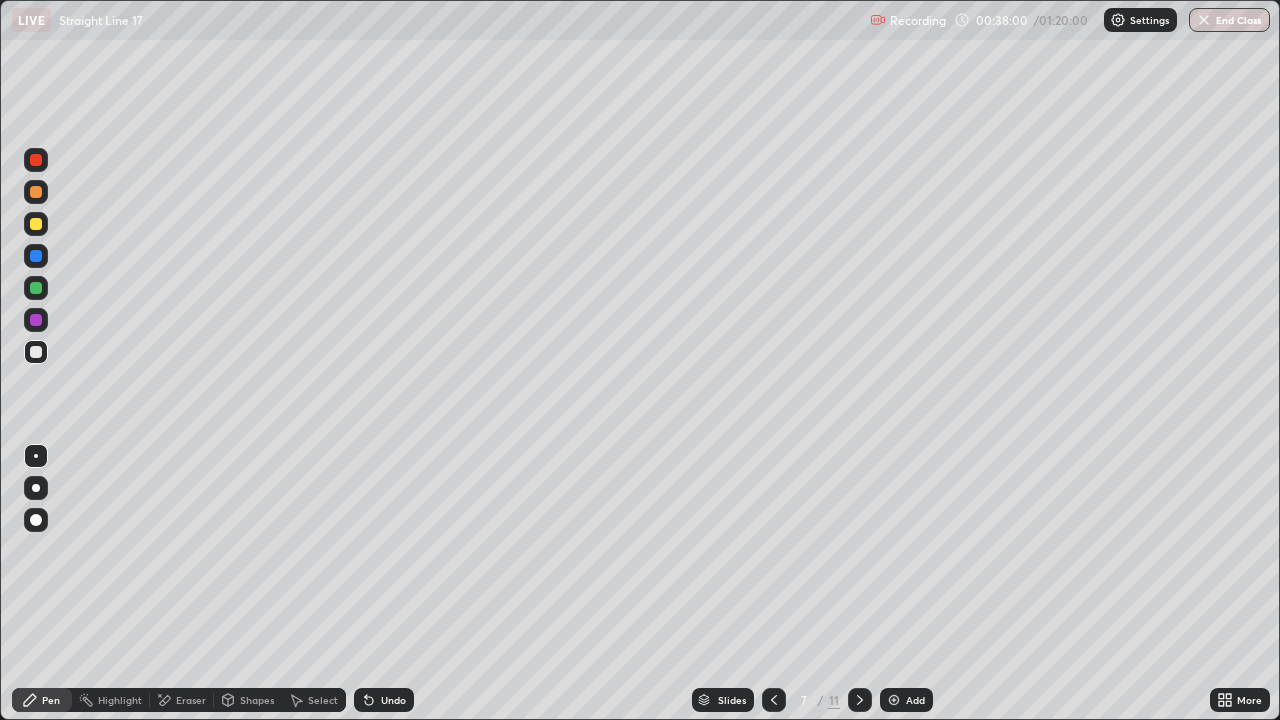 click at bounding box center (36, 192) 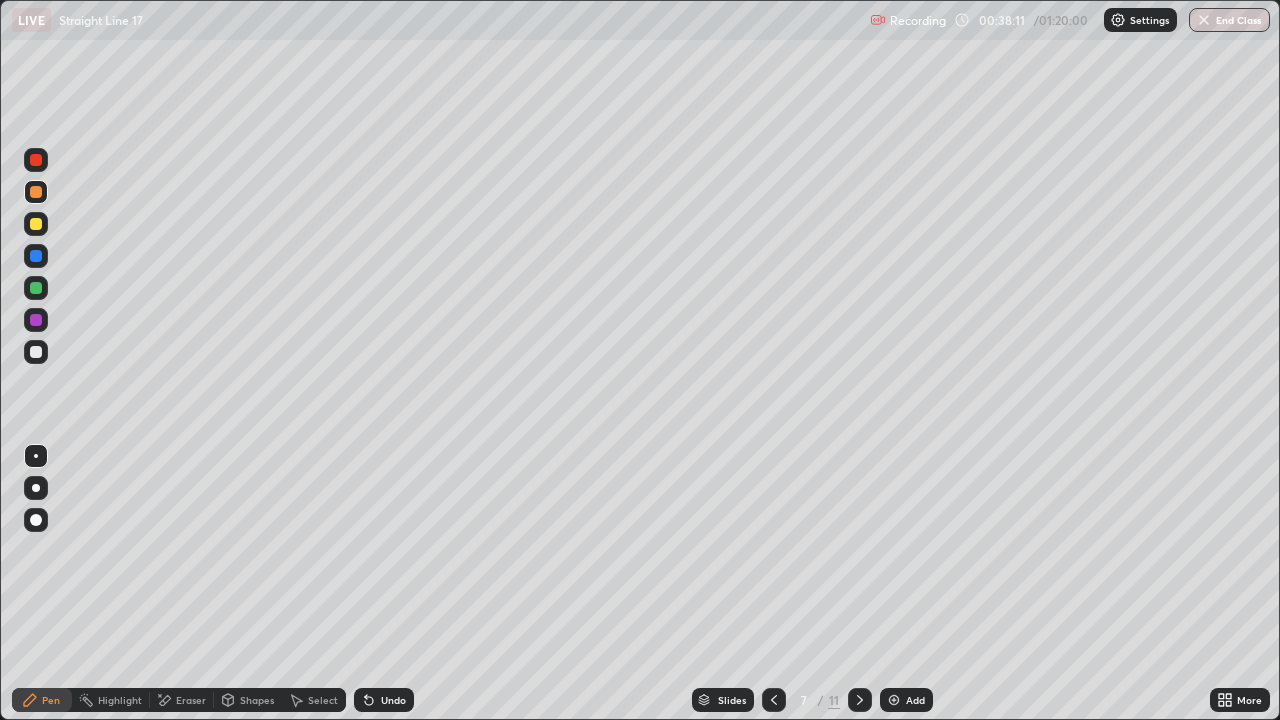 click at bounding box center (36, 224) 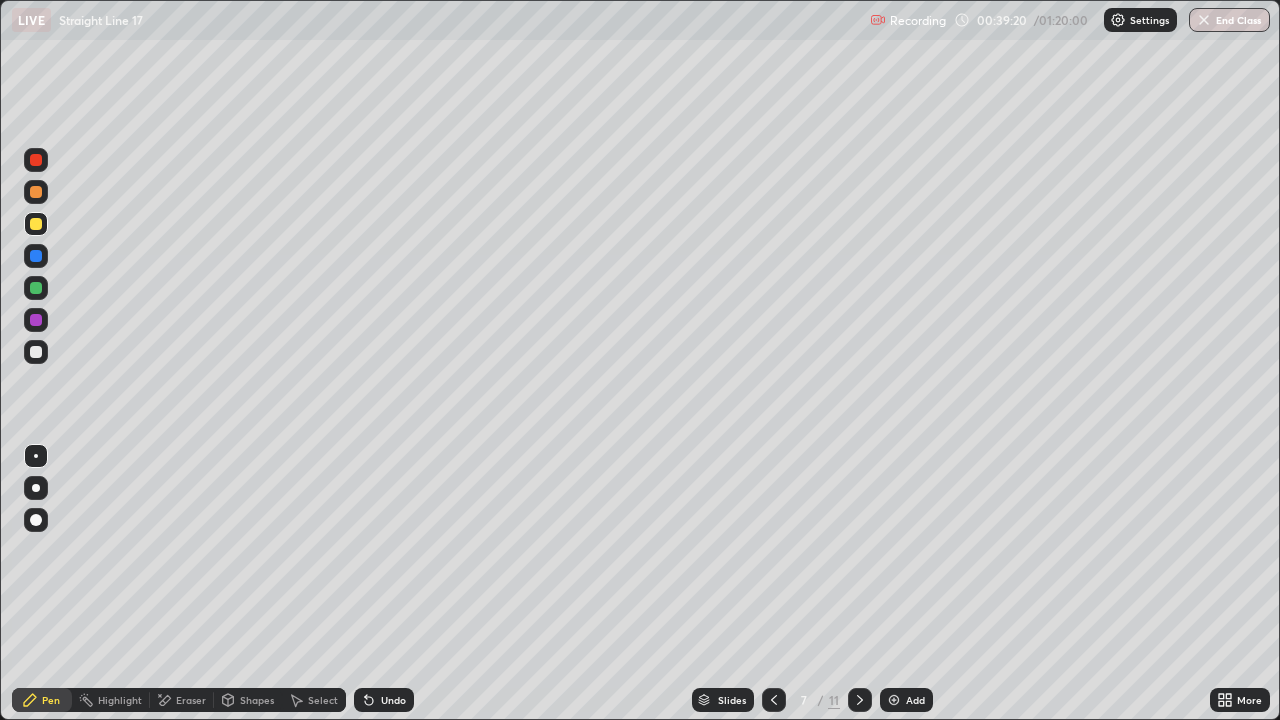 click at bounding box center (36, 224) 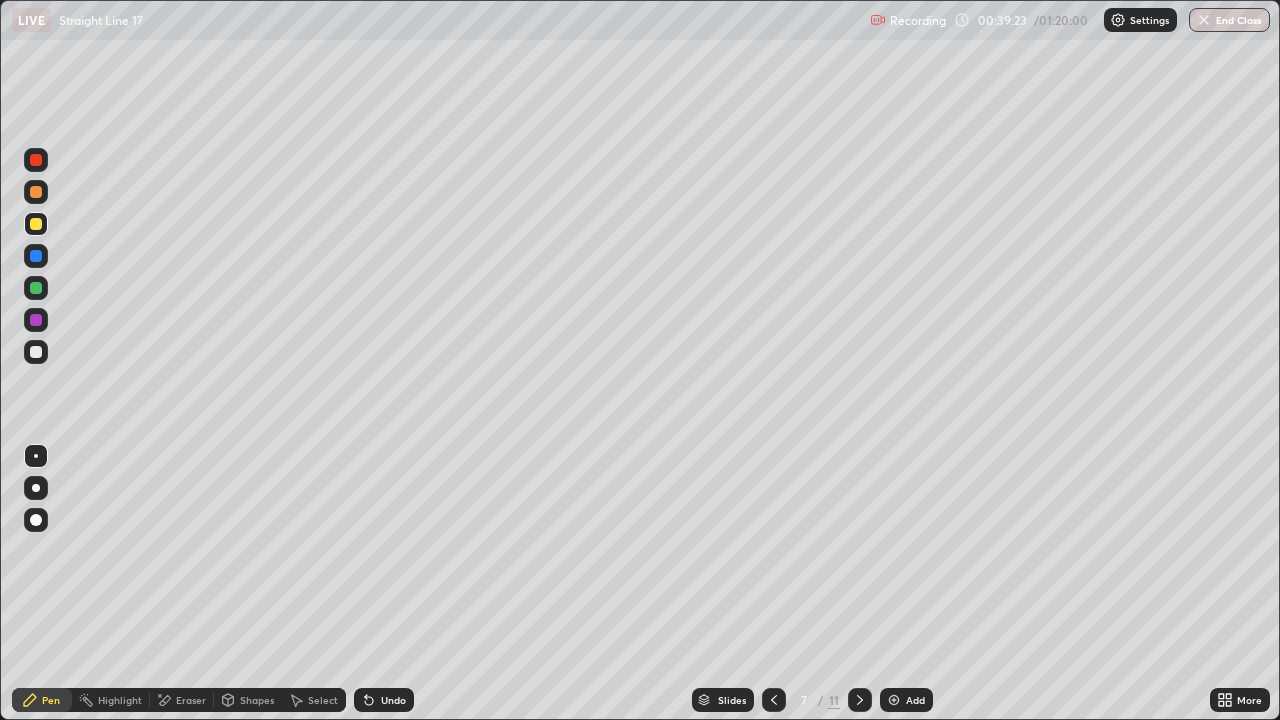 click at bounding box center (36, 192) 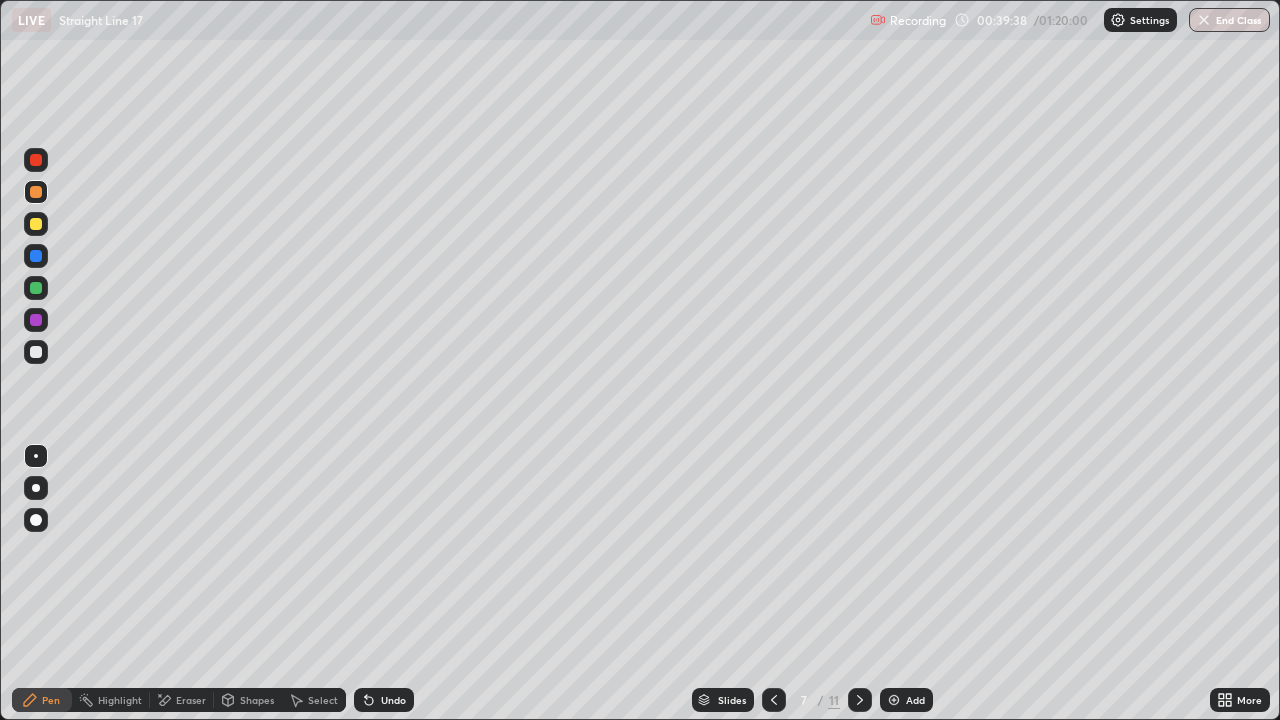 click on "Shapes" at bounding box center (257, 700) 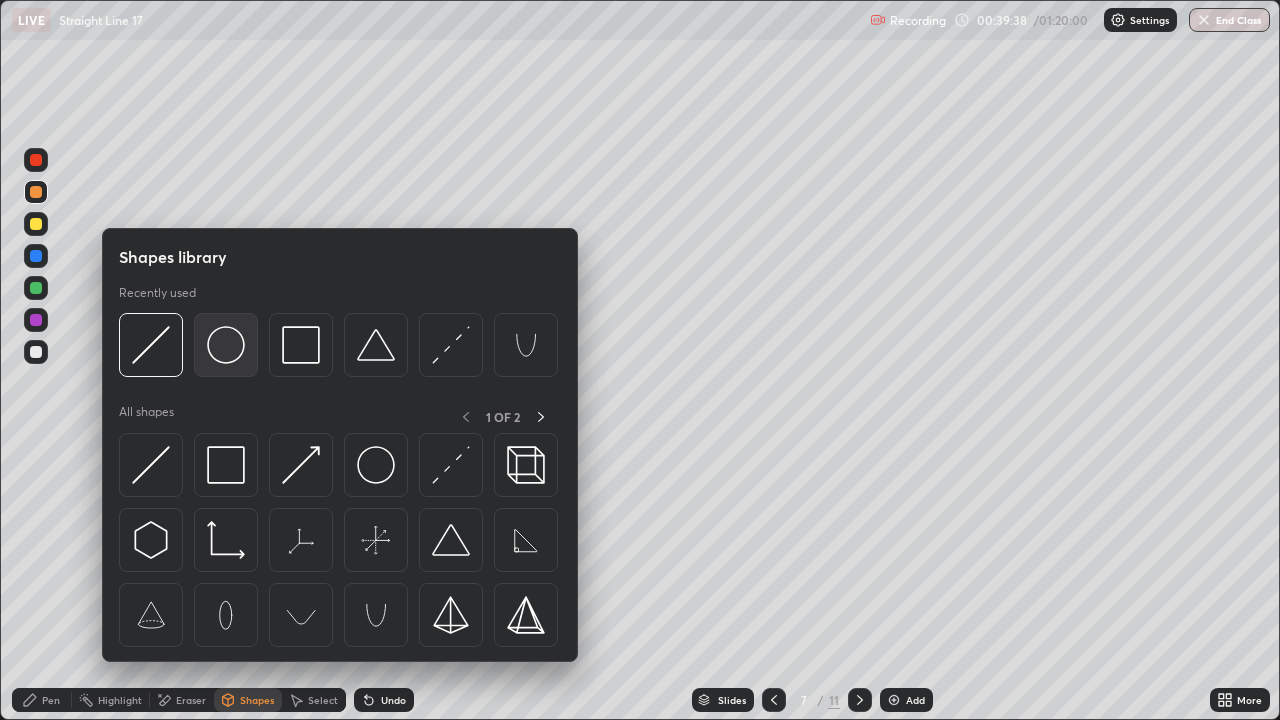 click at bounding box center [226, 345] 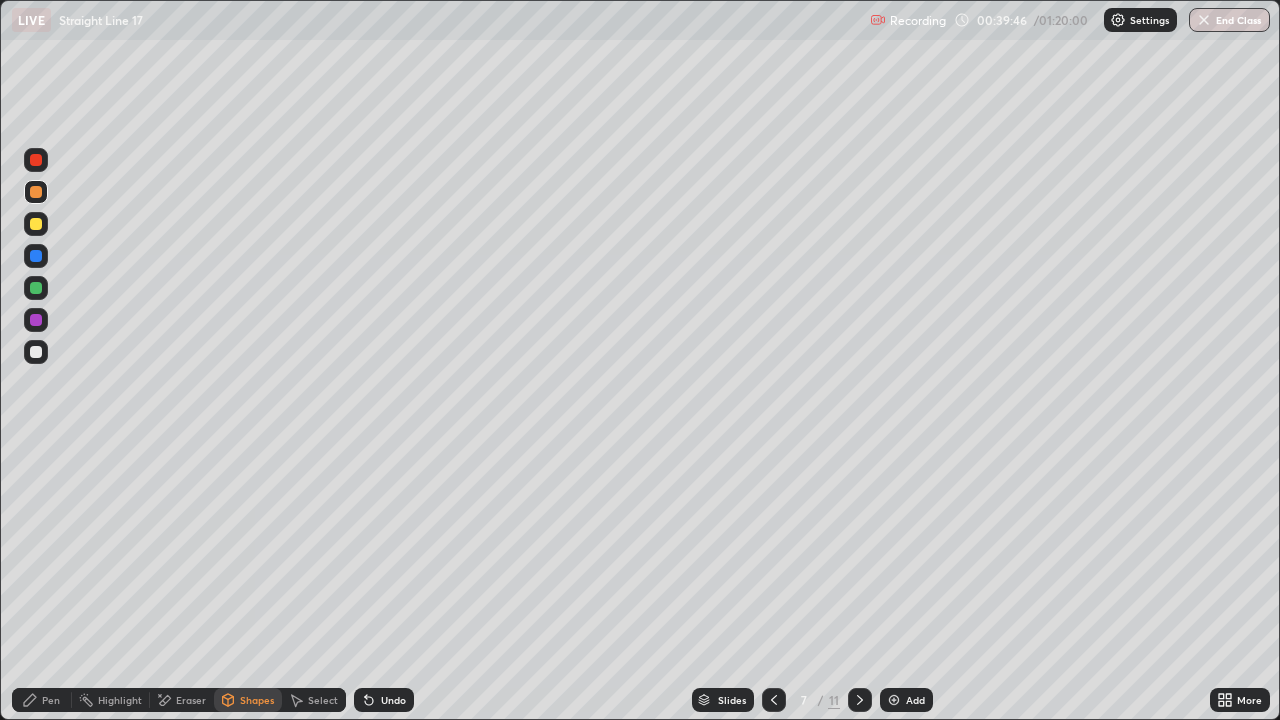 click on "Shapes" at bounding box center [257, 700] 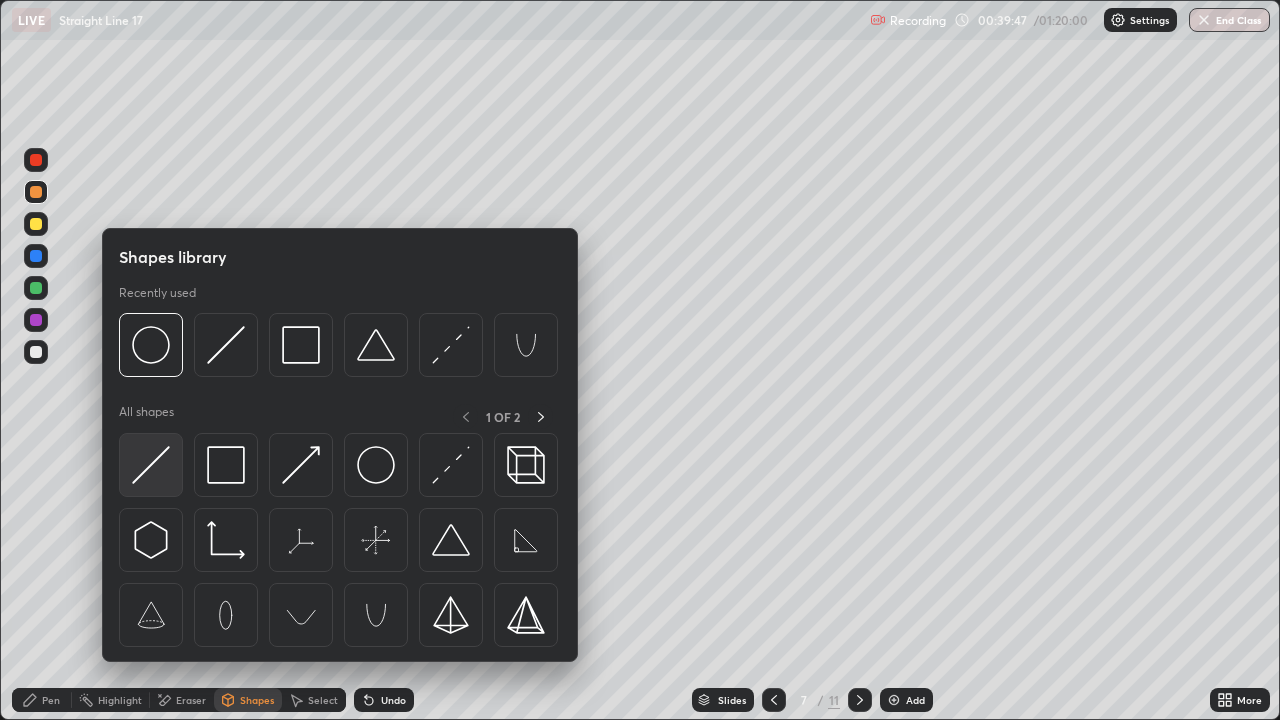 click at bounding box center (151, 465) 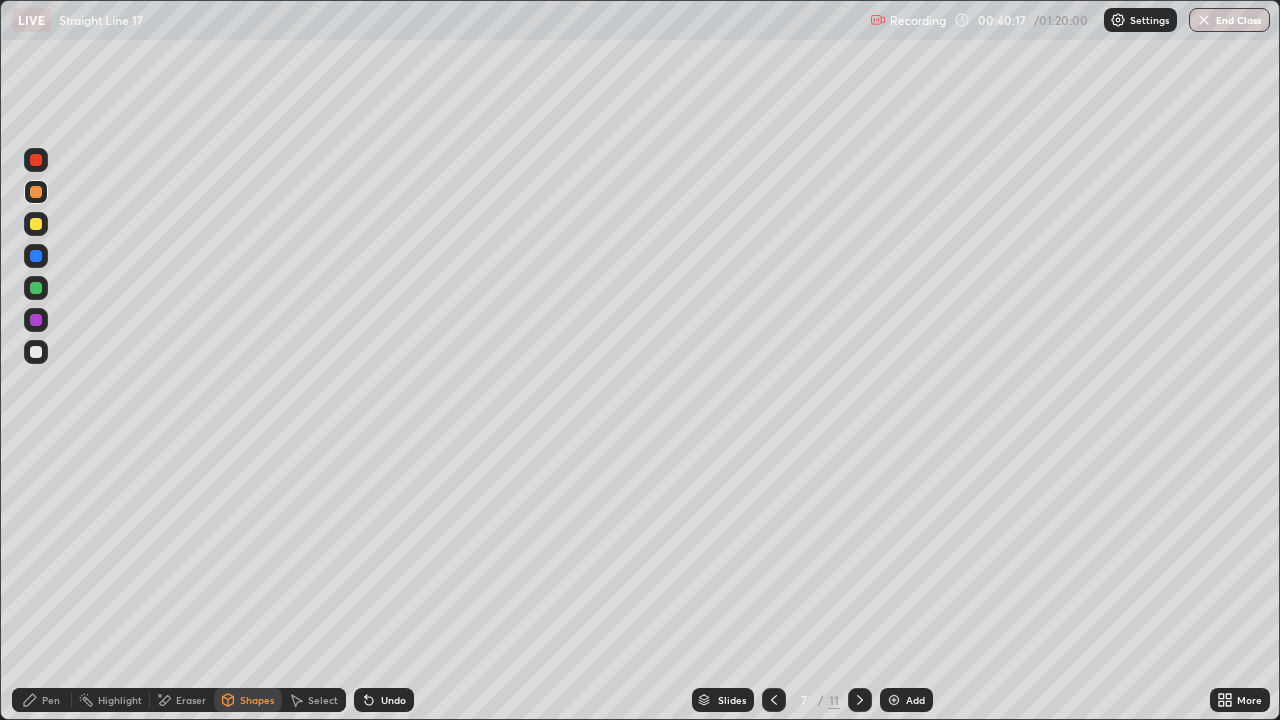 click at bounding box center [36, 288] 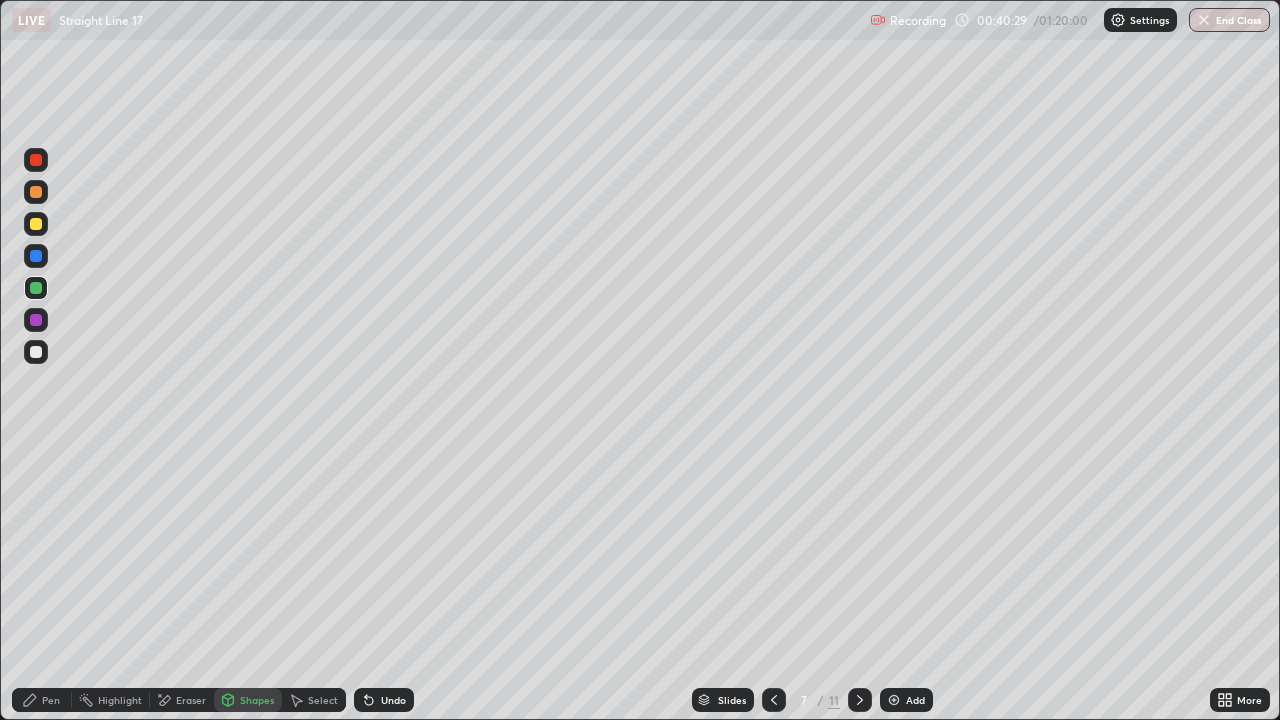 click on "Pen" at bounding box center (51, 700) 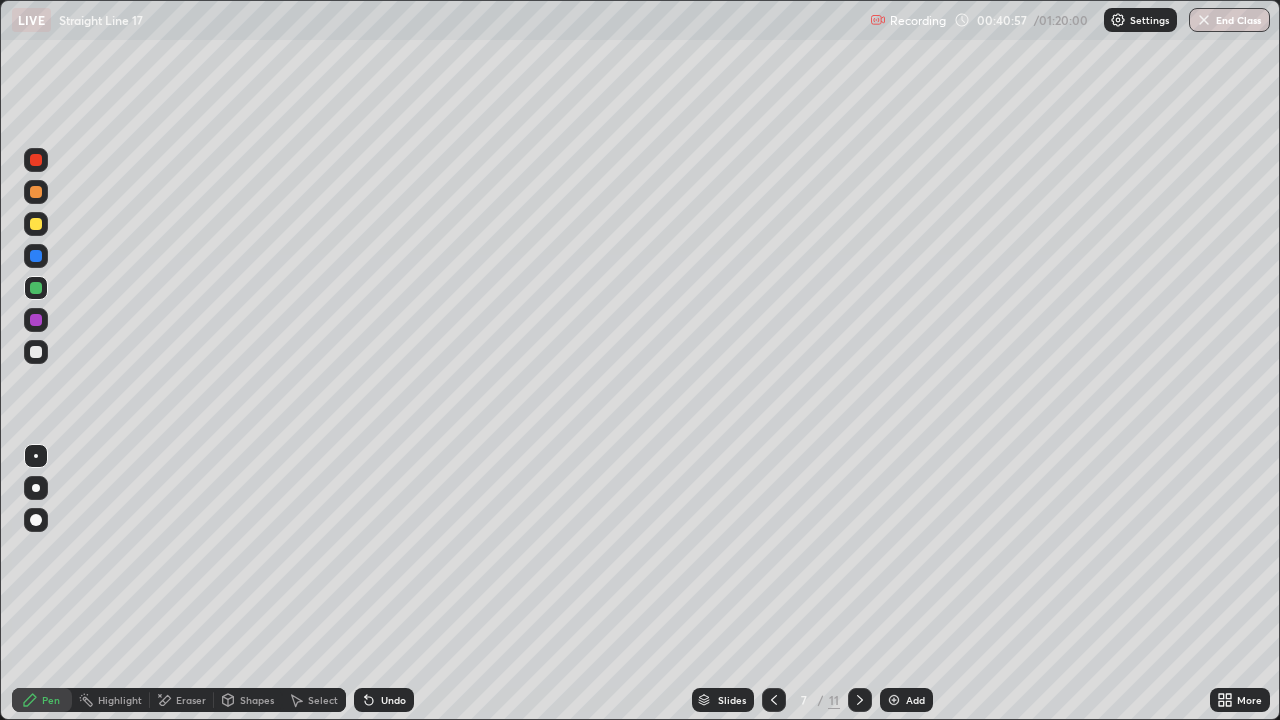 click on "Undo" at bounding box center (393, 700) 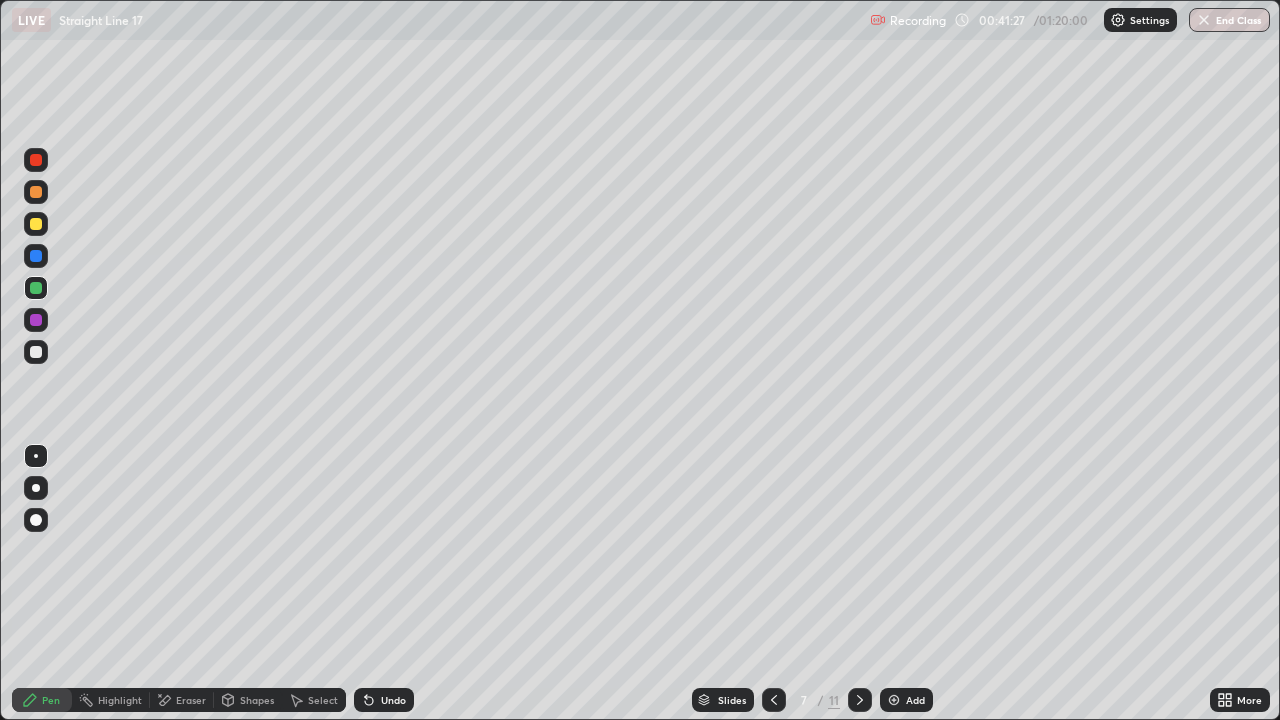 click at bounding box center (36, 288) 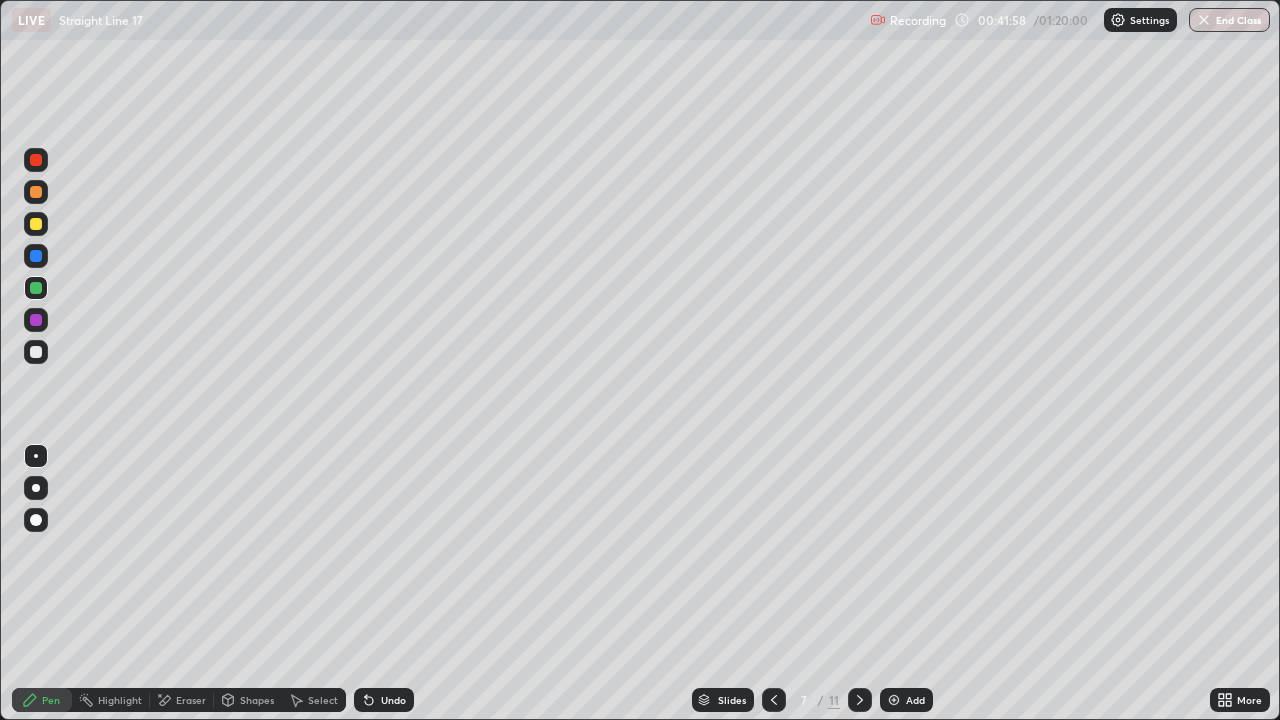 click at bounding box center (36, 224) 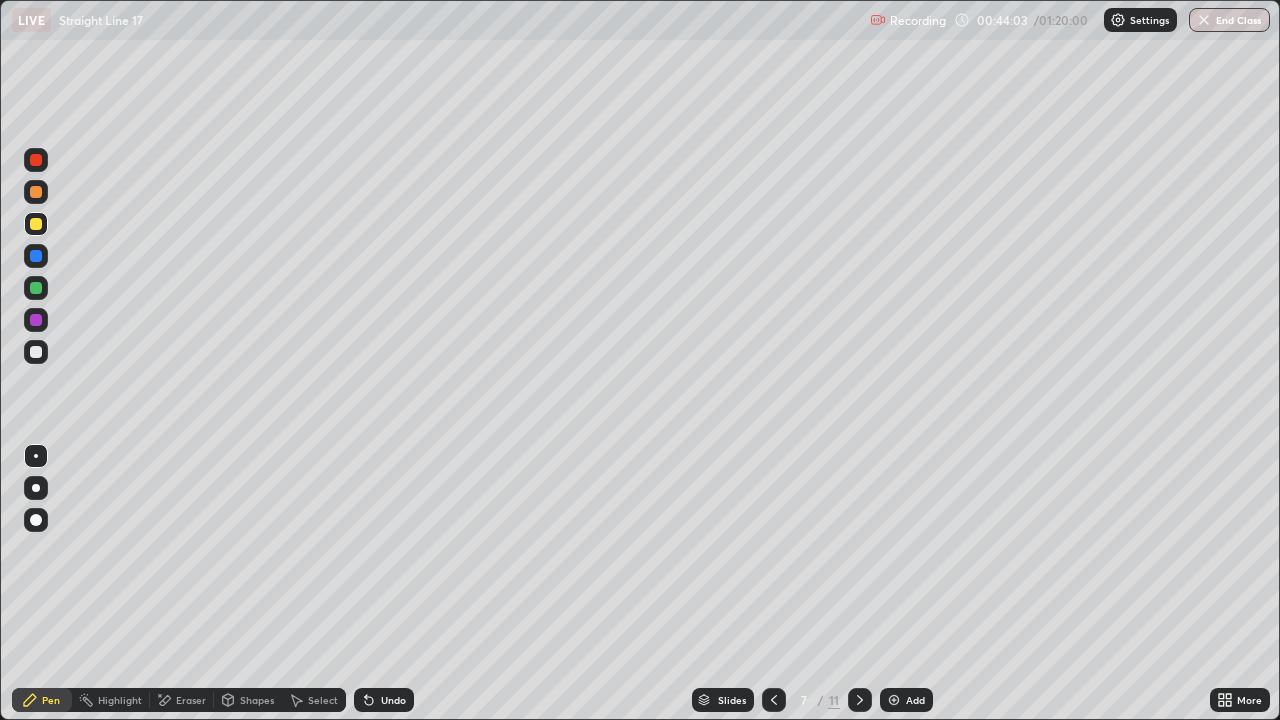 click 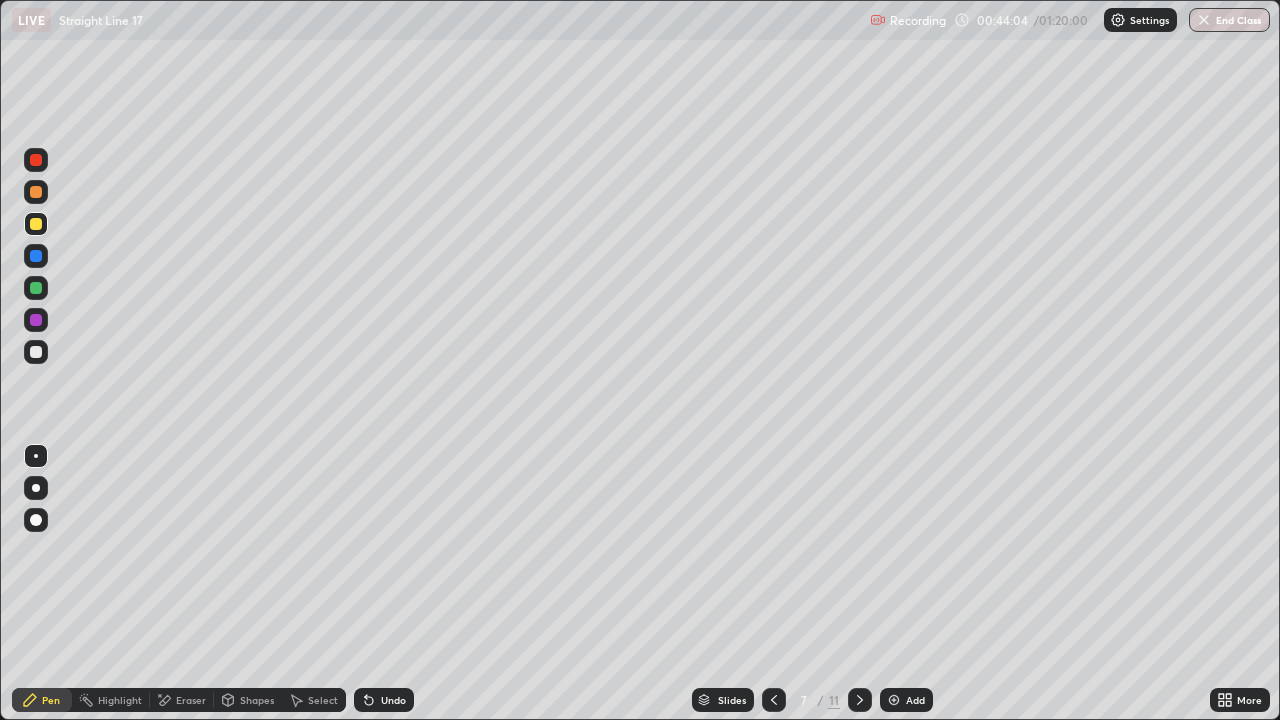 click 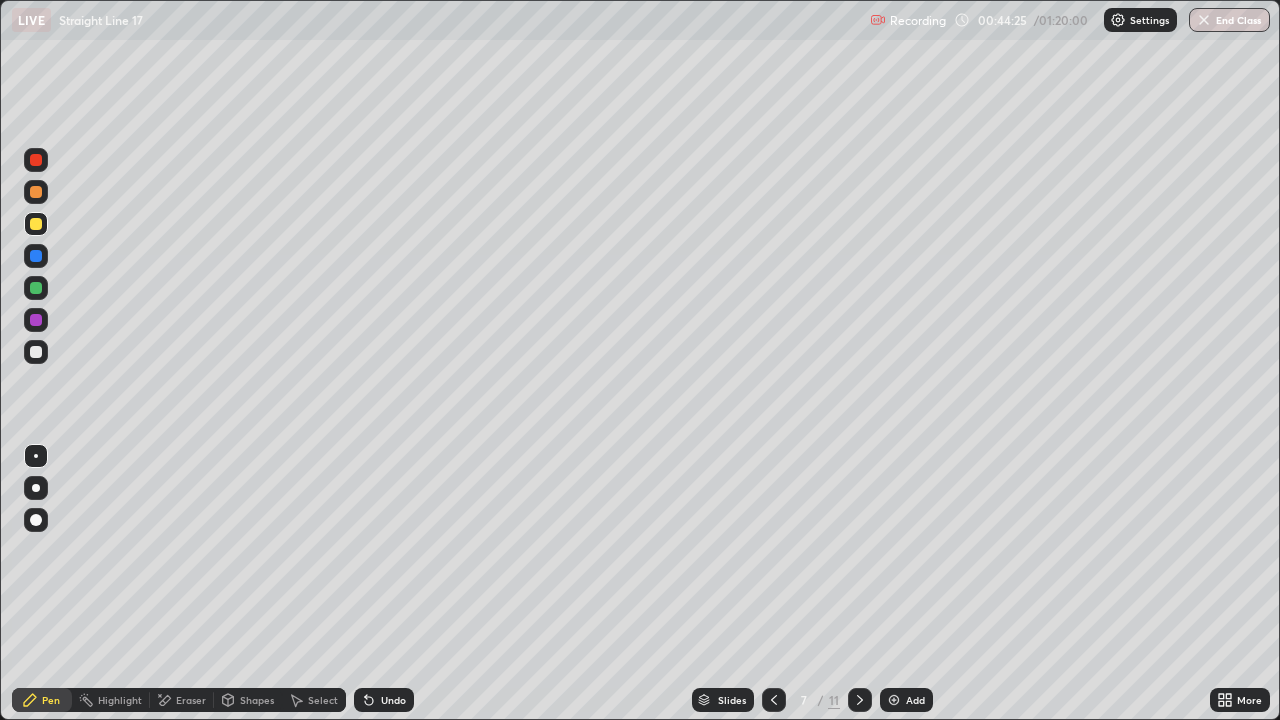 click at bounding box center [36, 352] 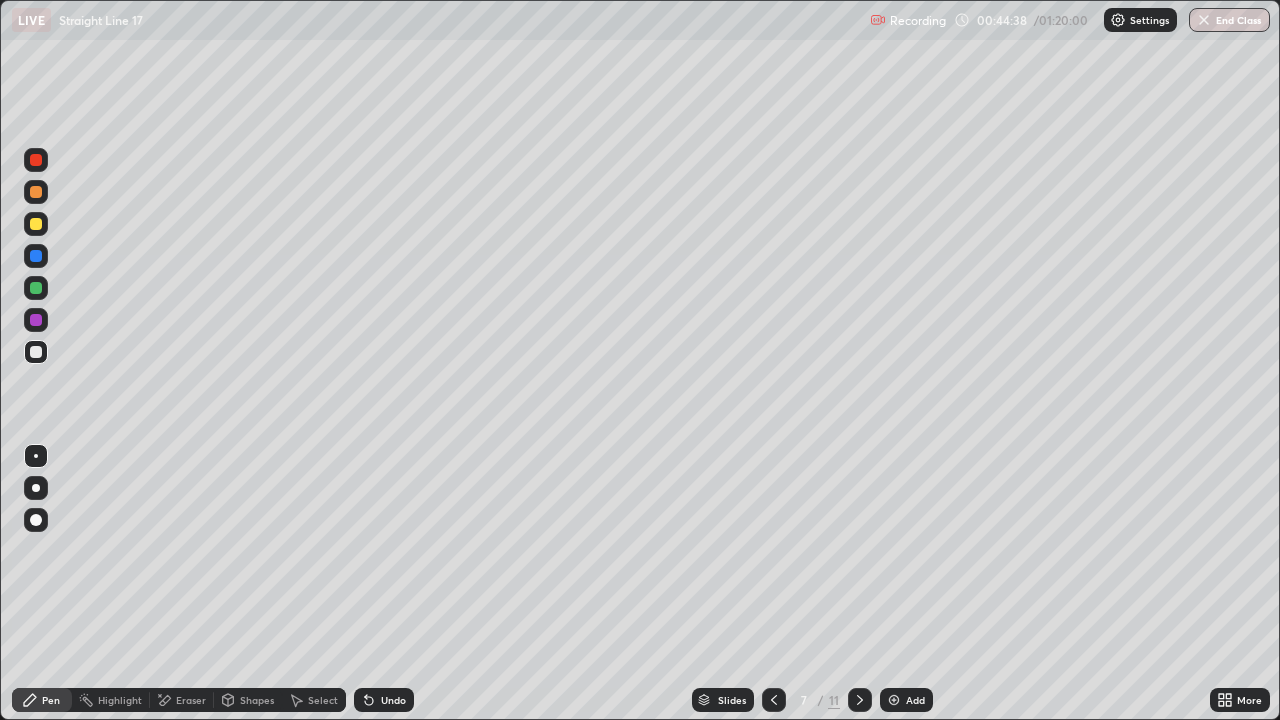click on "Erase all" at bounding box center (36, 360) 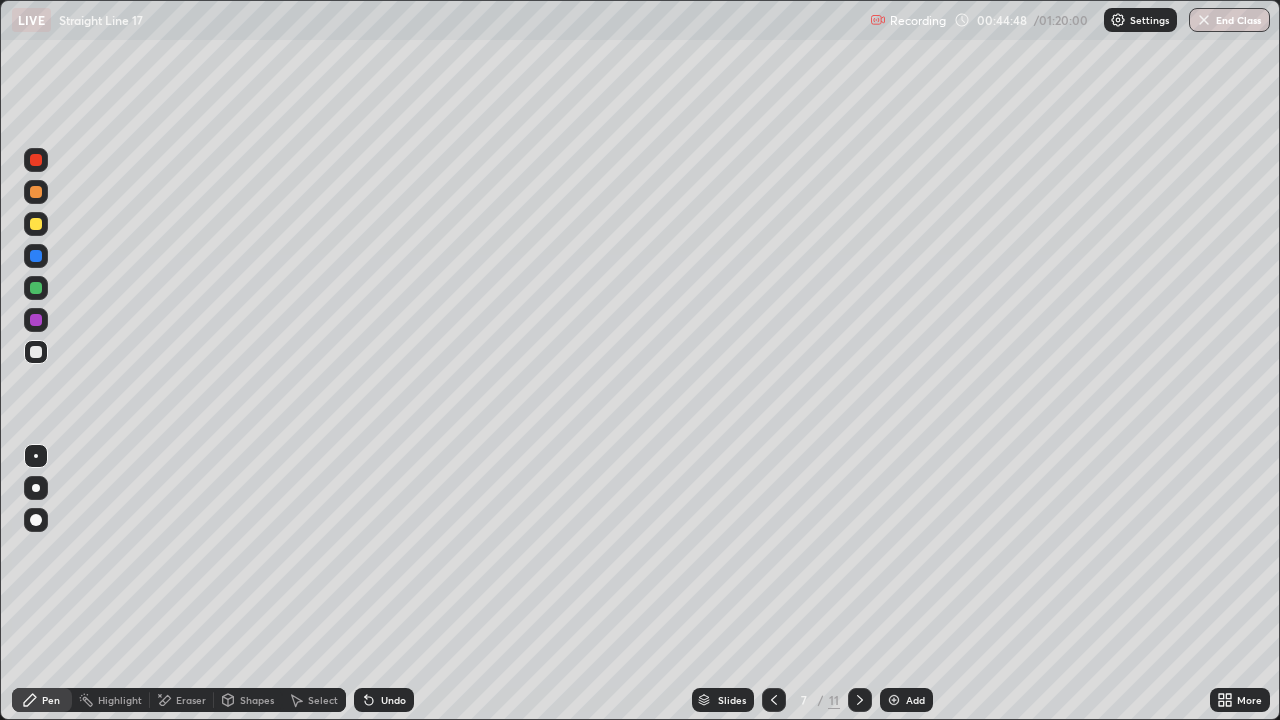 click on "Eraser" at bounding box center (182, 700) 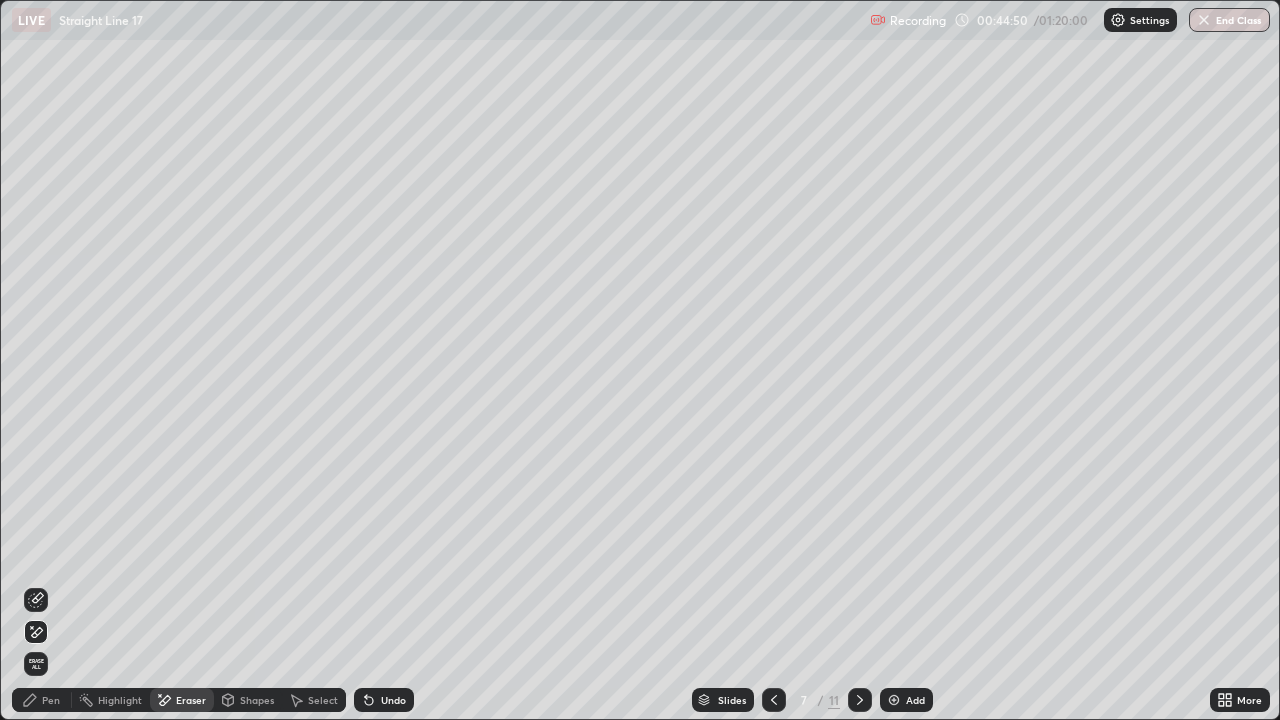 click on "Pen" at bounding box center [51, 700] 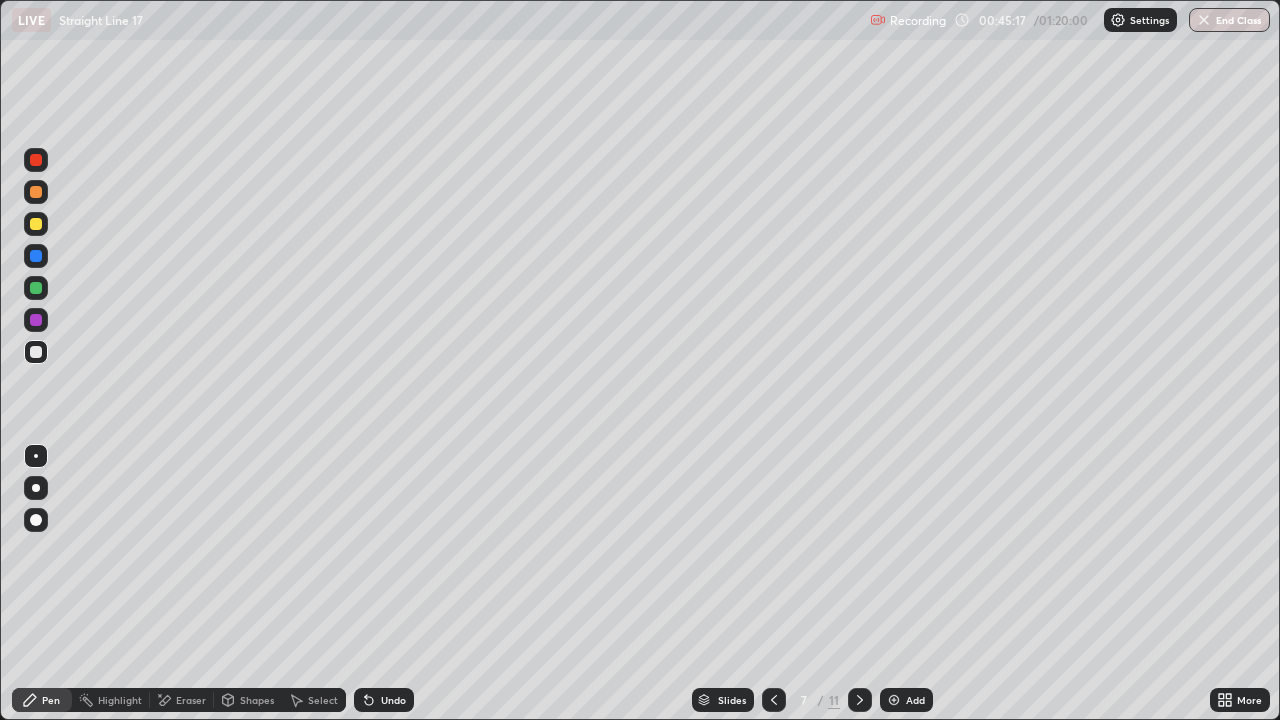 click on "Eraser" at bounding box center [182, 700] 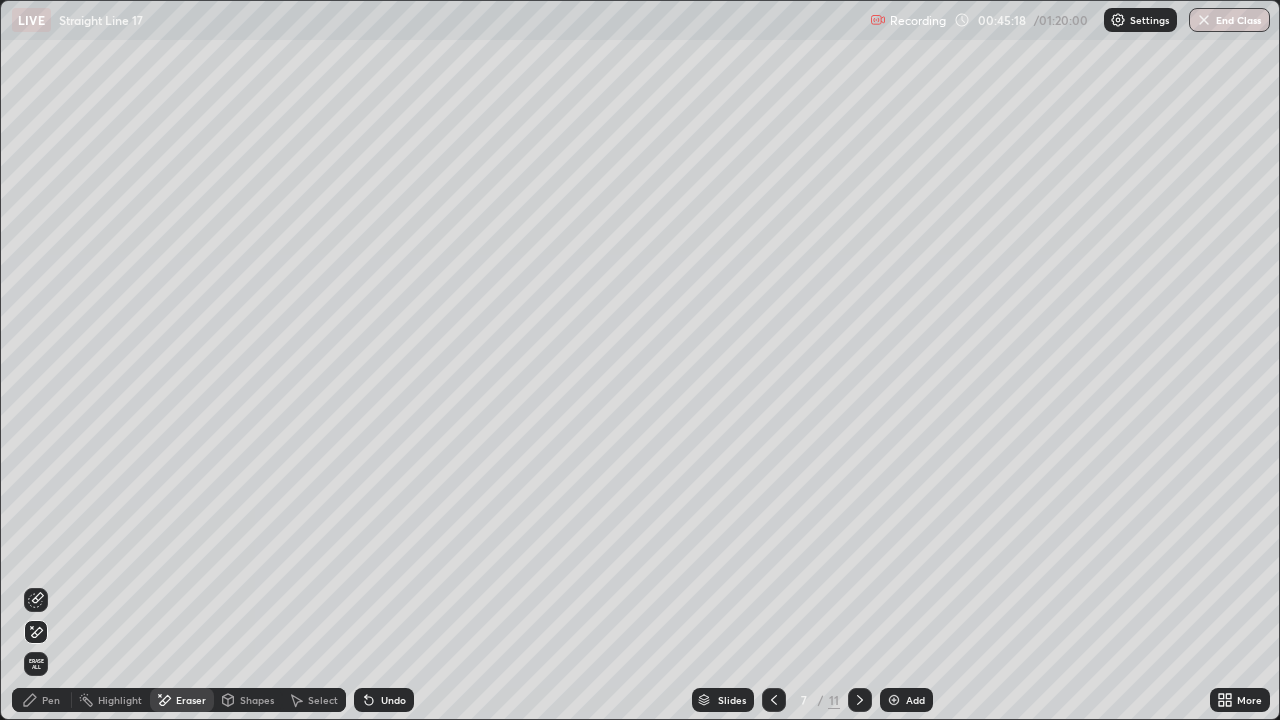 click 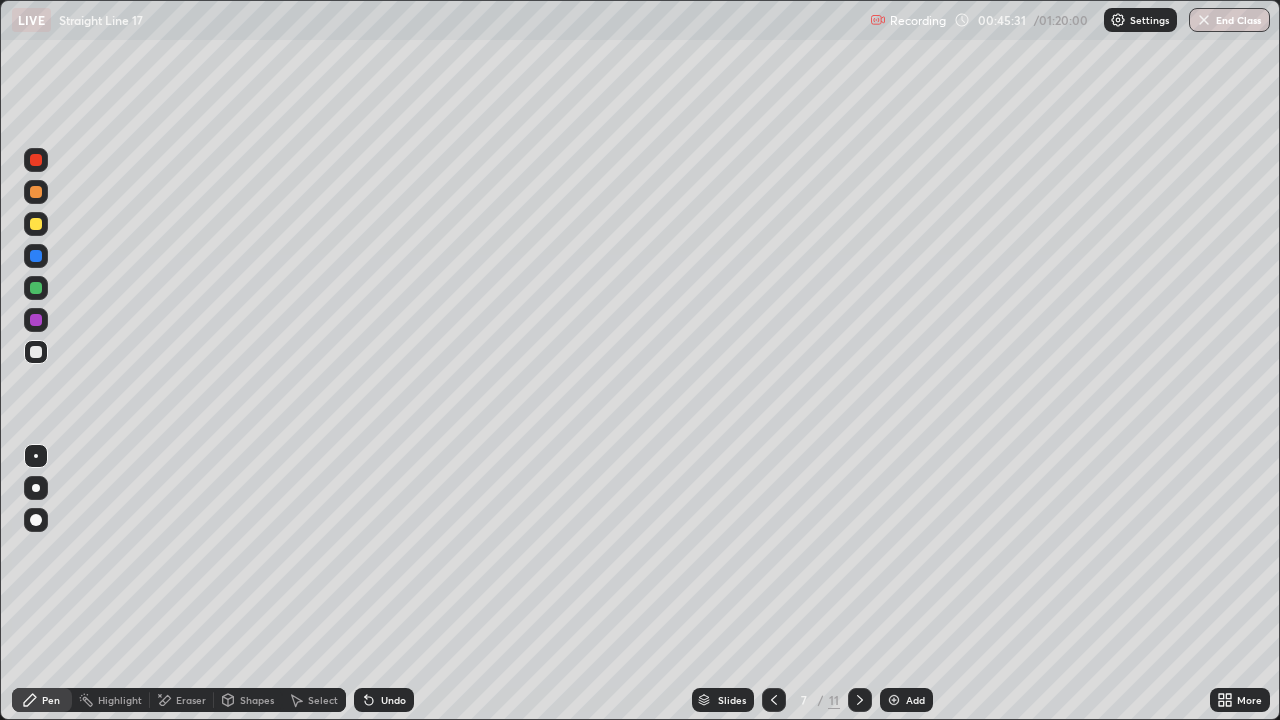 click at bounding box center [36, 560] 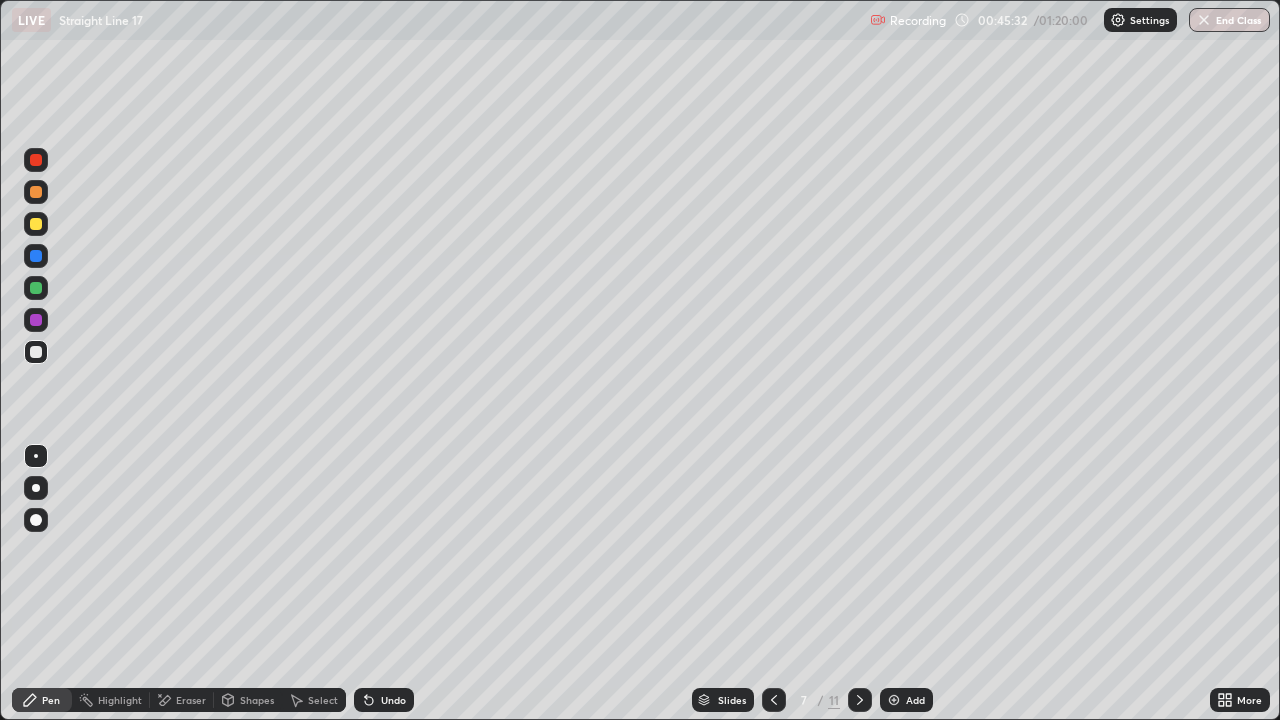 click at bounding box center [36, 560] 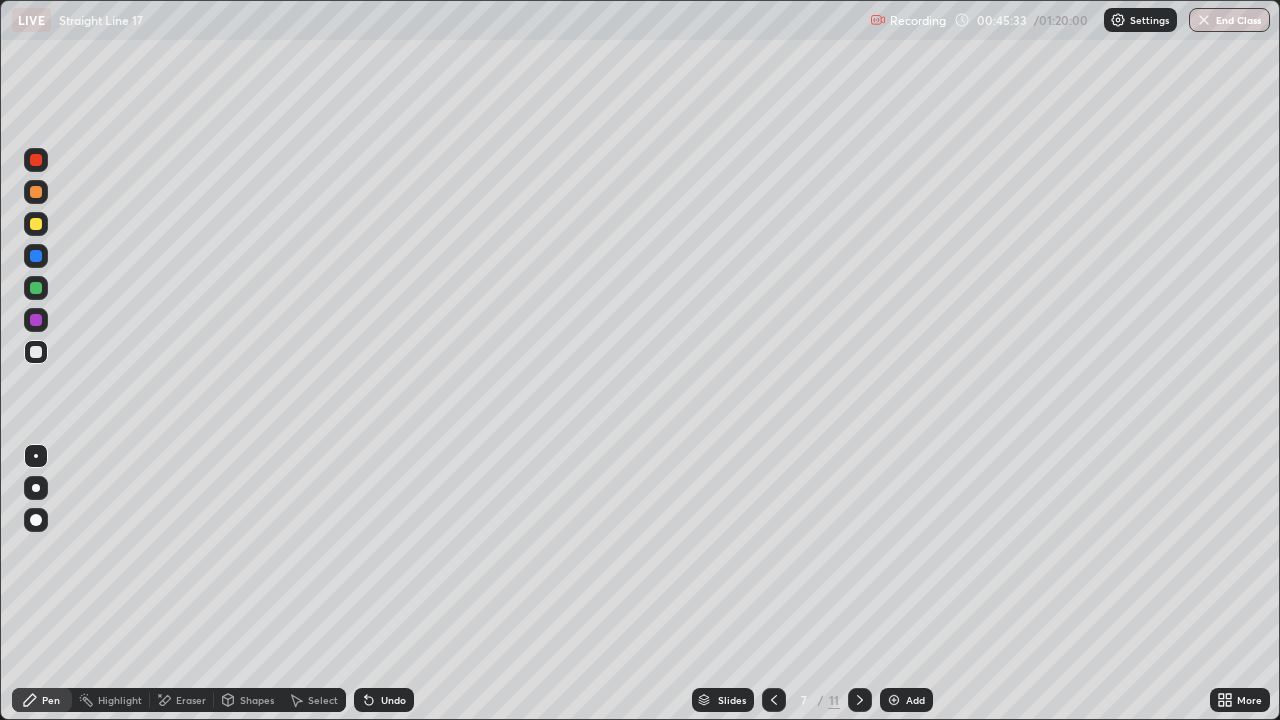 click on "Erase all" at bounding box center [36, 360] 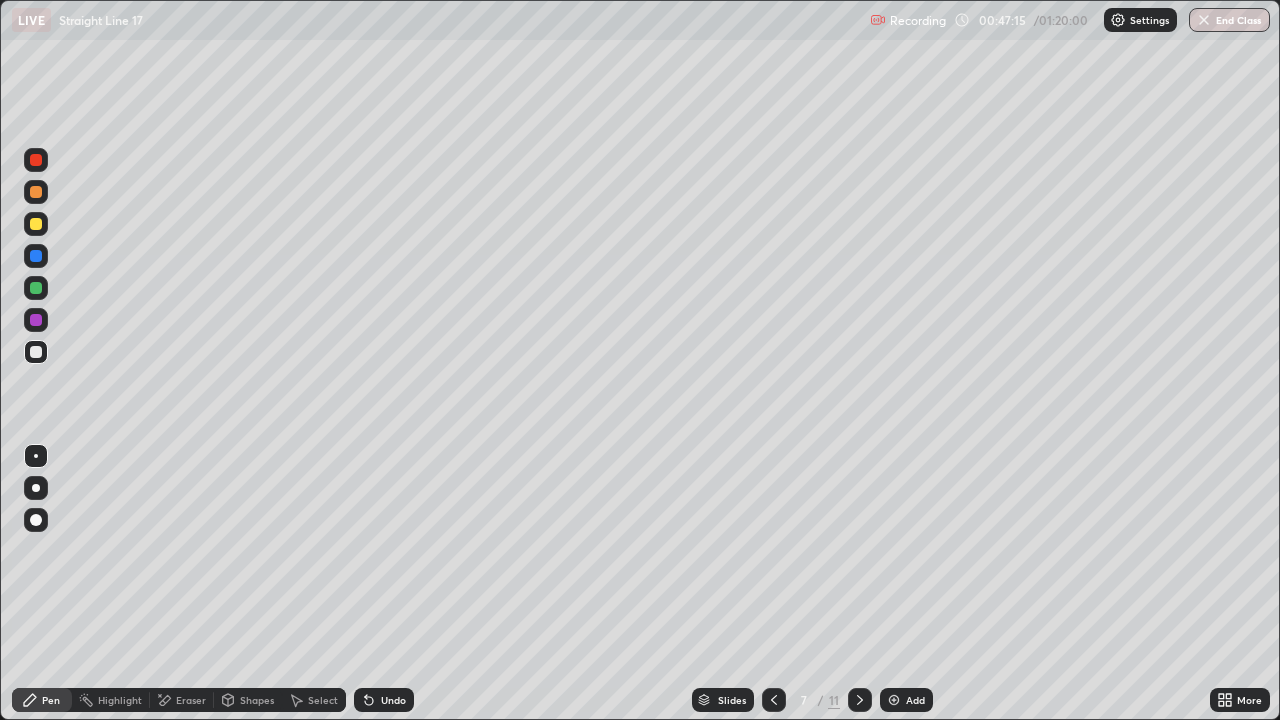 click at bounding box center [36, 288] 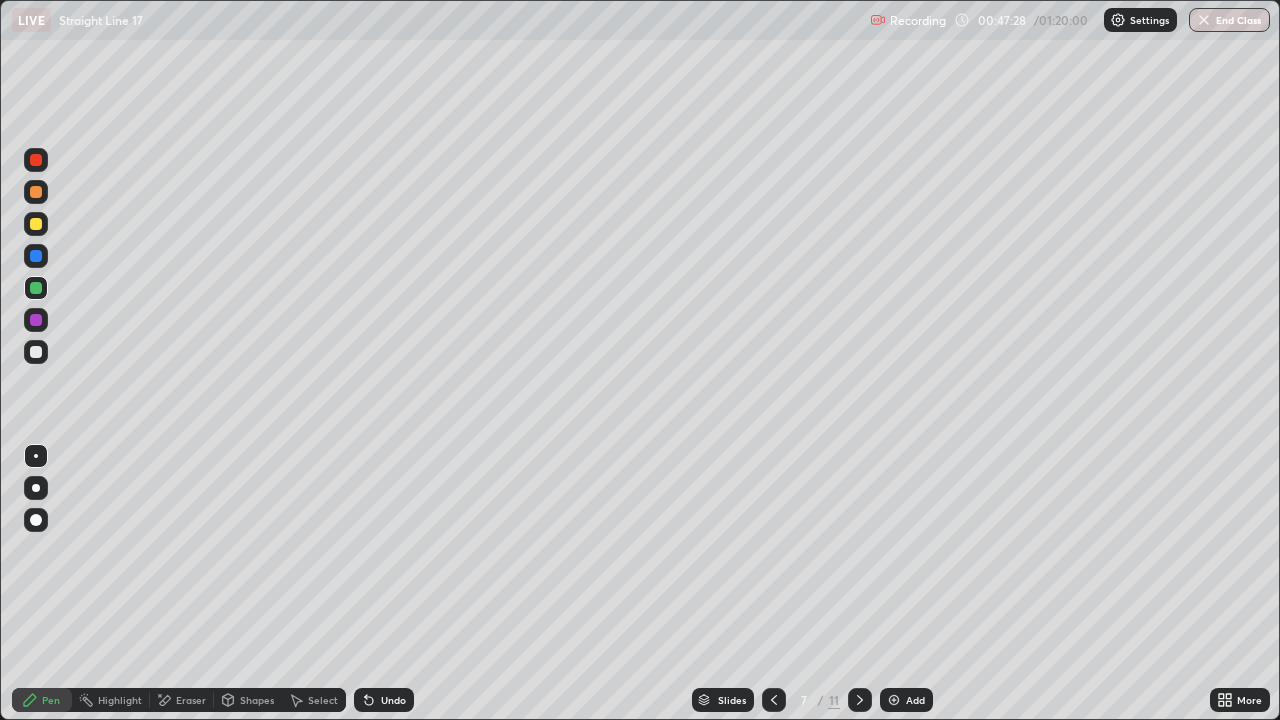 click on "Eraser" at bounding box center (191, 700) 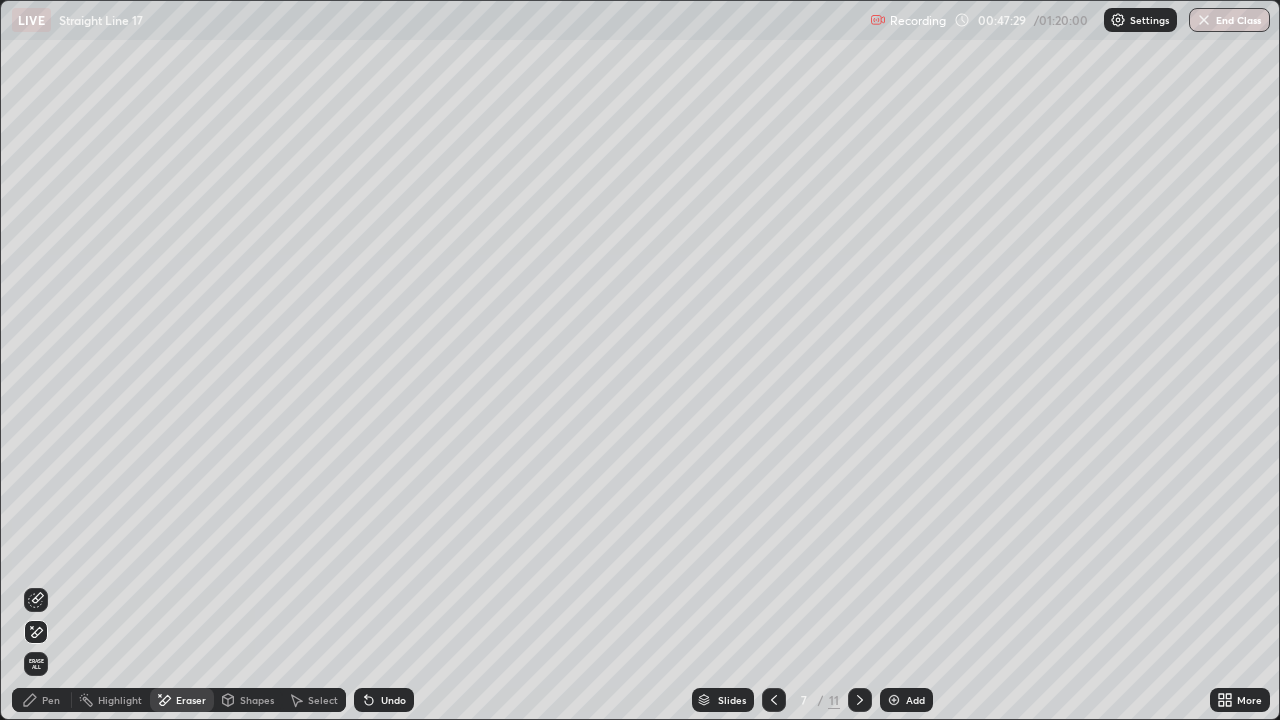 click 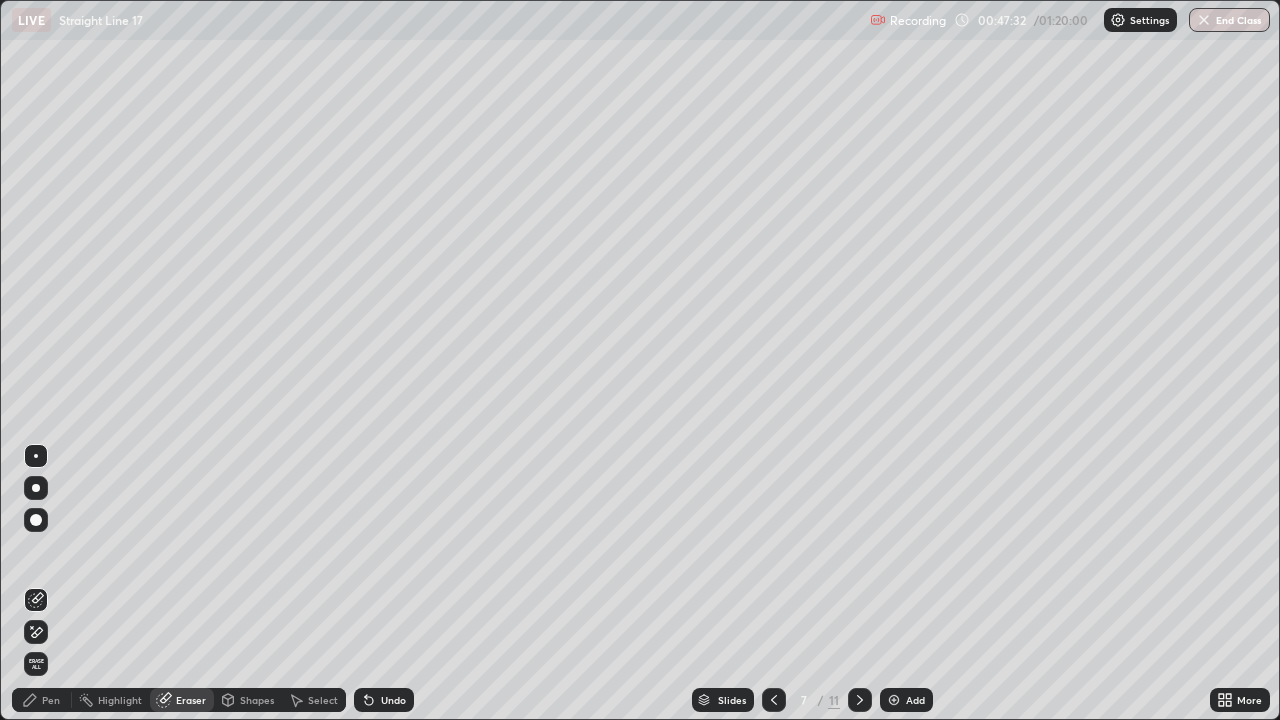 click on "Pen" at bounding box center [42, 700] 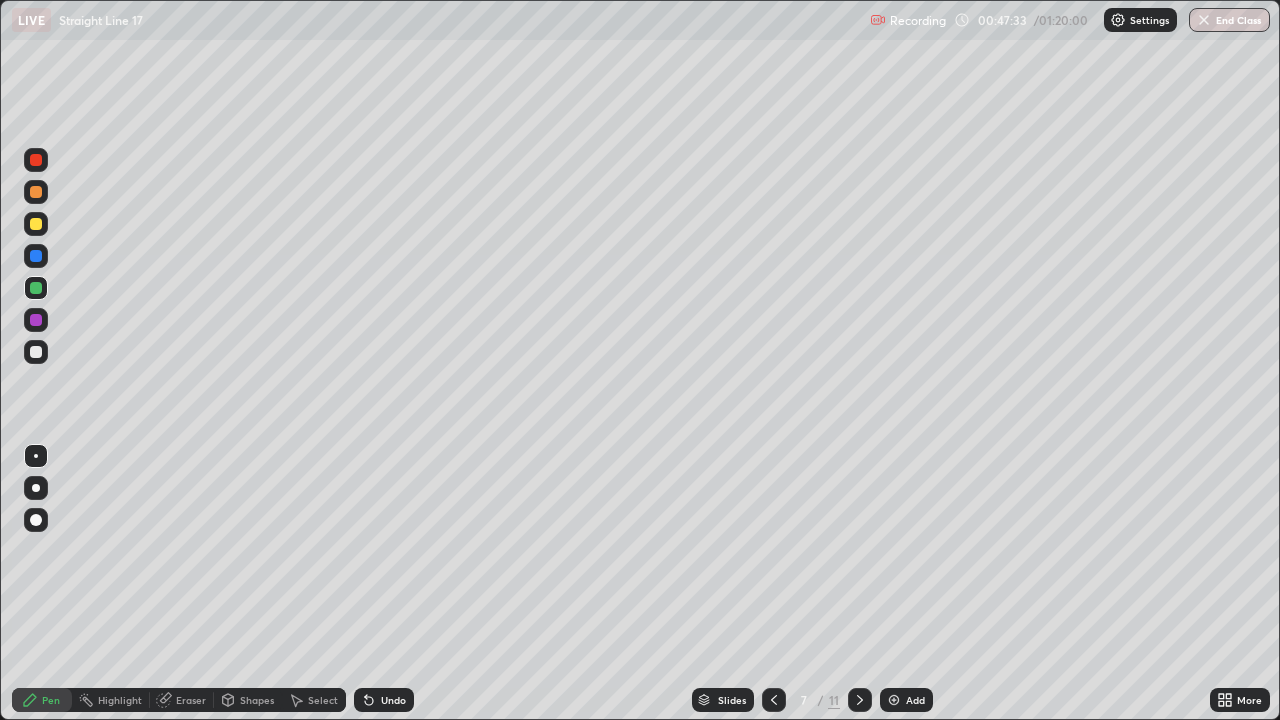click at bounding box center [36, 352] 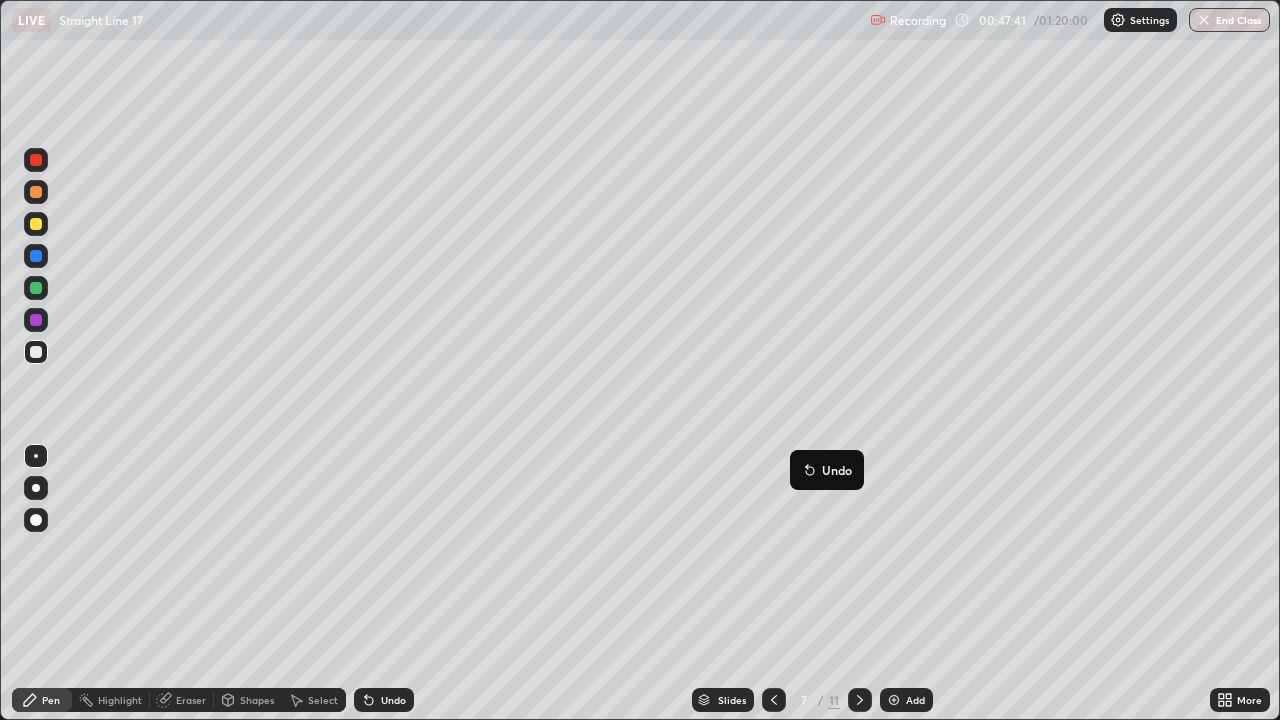 click on "Undo" at bounding box center (827, 470) 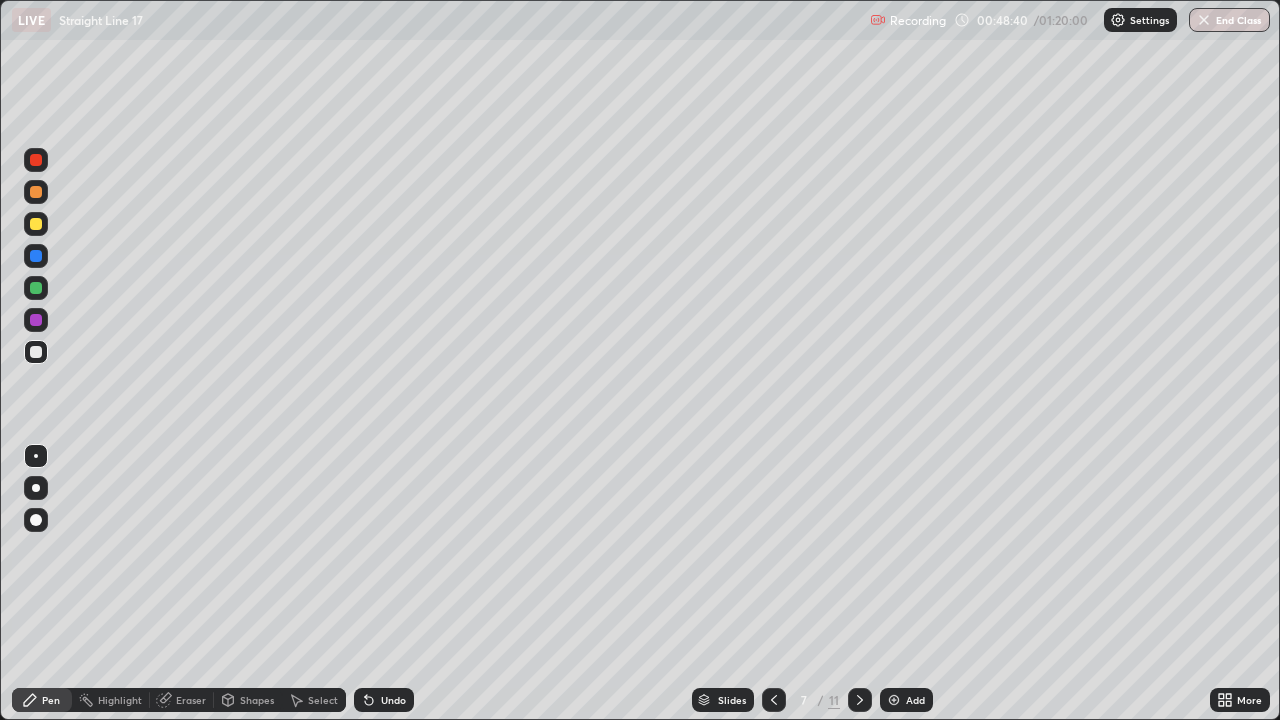 click at bounding box center (36, 288) 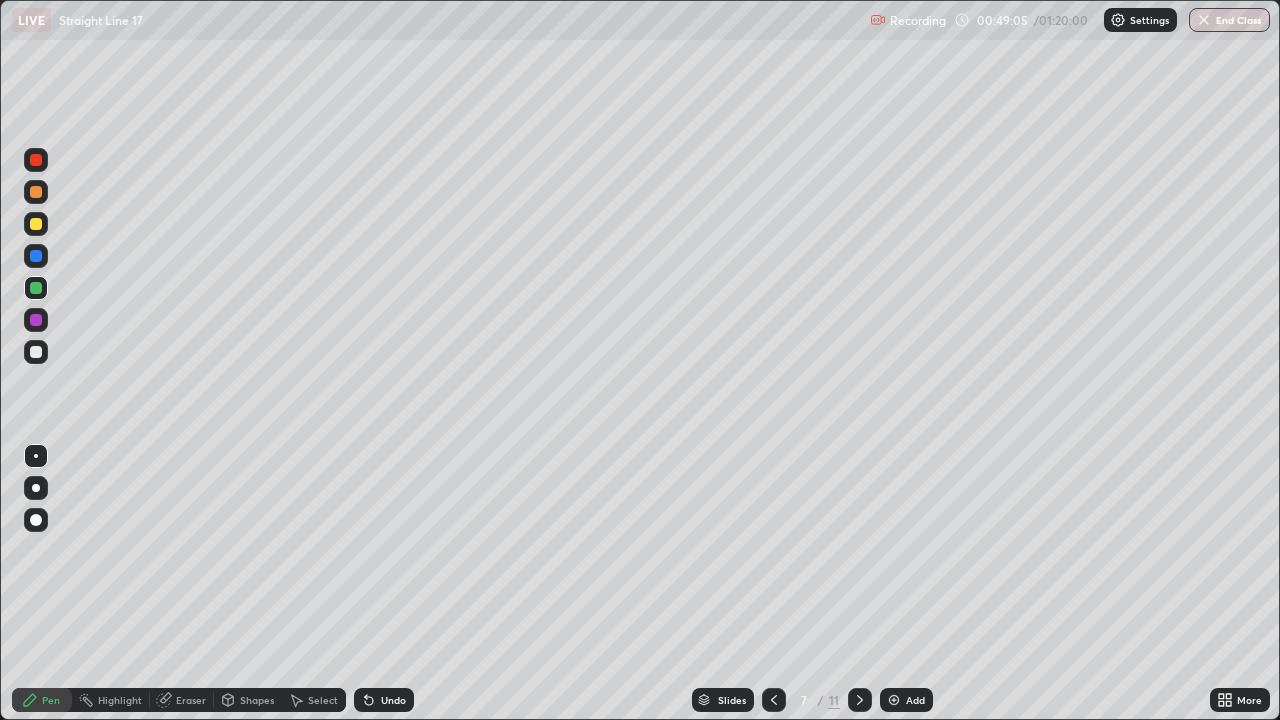 click on "Undo" at bounding box center [393, 700] 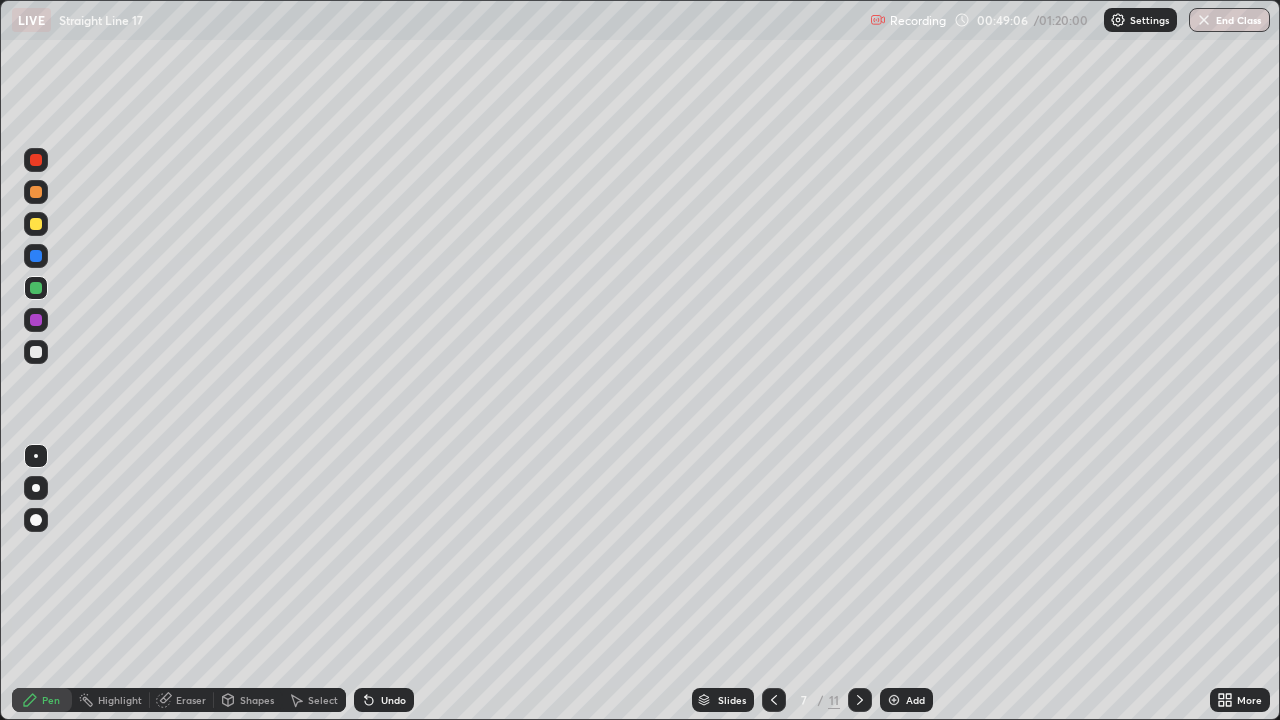 click on "Undo" at bounding box center [393, 700] 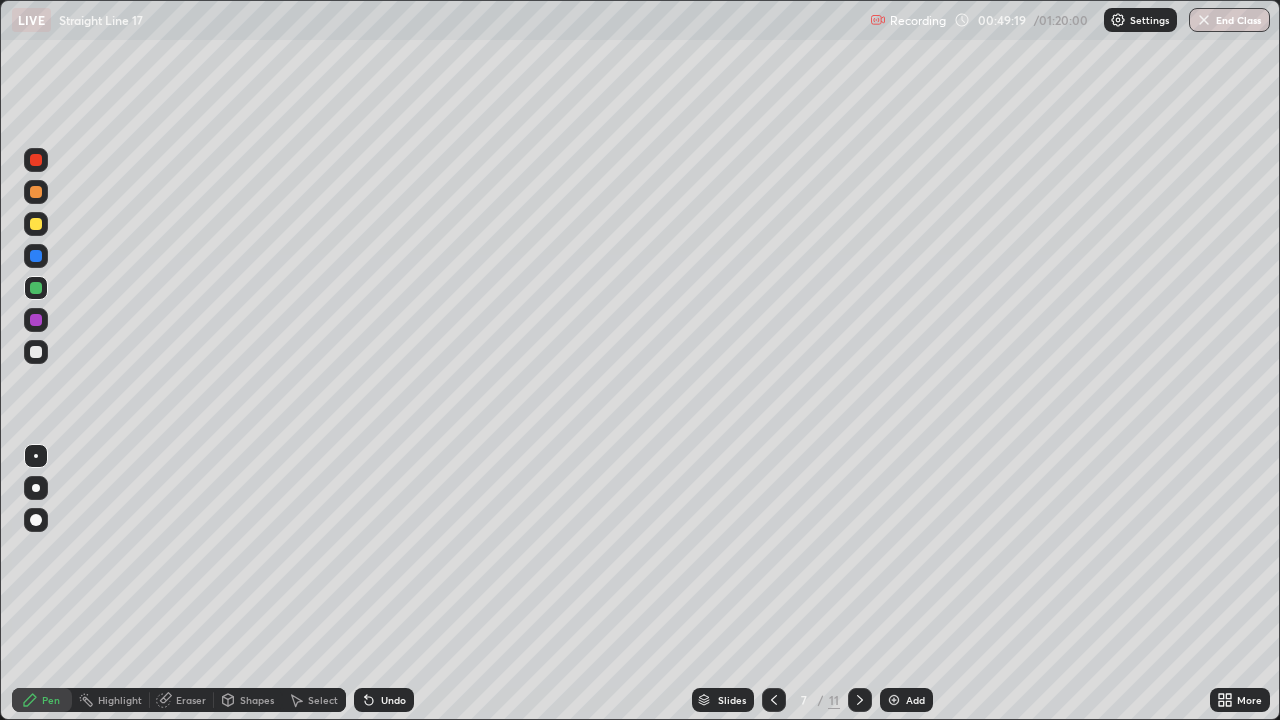 click at bounding box center (36, 224) 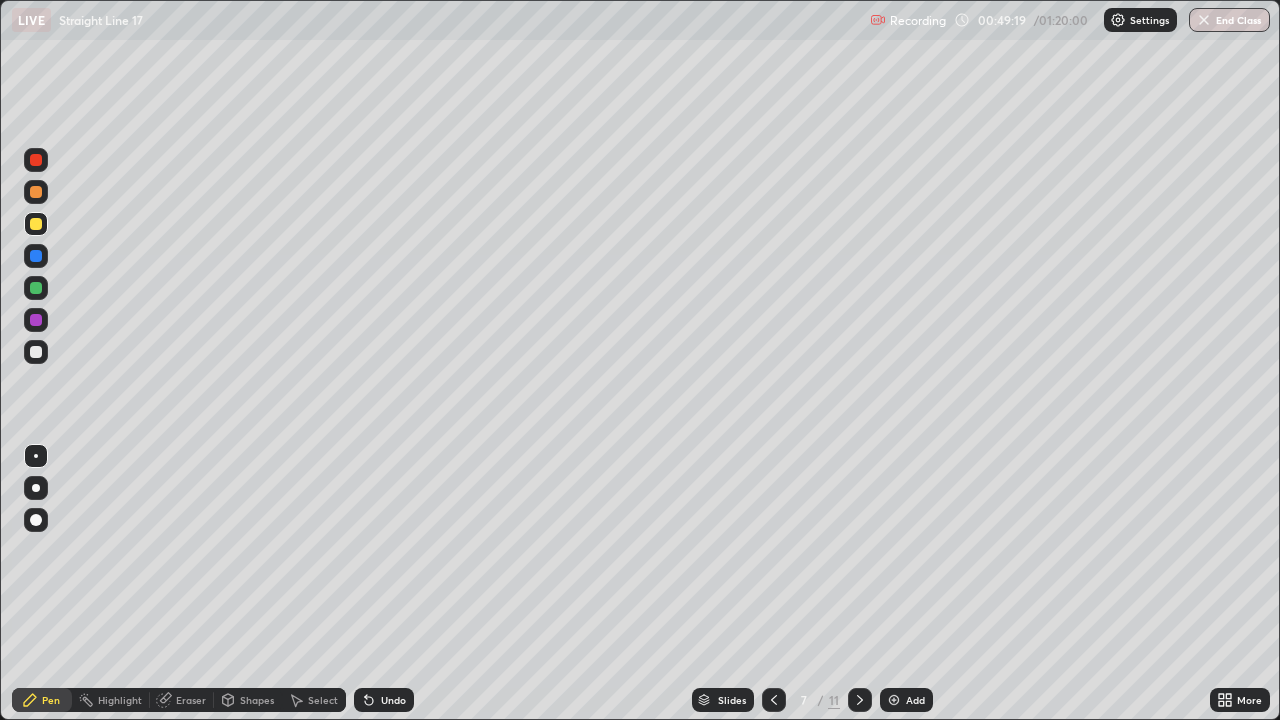 click at bounding box center (36, 224) 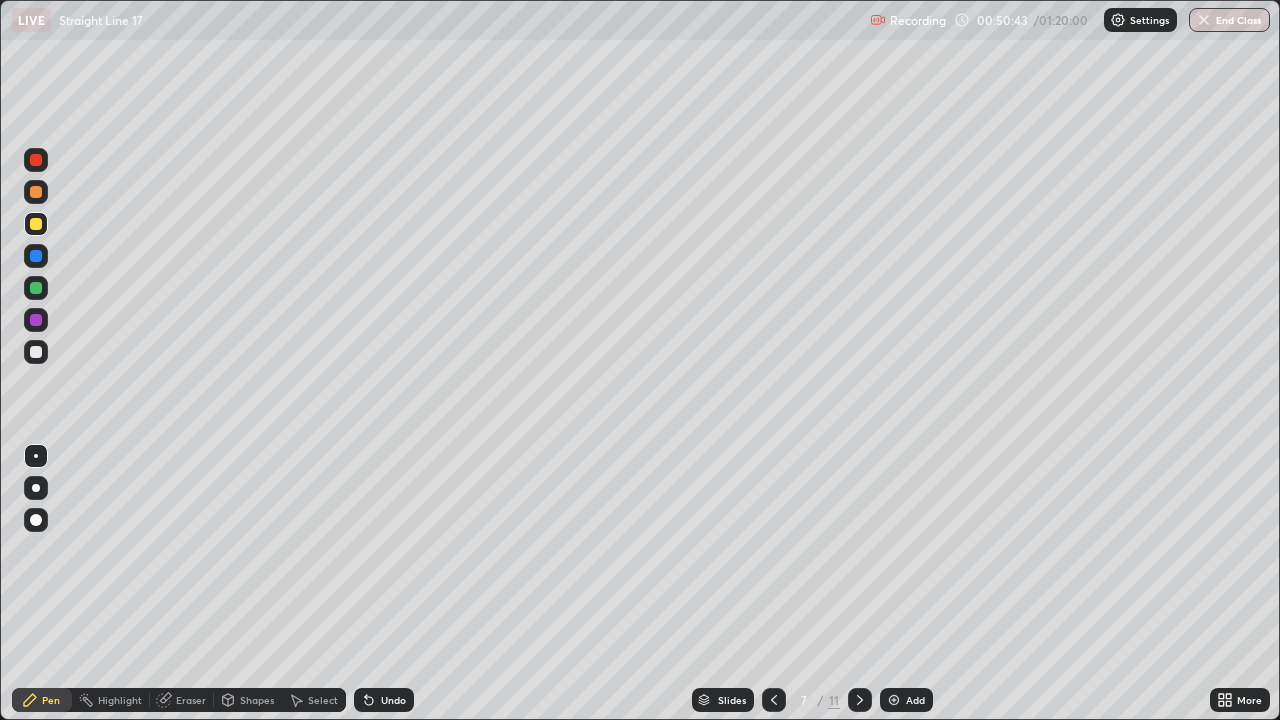 click on "Undo" at bounding box center (393, 700) 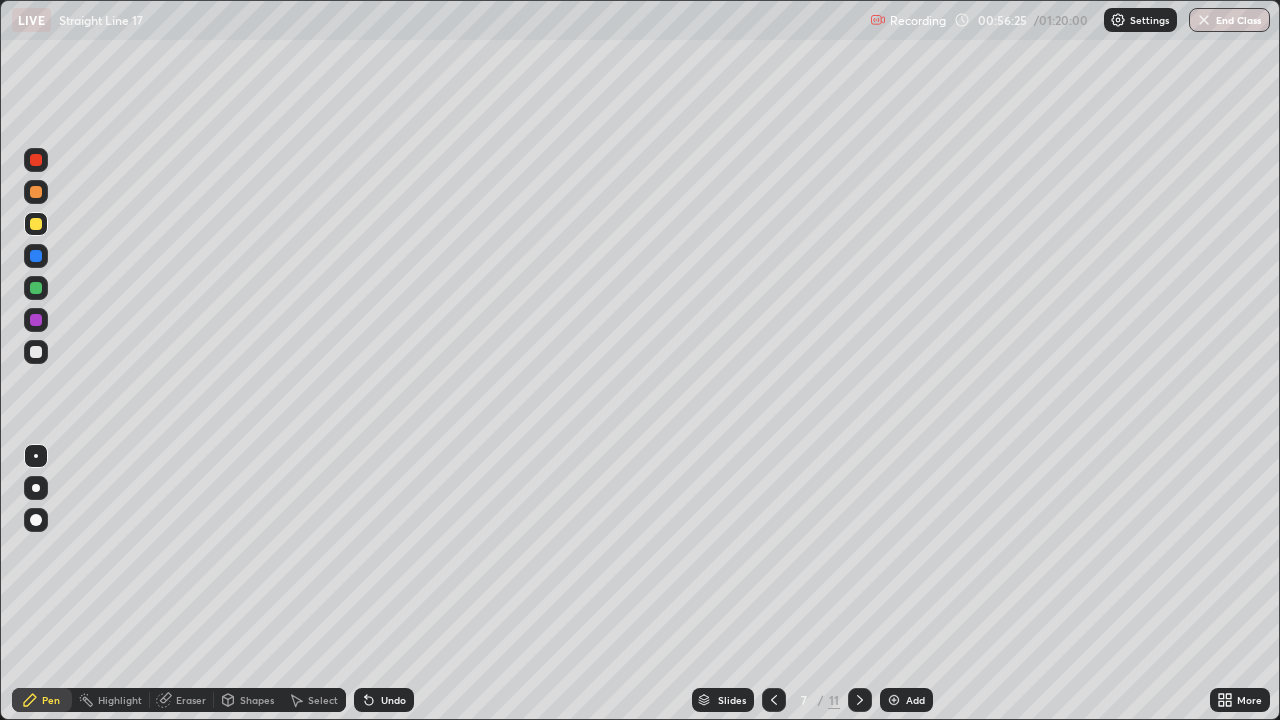 click 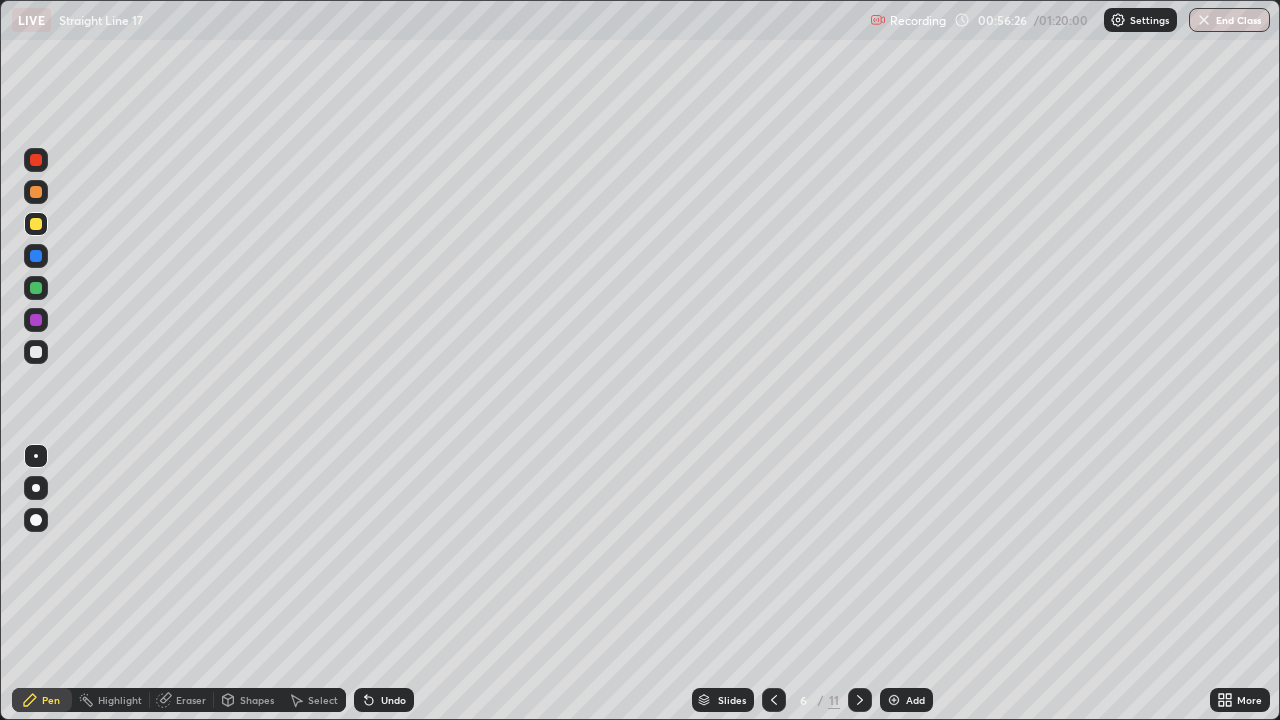 click 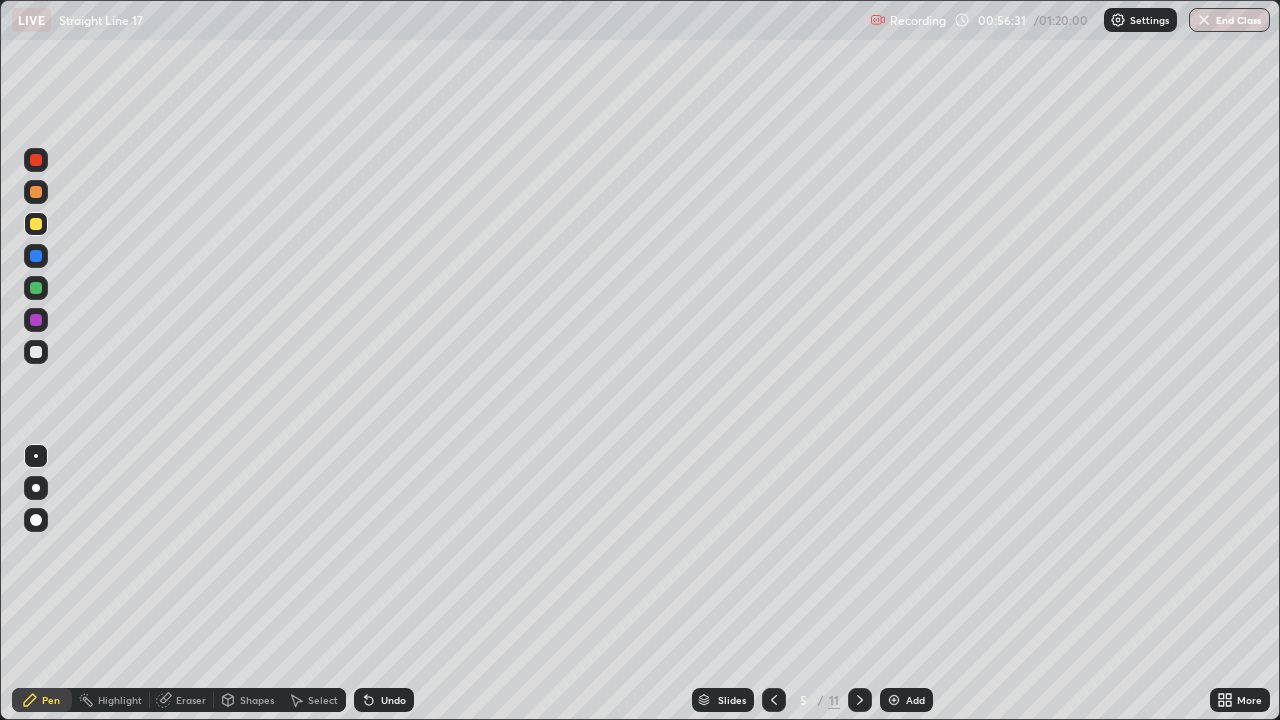 click 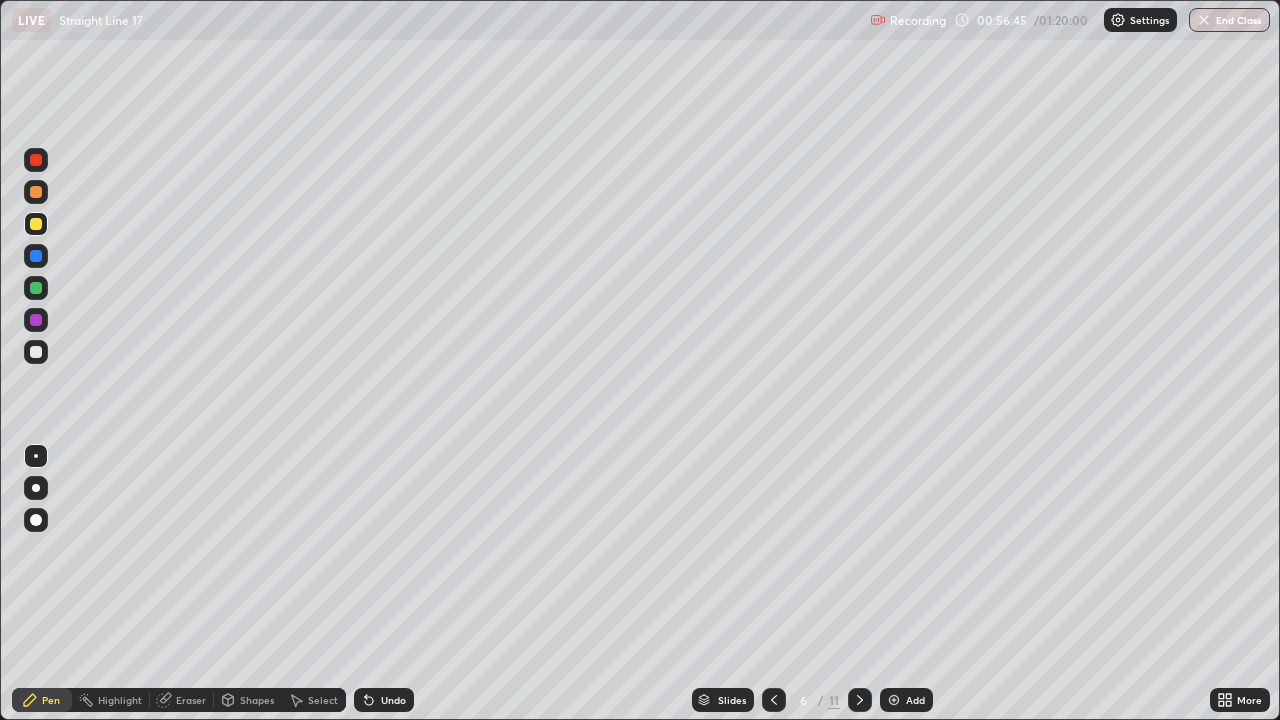 click 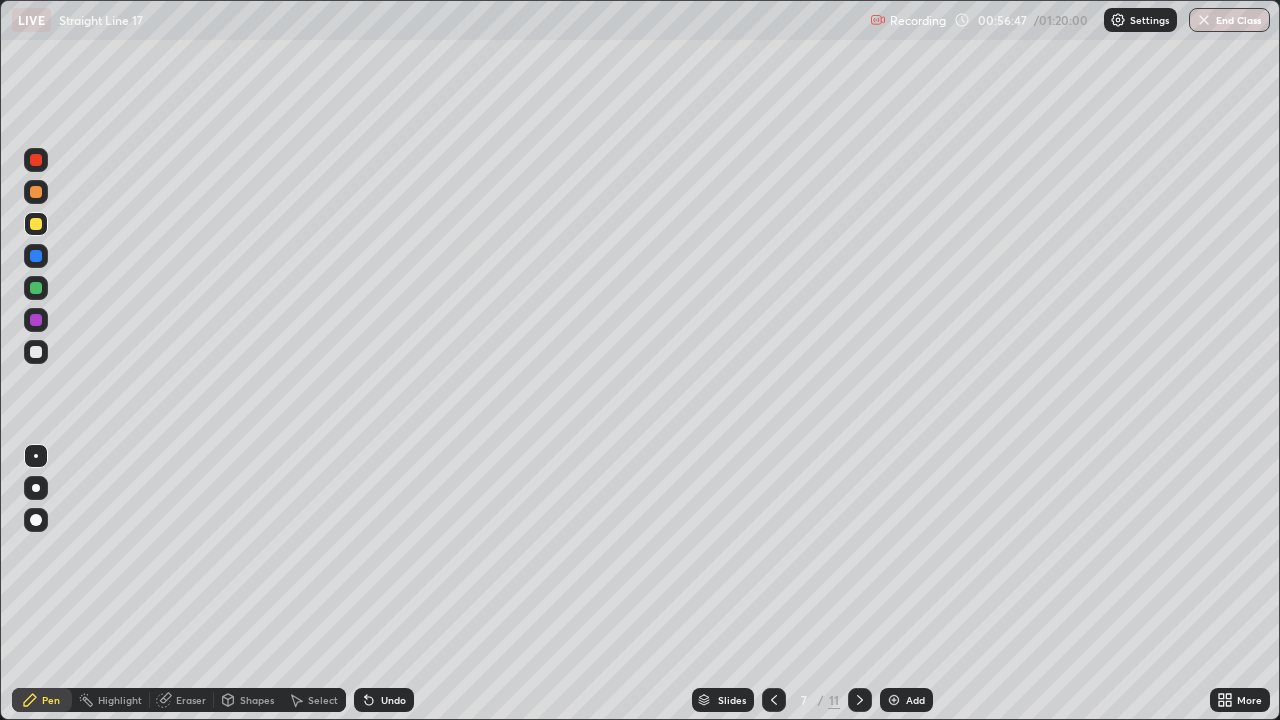 click 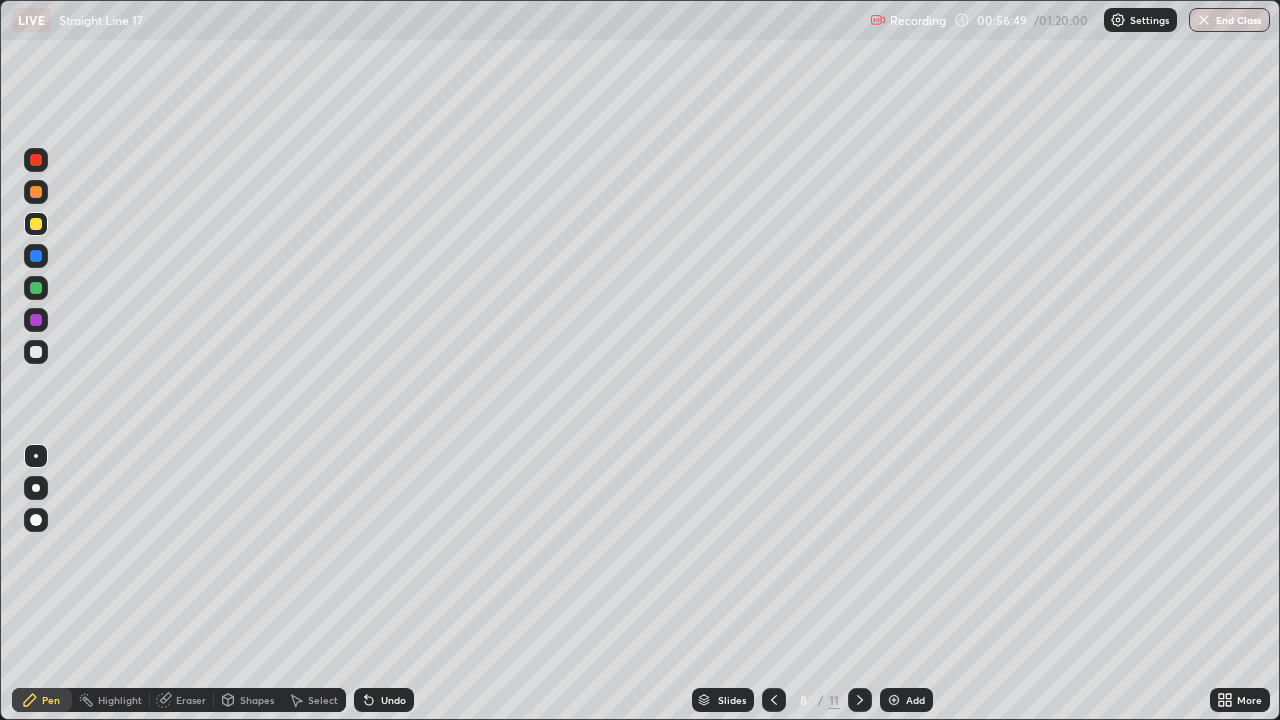 click at bounding box center [774, 700] 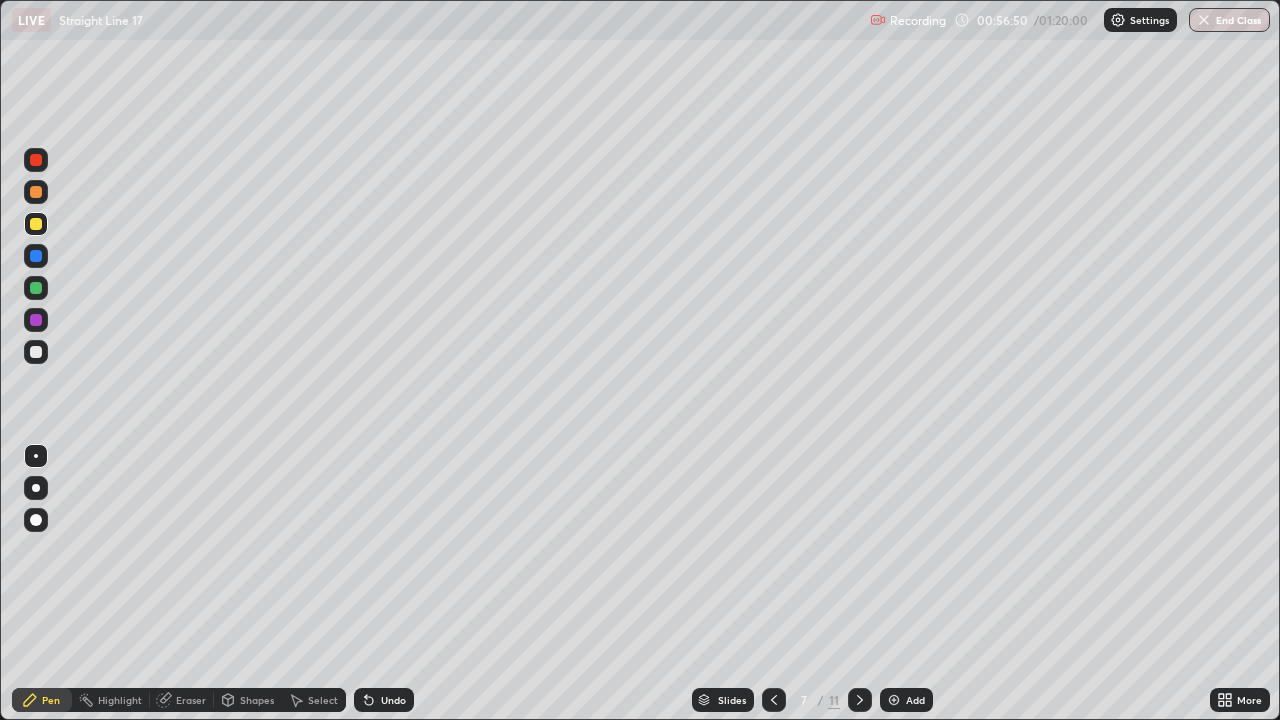 click at bounding box center [860, 700] 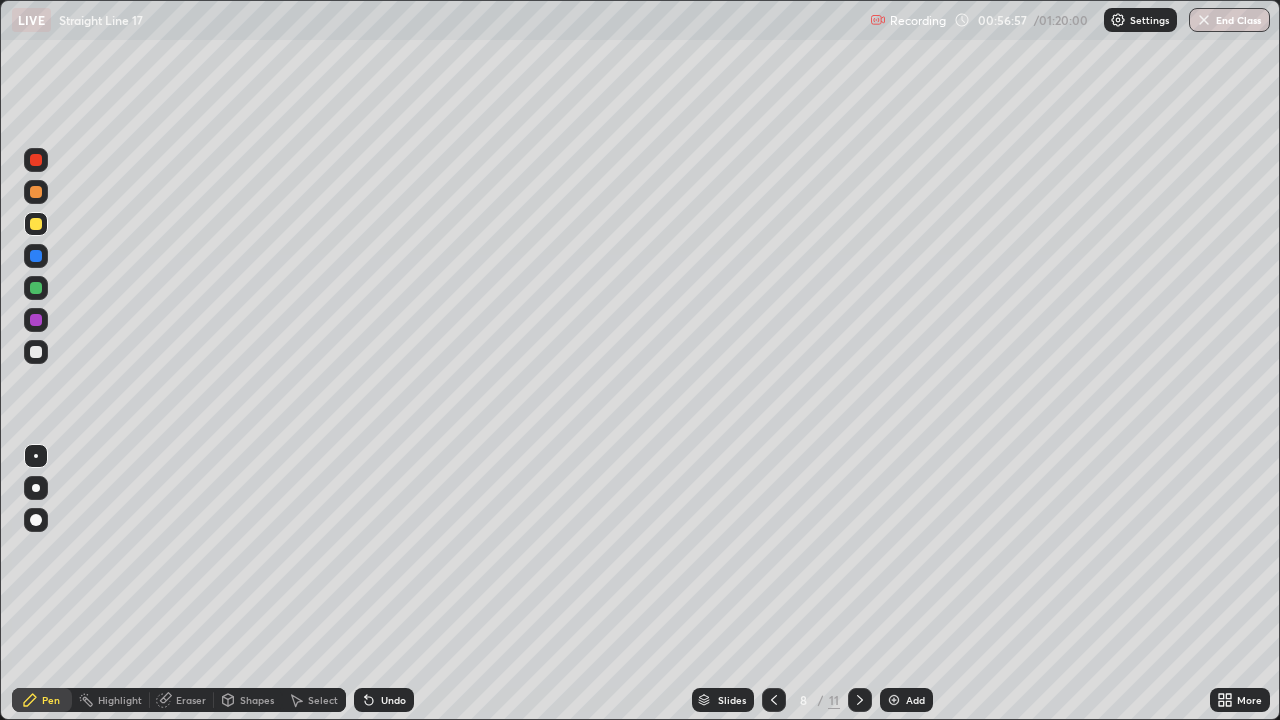 click at bounding box center (36, 224) 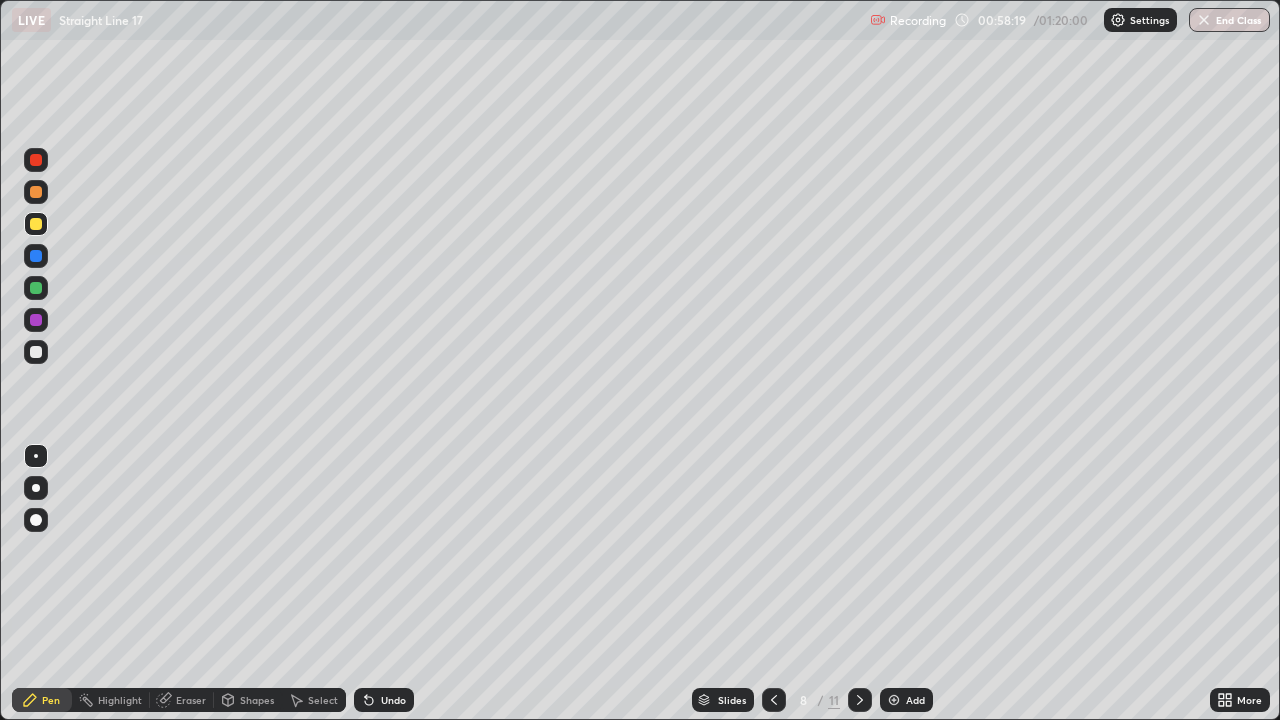 click at bounding box center (774, 700) 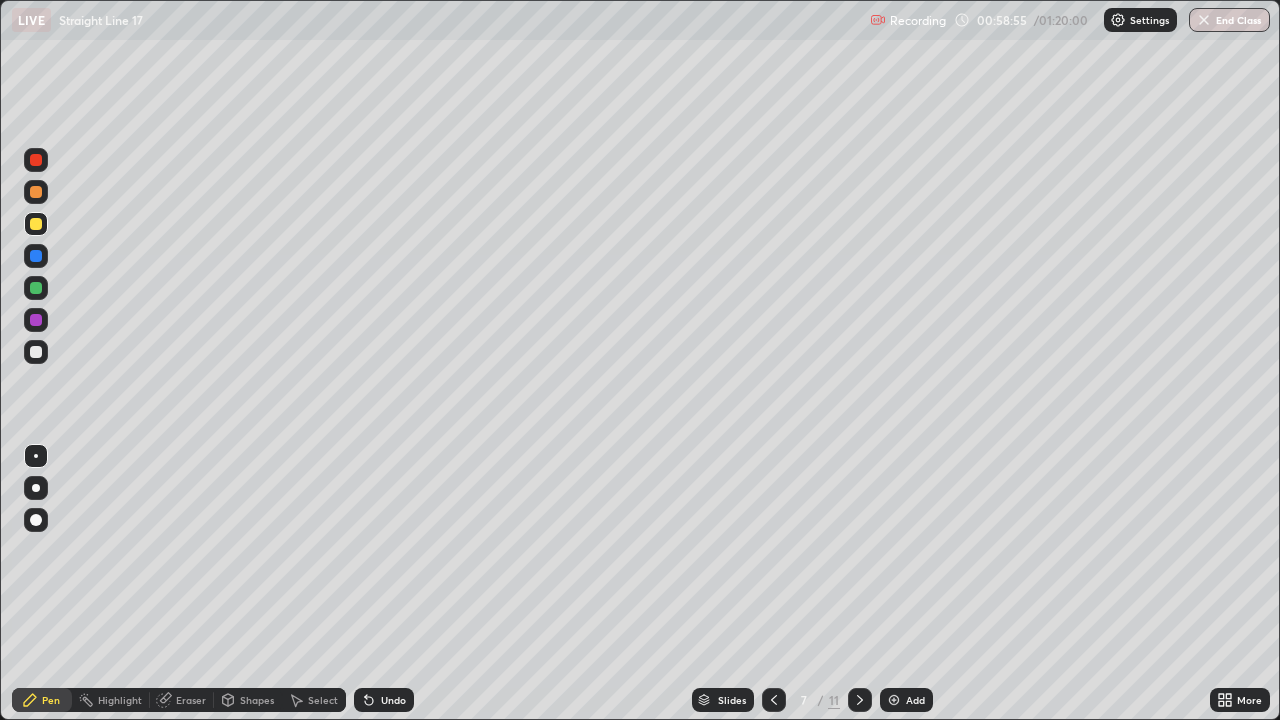 click 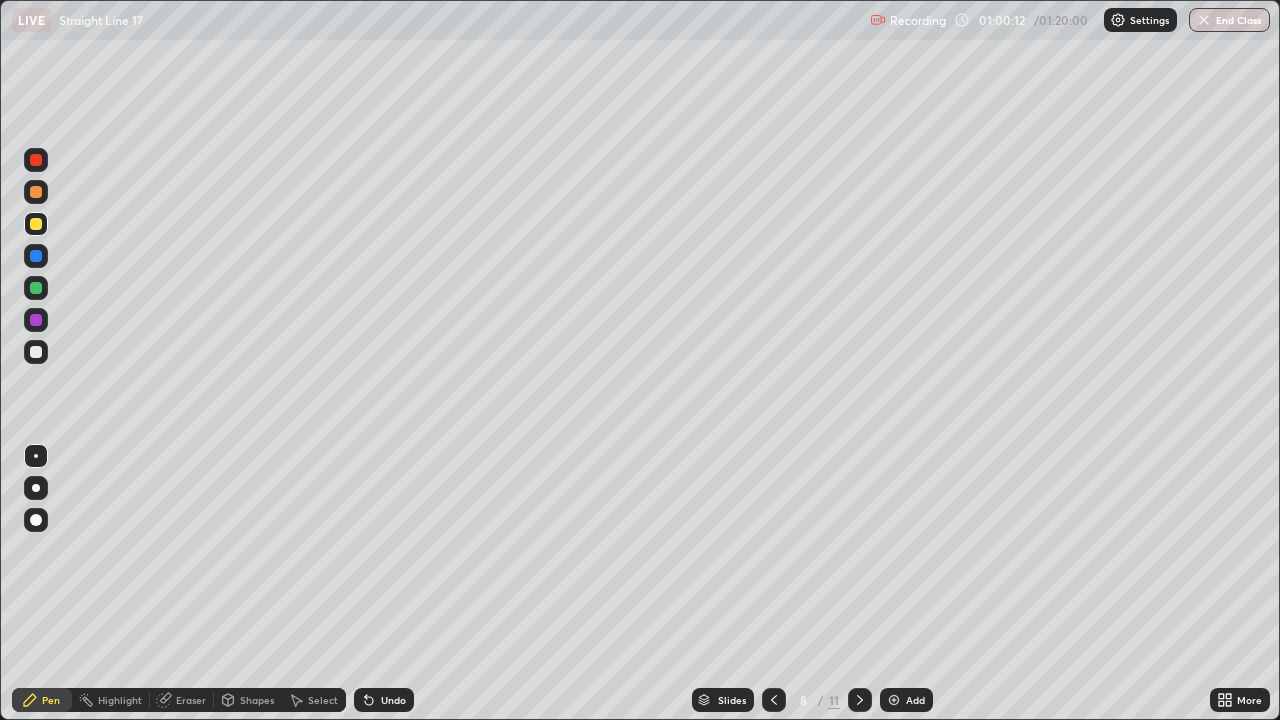 click at bounding box center [36, 224] 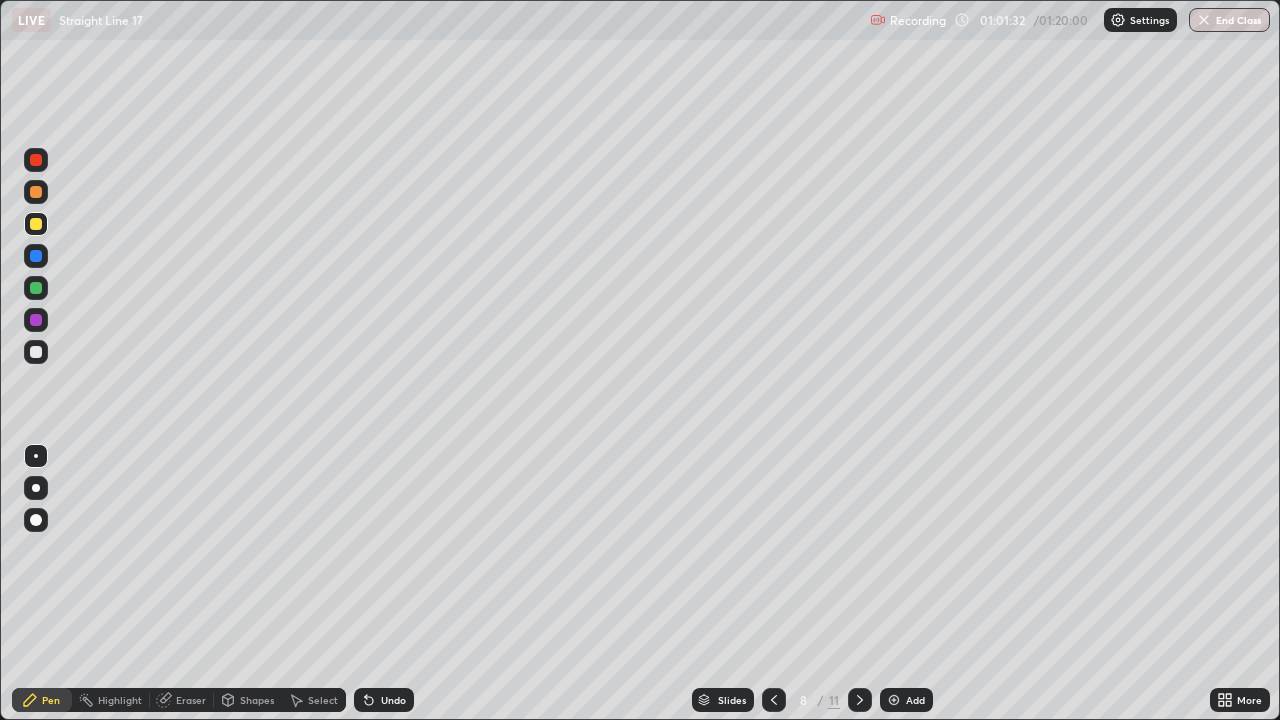 click at bounding box center (36, 288) 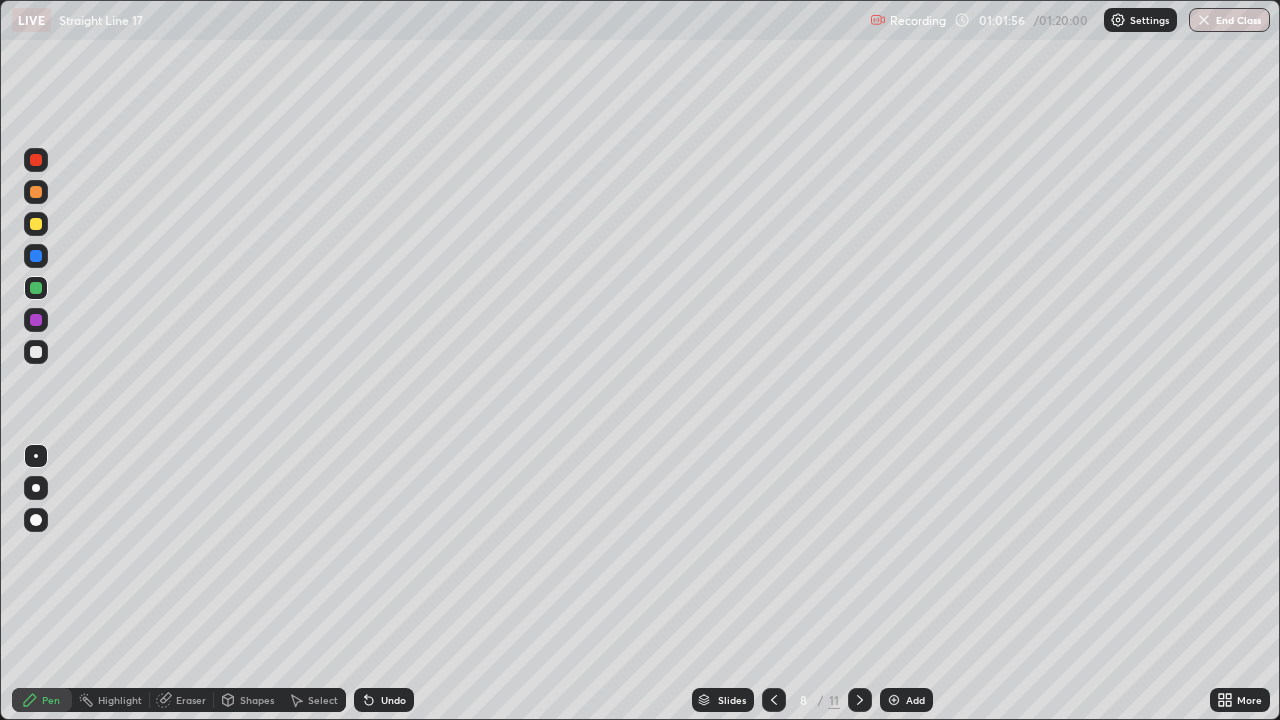 click at bounding box center (36, 224) 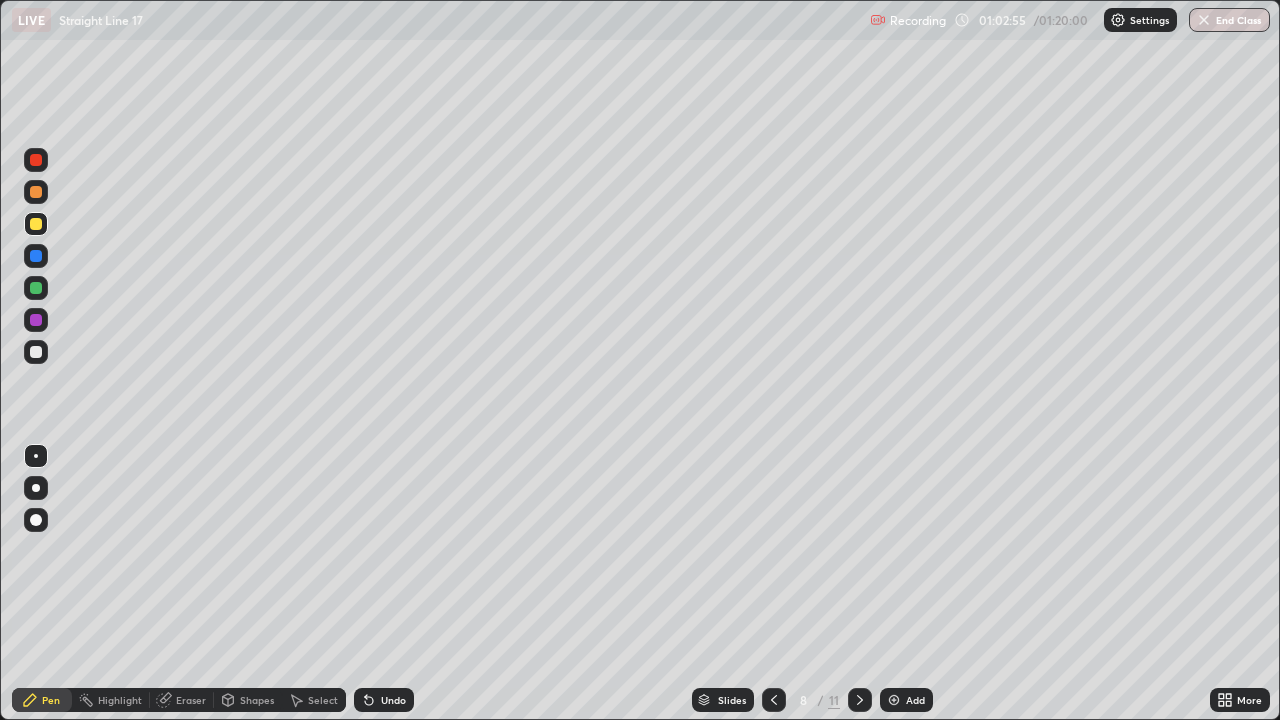 click on "Undo" at bounding box center (384, 700) 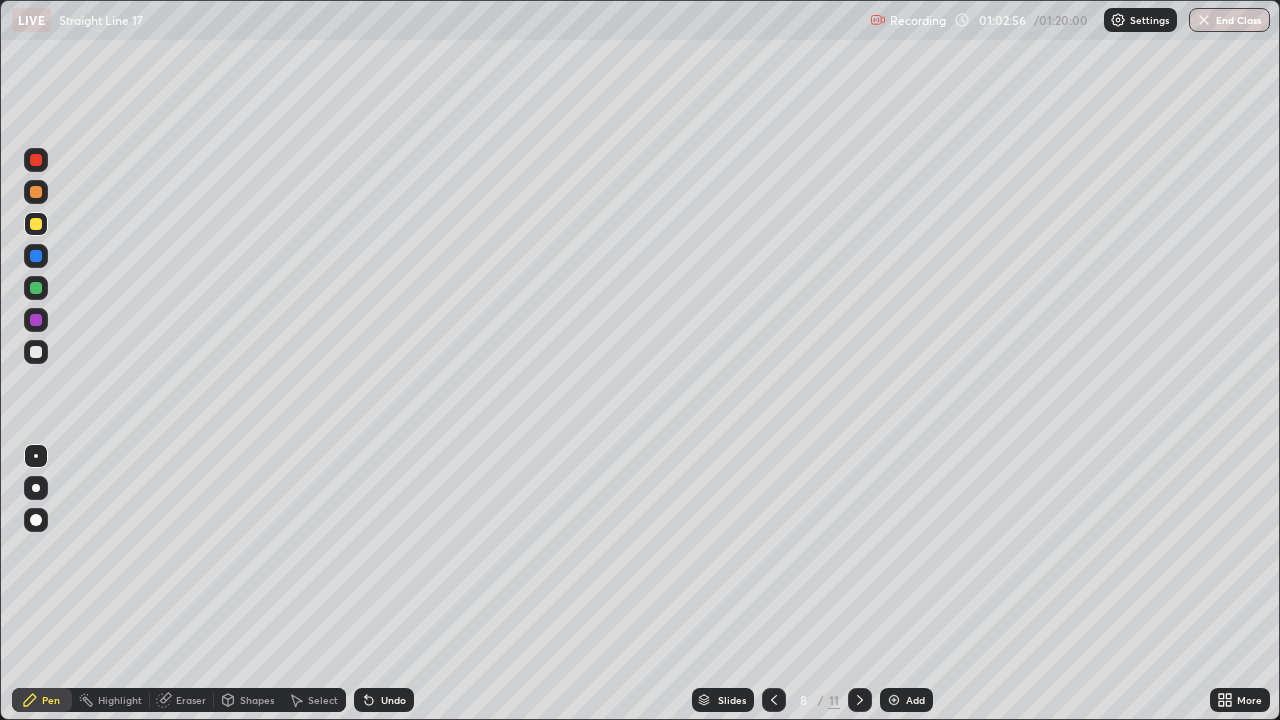 click on "Undo" at bounding box center (384, 700) 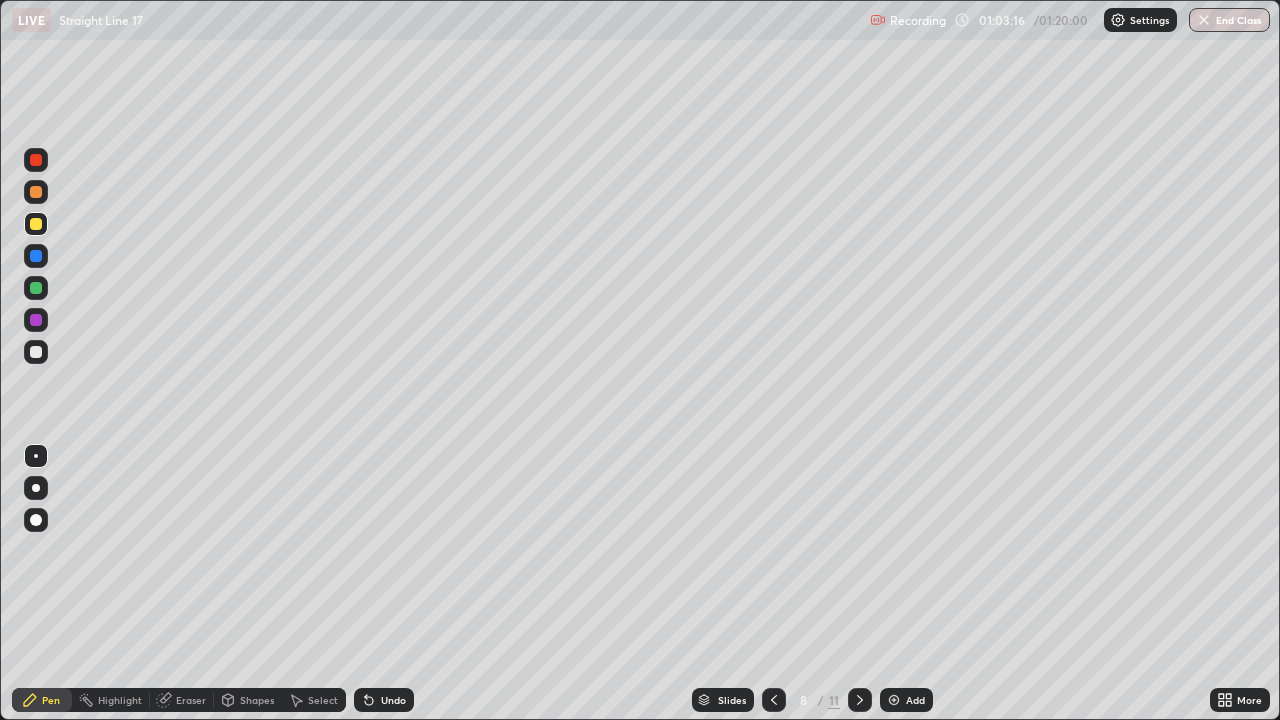 click on "Shapes" at bounding box center (257, 700) 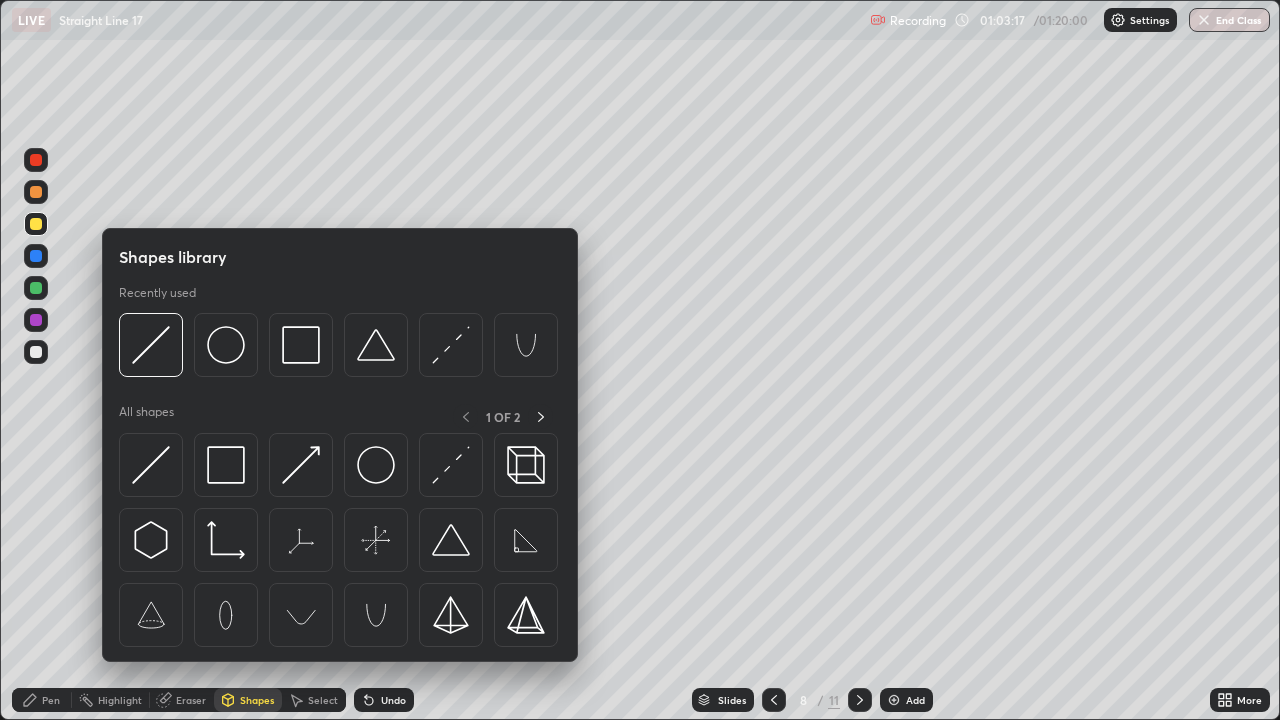 click on "Eraser" at bounding box center (191, 700) 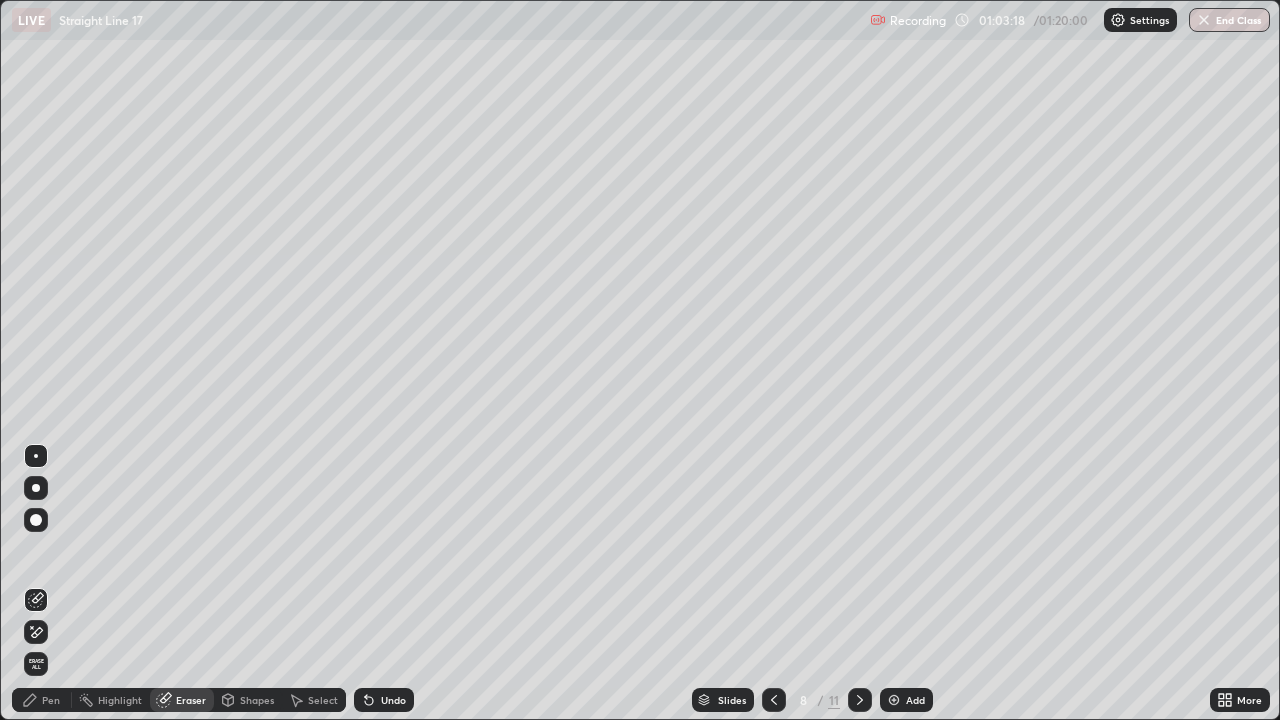 click 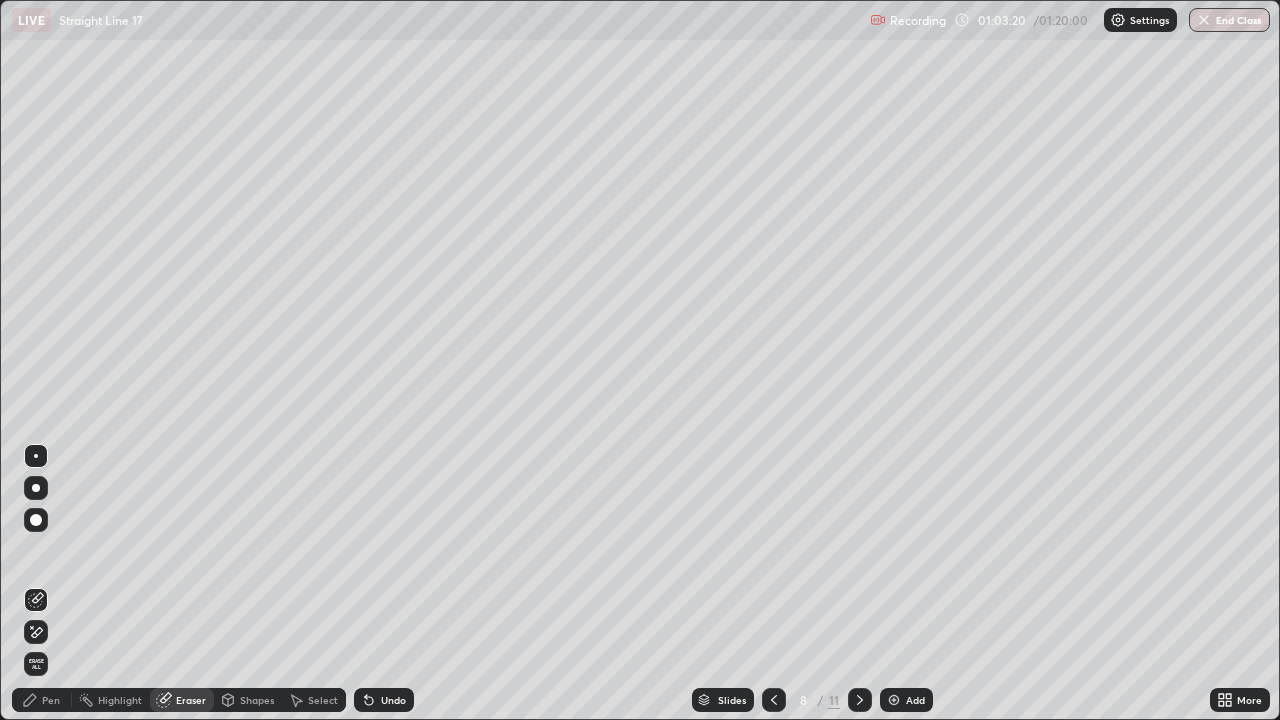 click at bounding box center [36, 632] 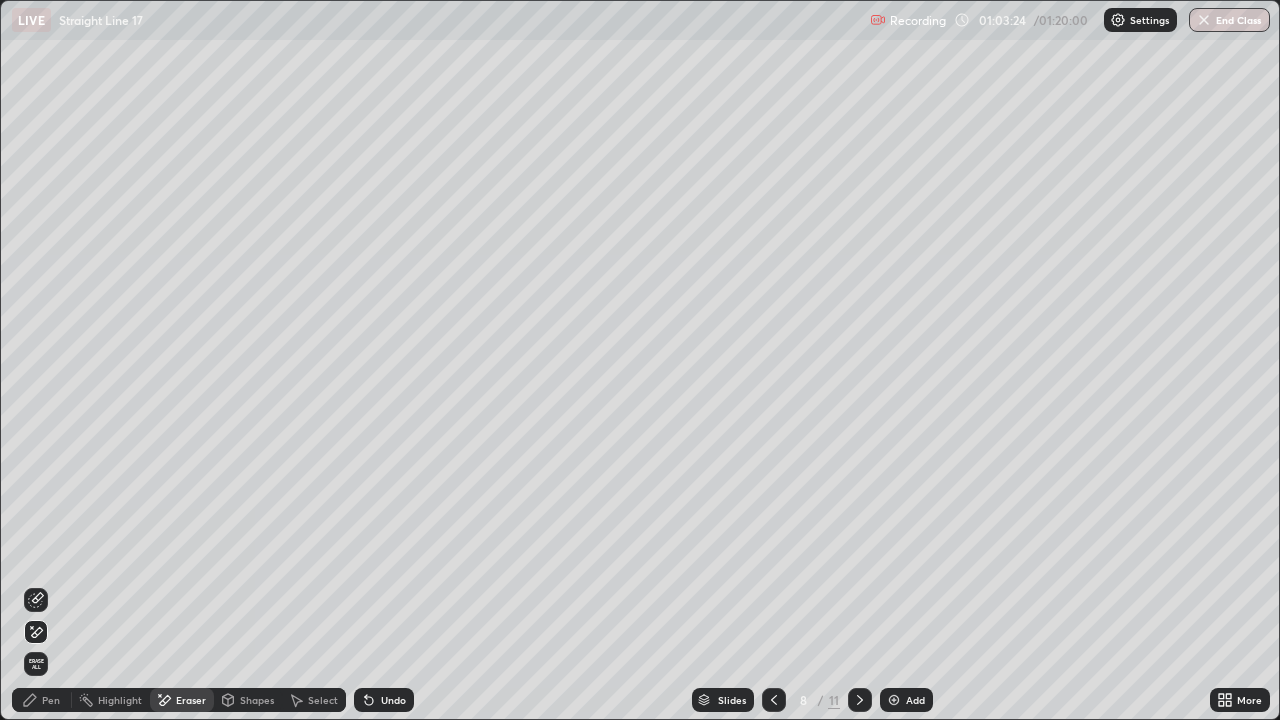 click on "Pen" at bounding box center (51, 700) 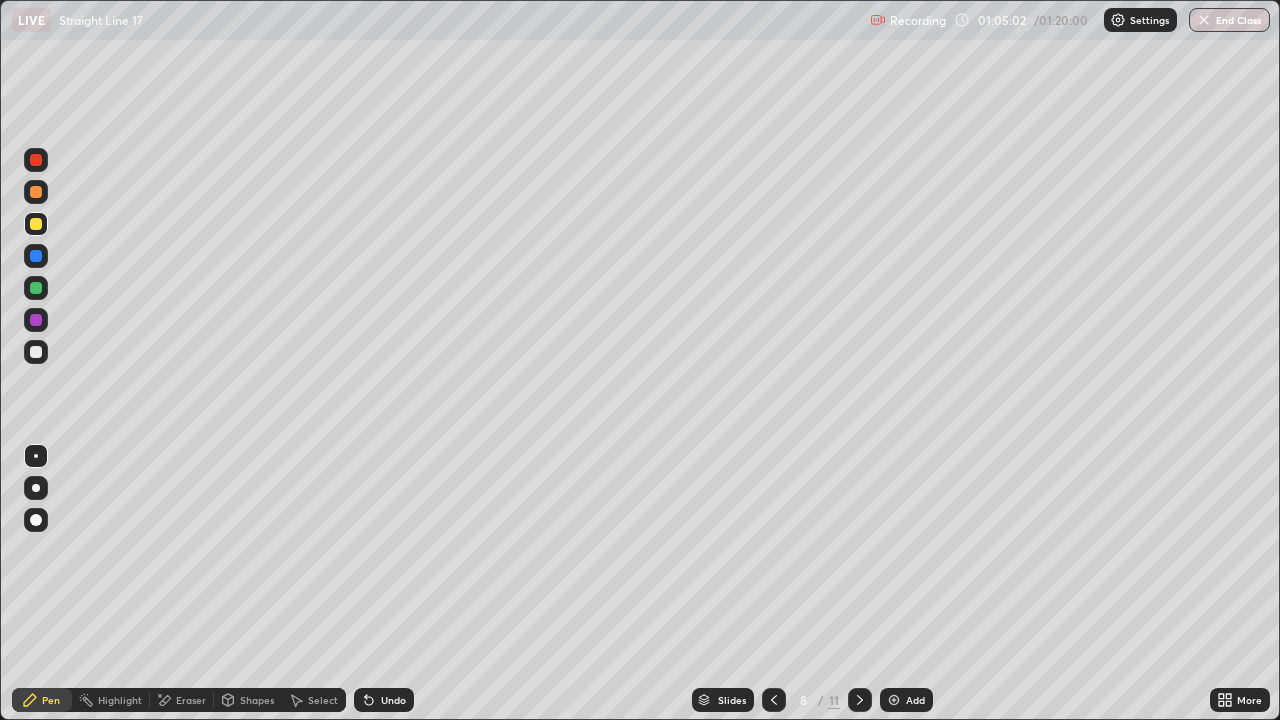 click at bounding box center [36, 352] 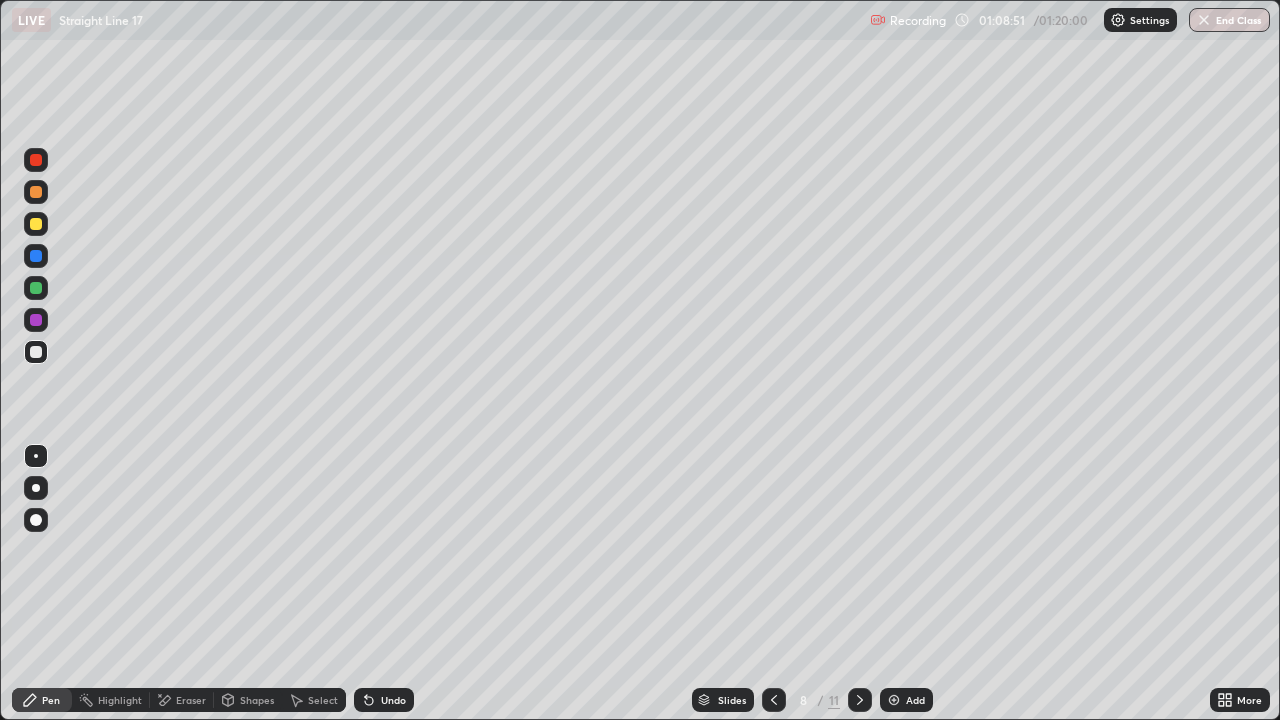 click on "Shapes" at bounding box center (257, 700) 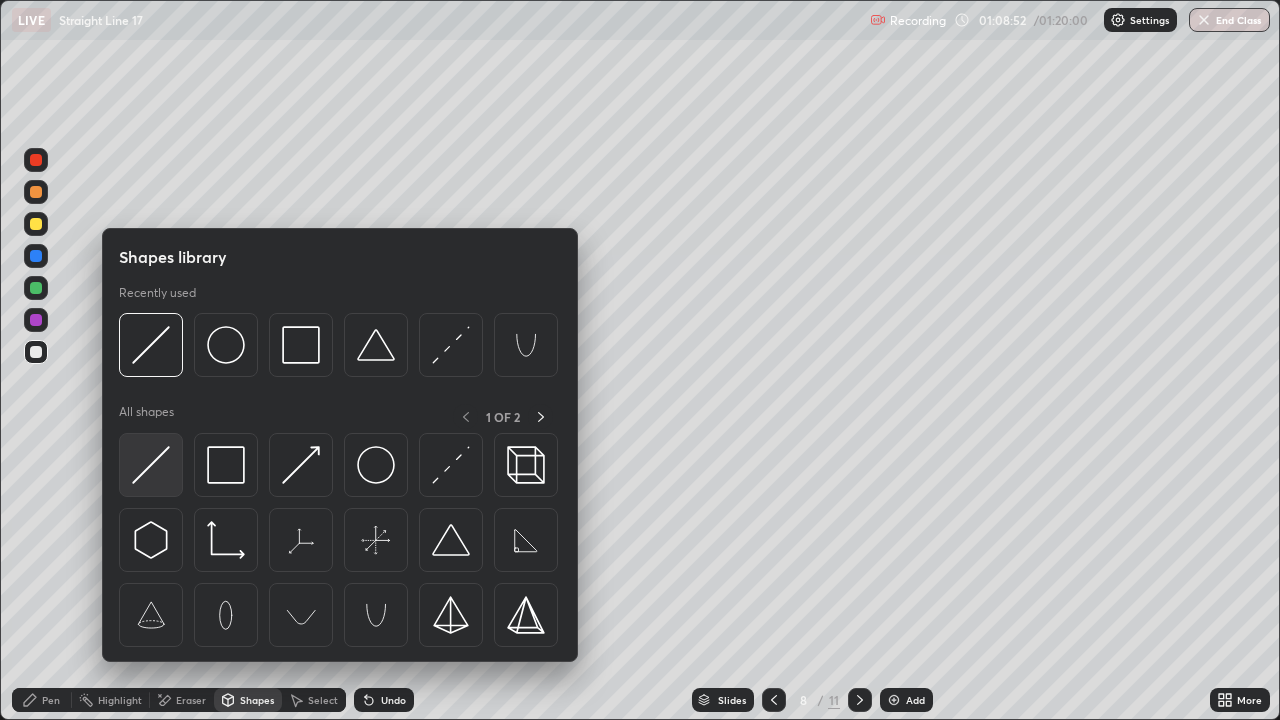 click at bounding box center [151, 465] 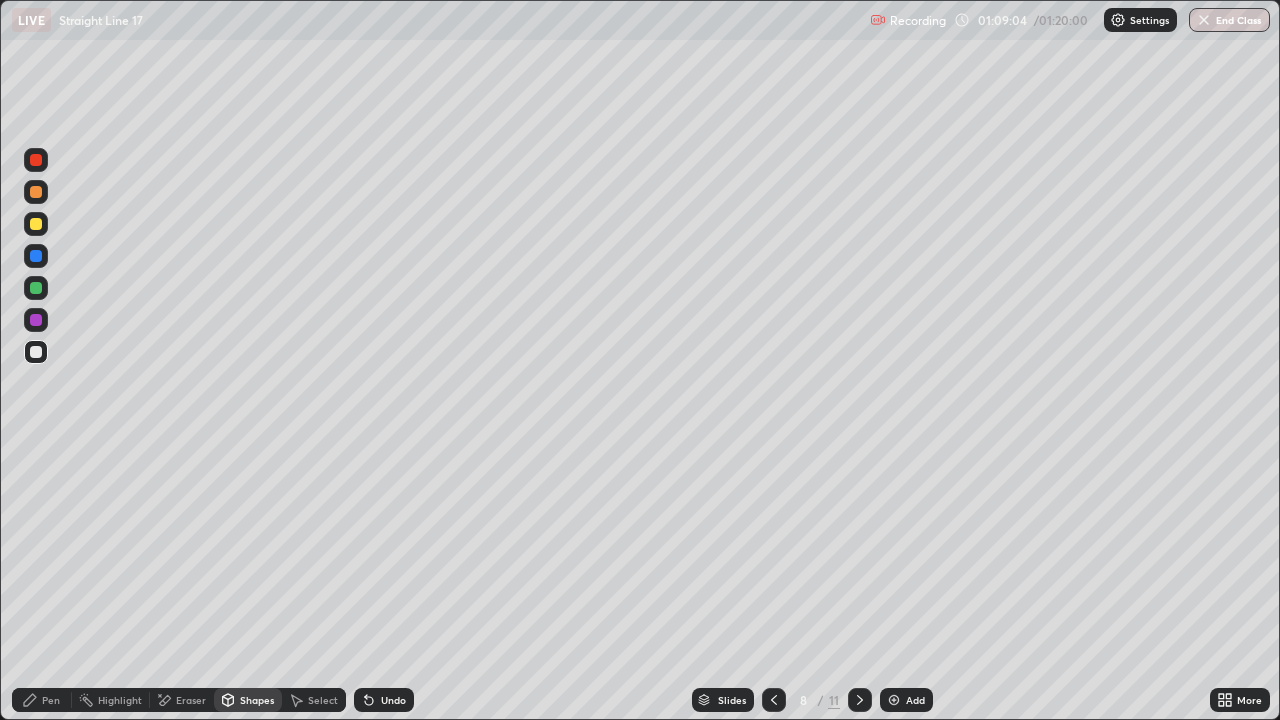 click on "Pen" at bounding box center [42, 700] 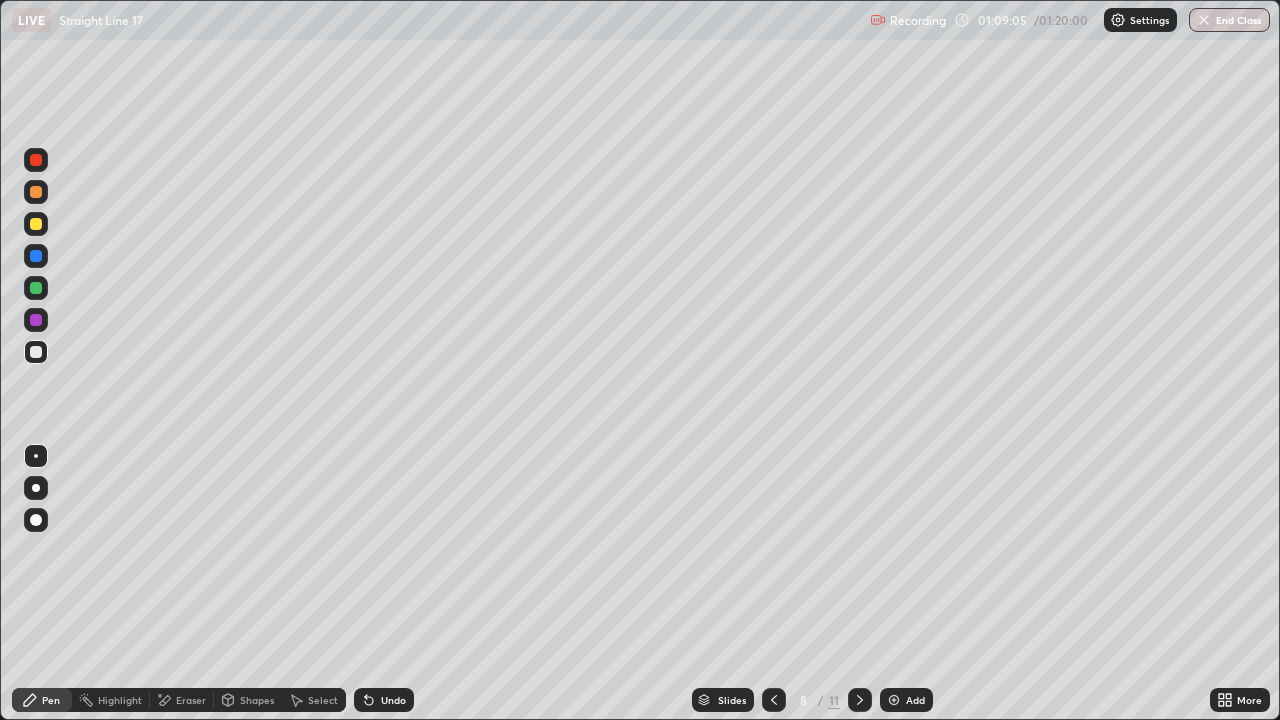 click at bounding box center (36, 352) 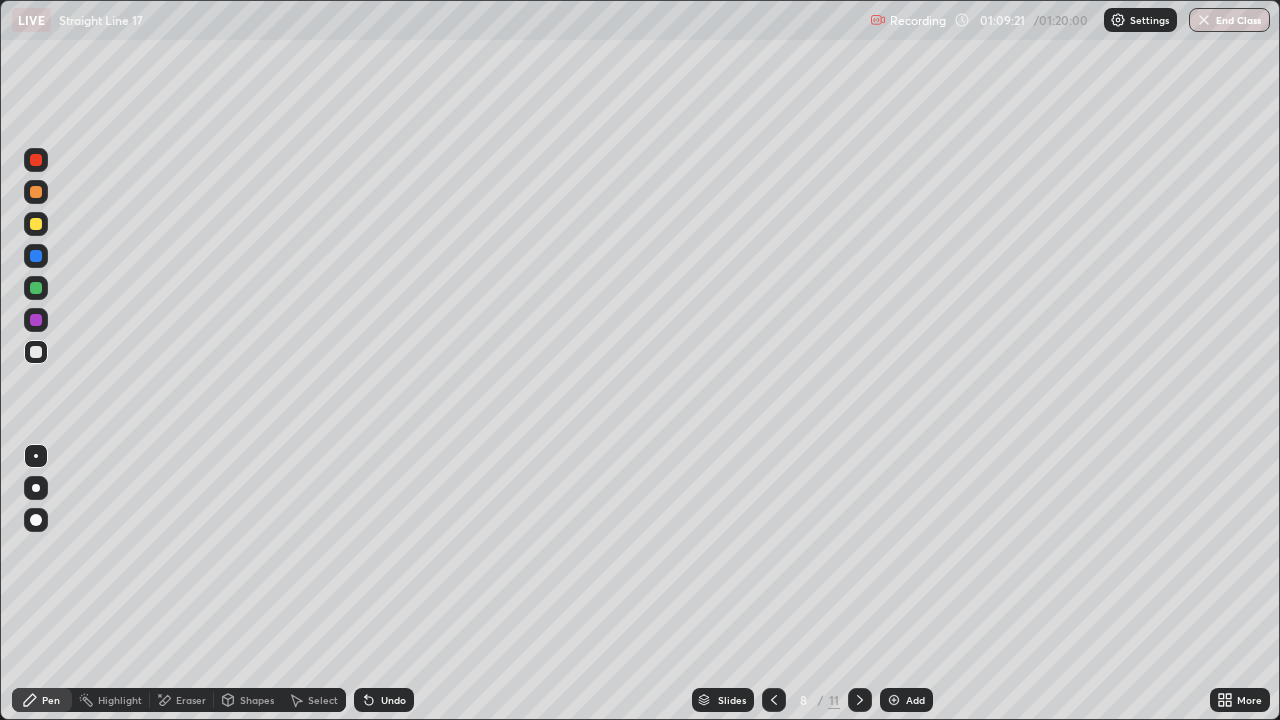 click at bounding box center [36, 288] 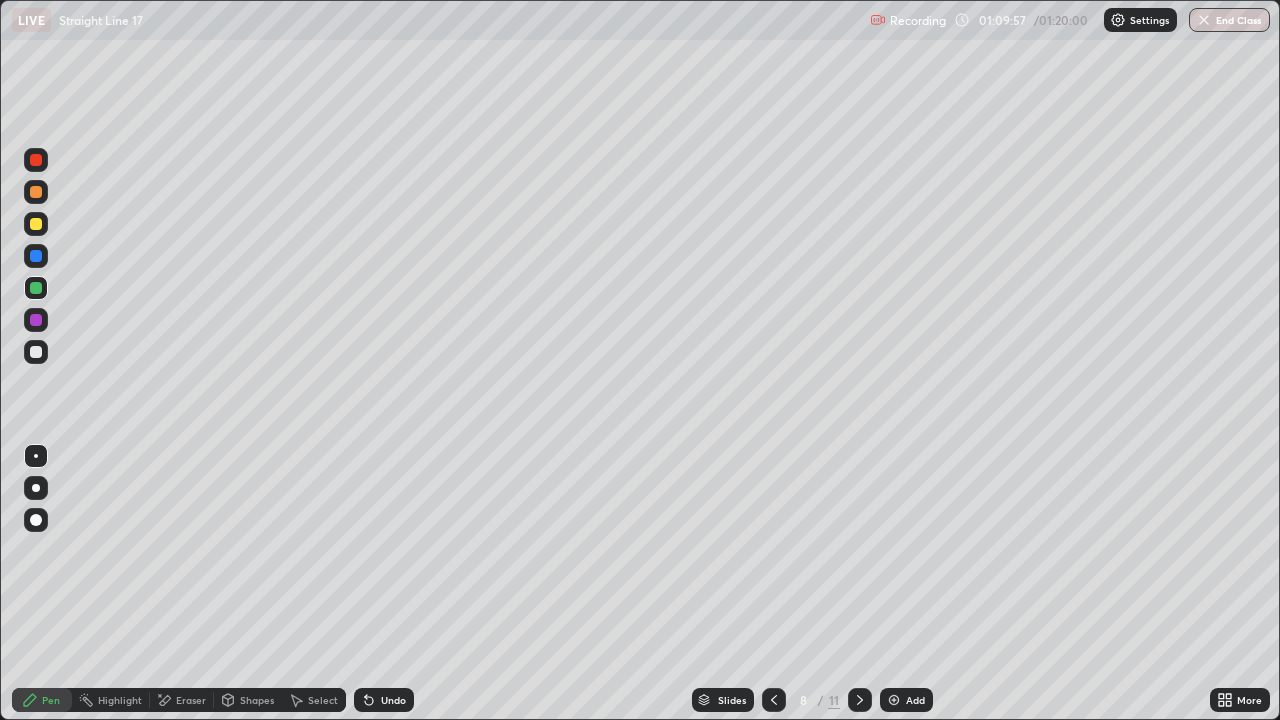 click at bounding box center (36, 224) 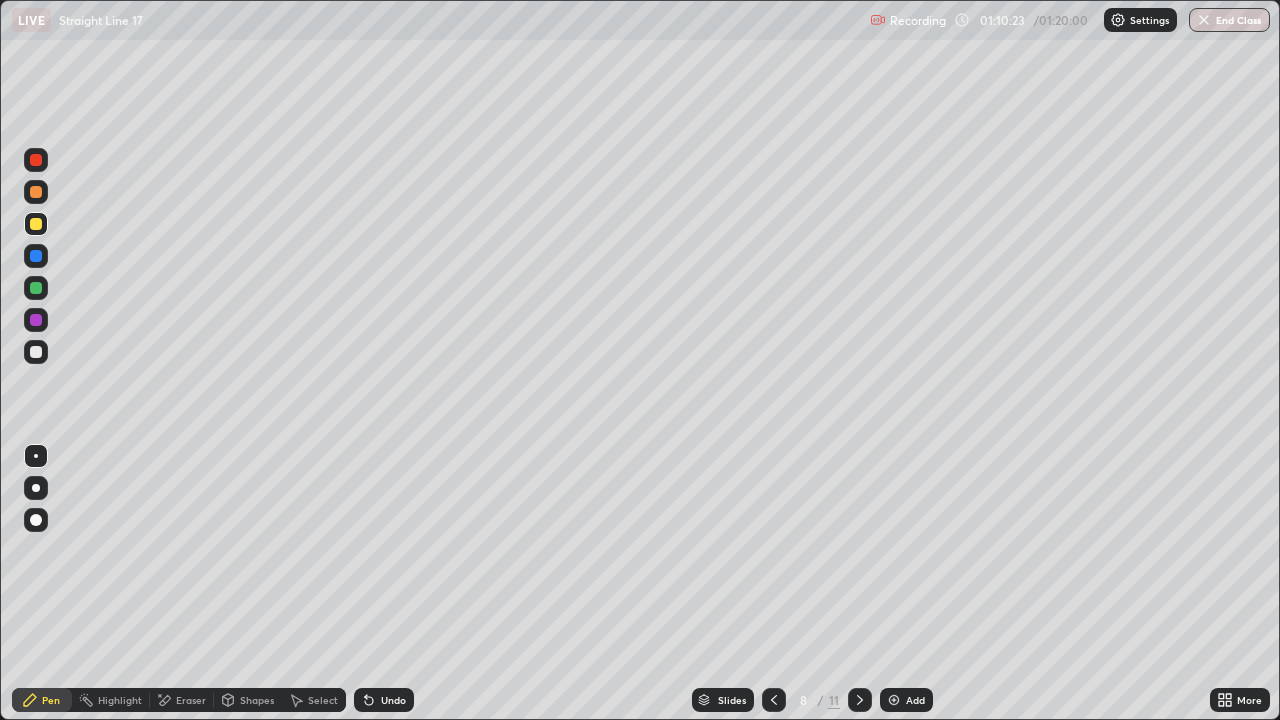 click at bounding box center [36, 352] 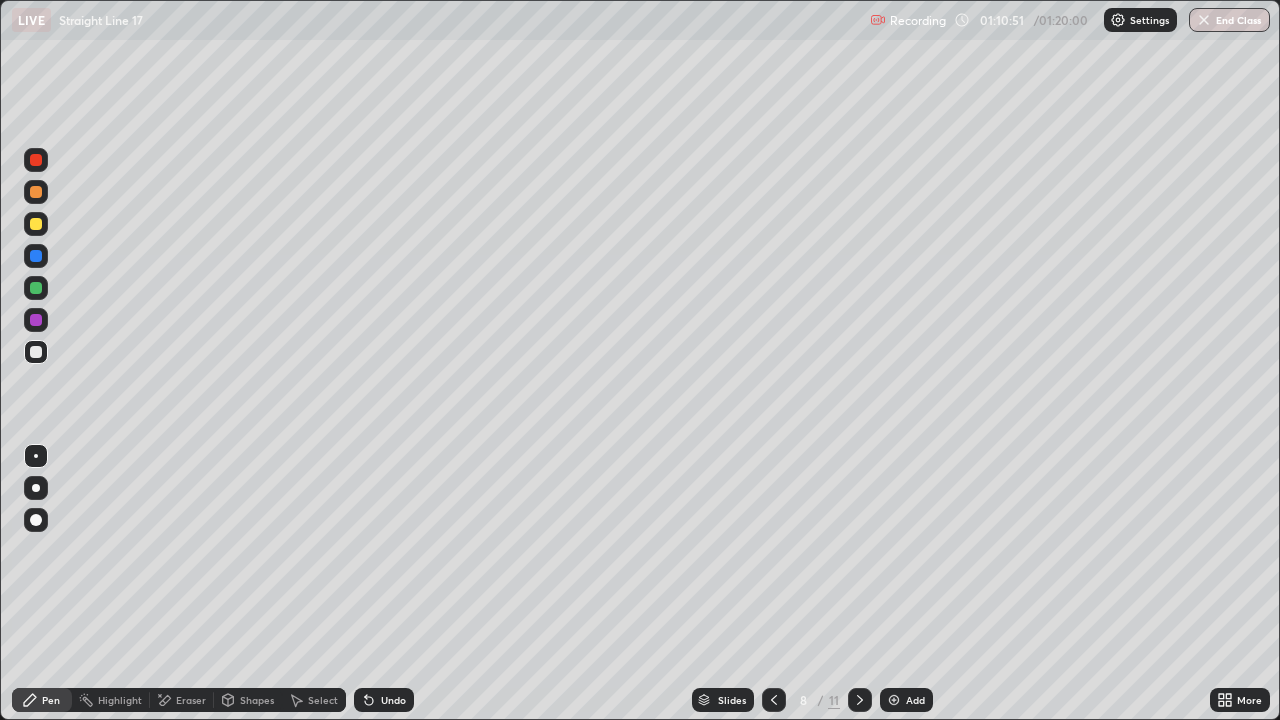 click at bounding box center [36, 160] 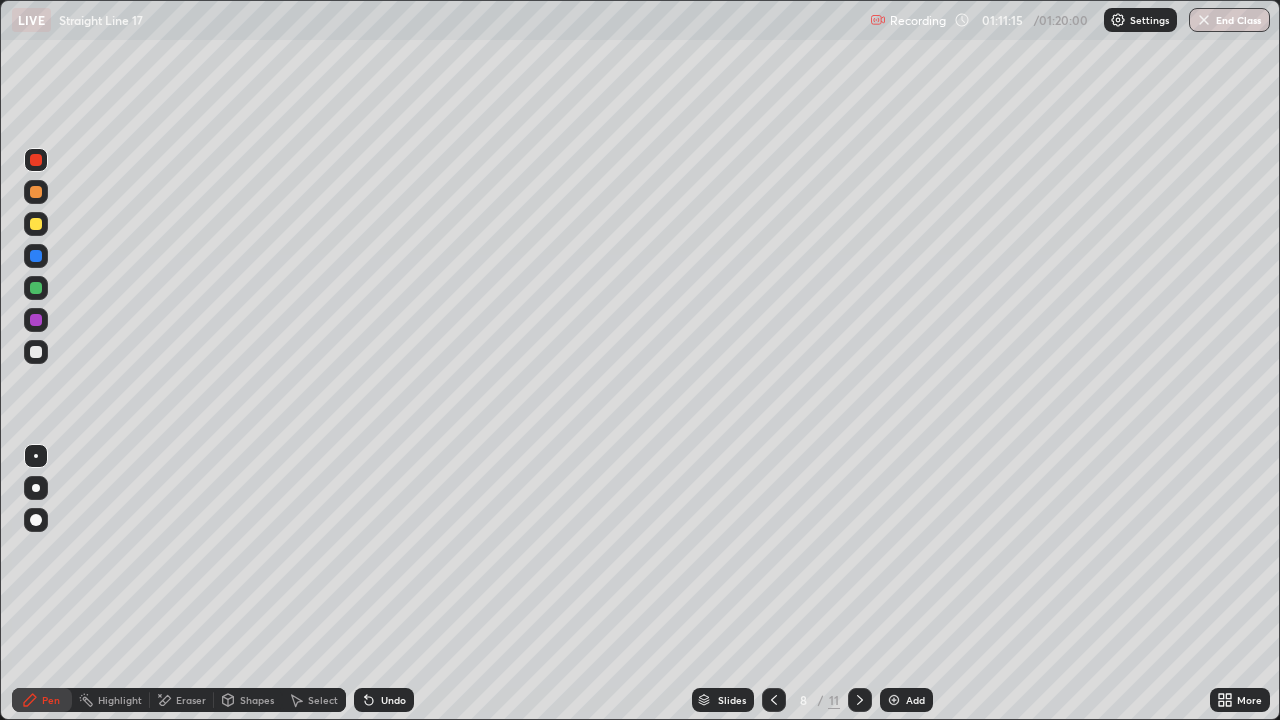 click on "Undo" at bounding box center [384, 700] 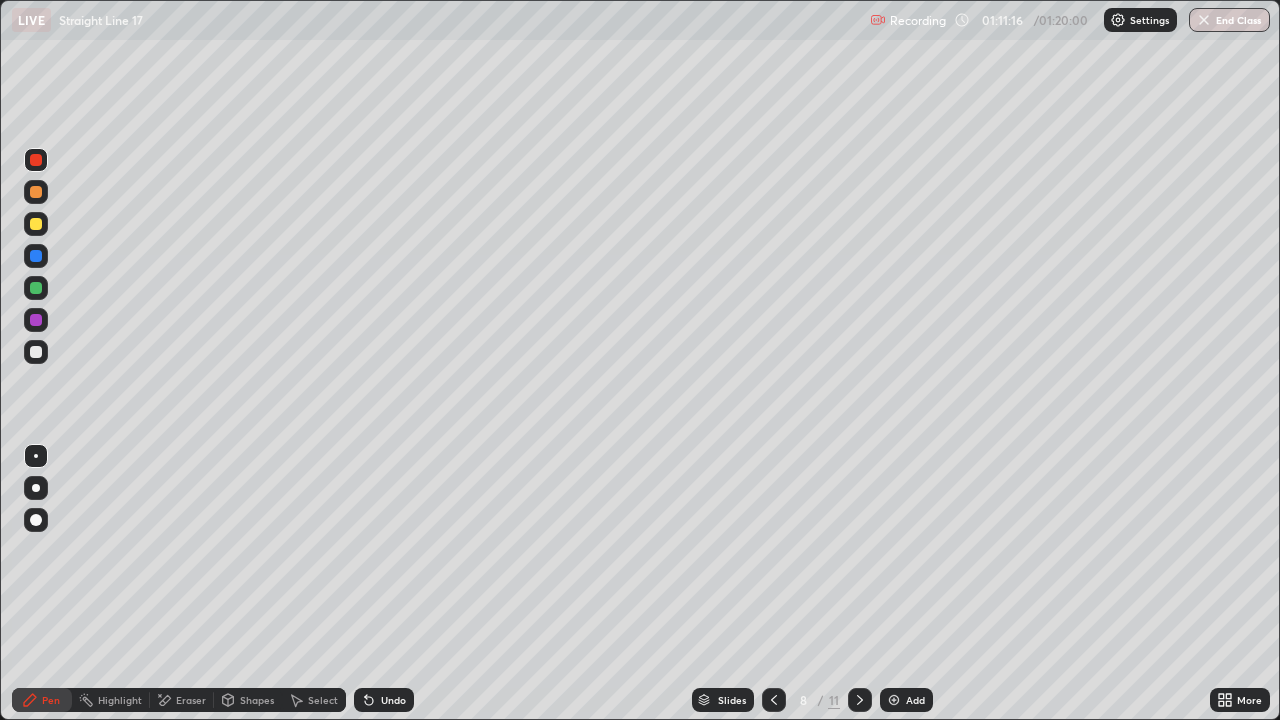click on "Undo" at bounding box center (393, 700) 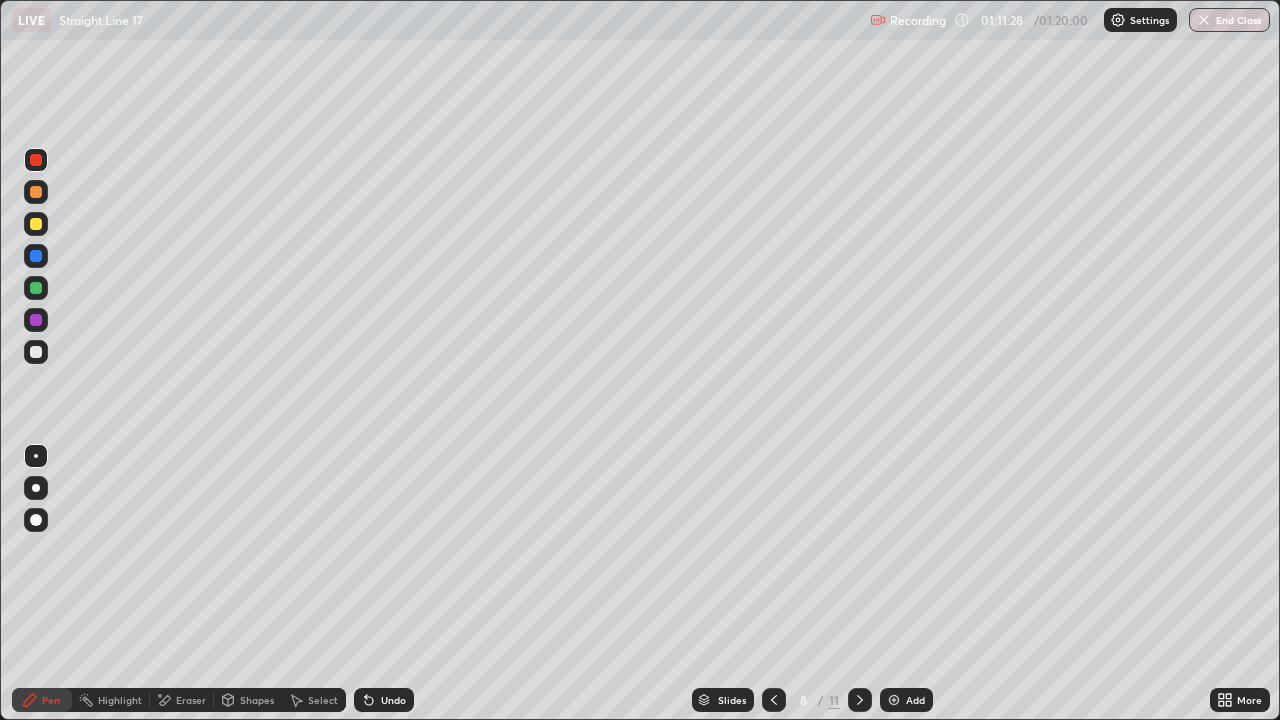 click at bounding box center [36, 352] 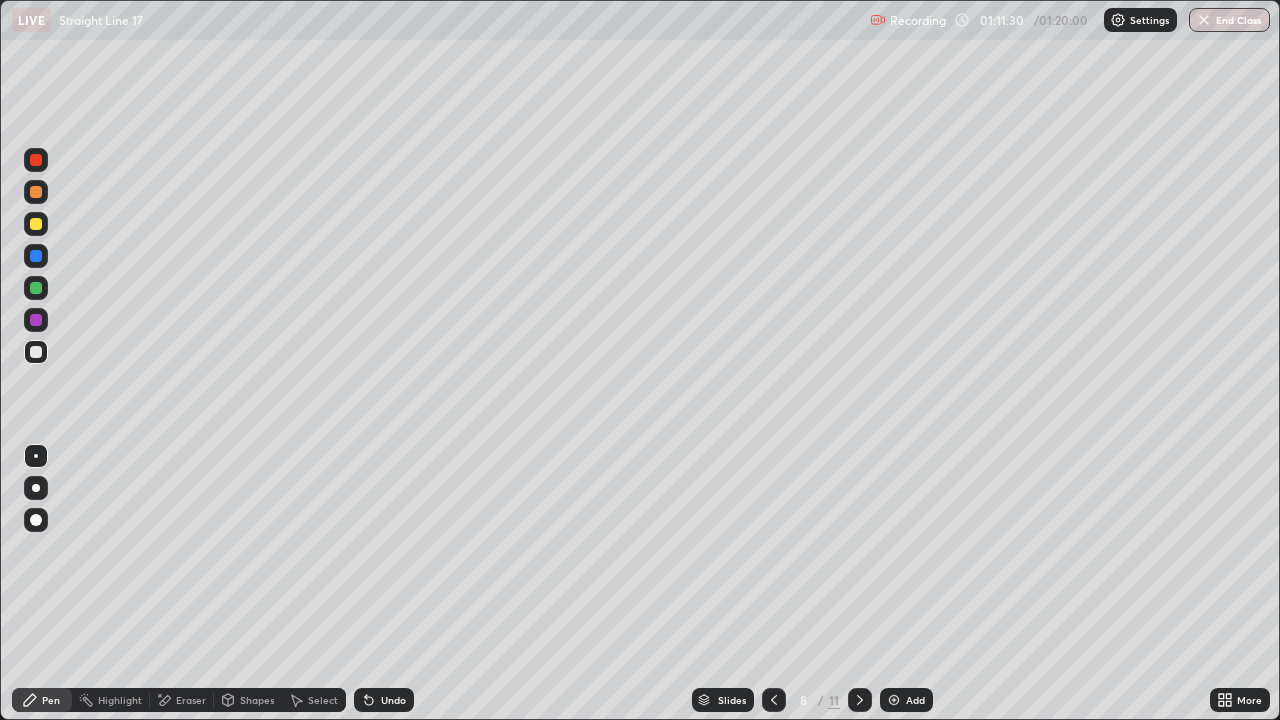 click on "Eraser" at bounding box center (191, 700) 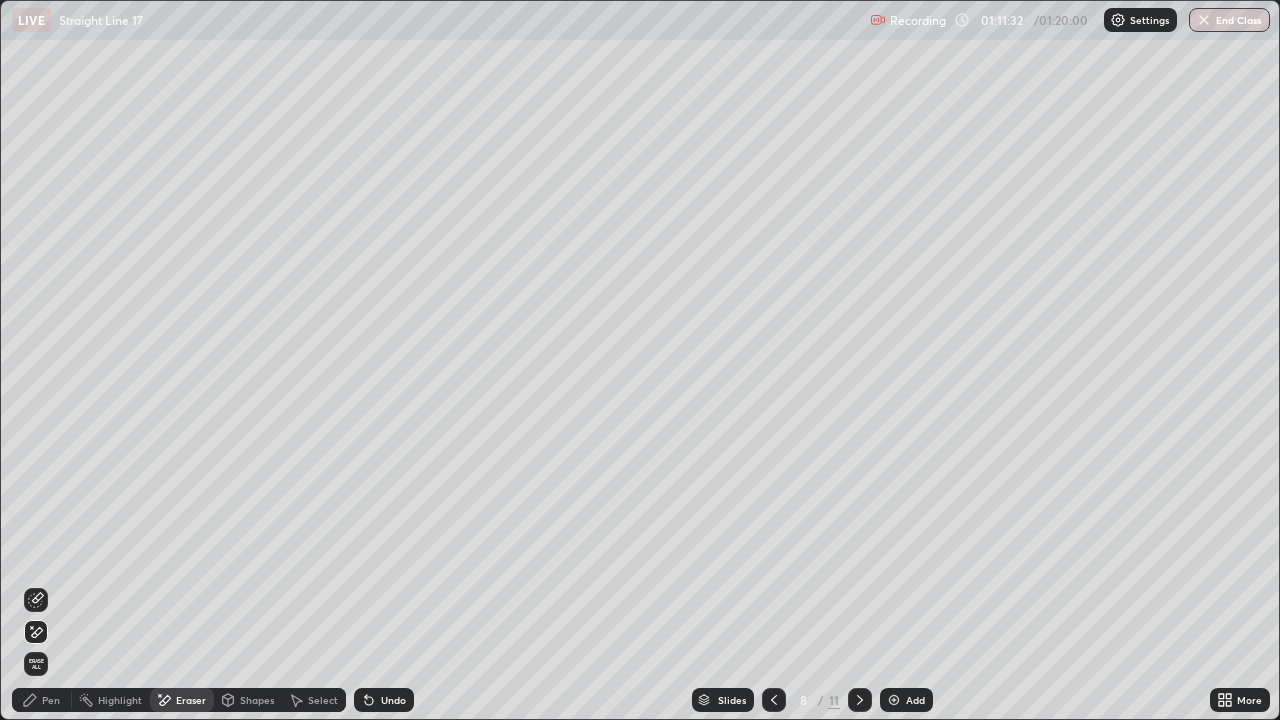 click 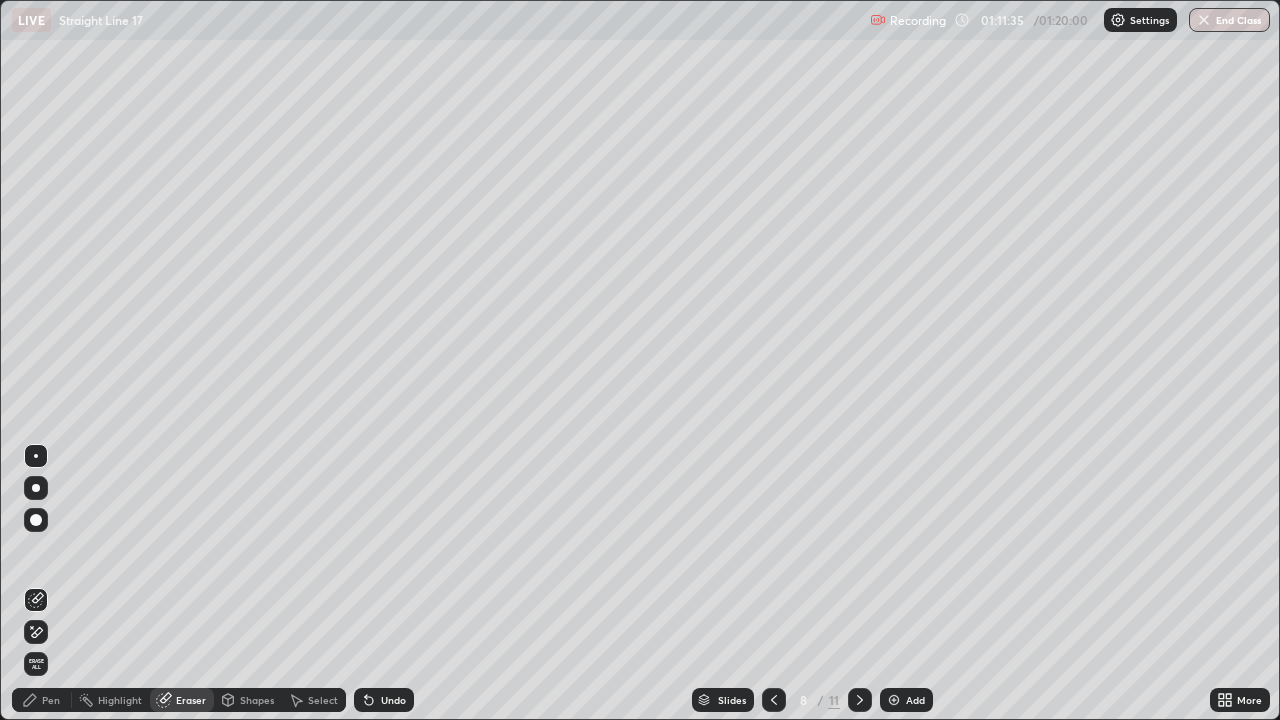 click on "Pen" at bounding box center (51, 700) 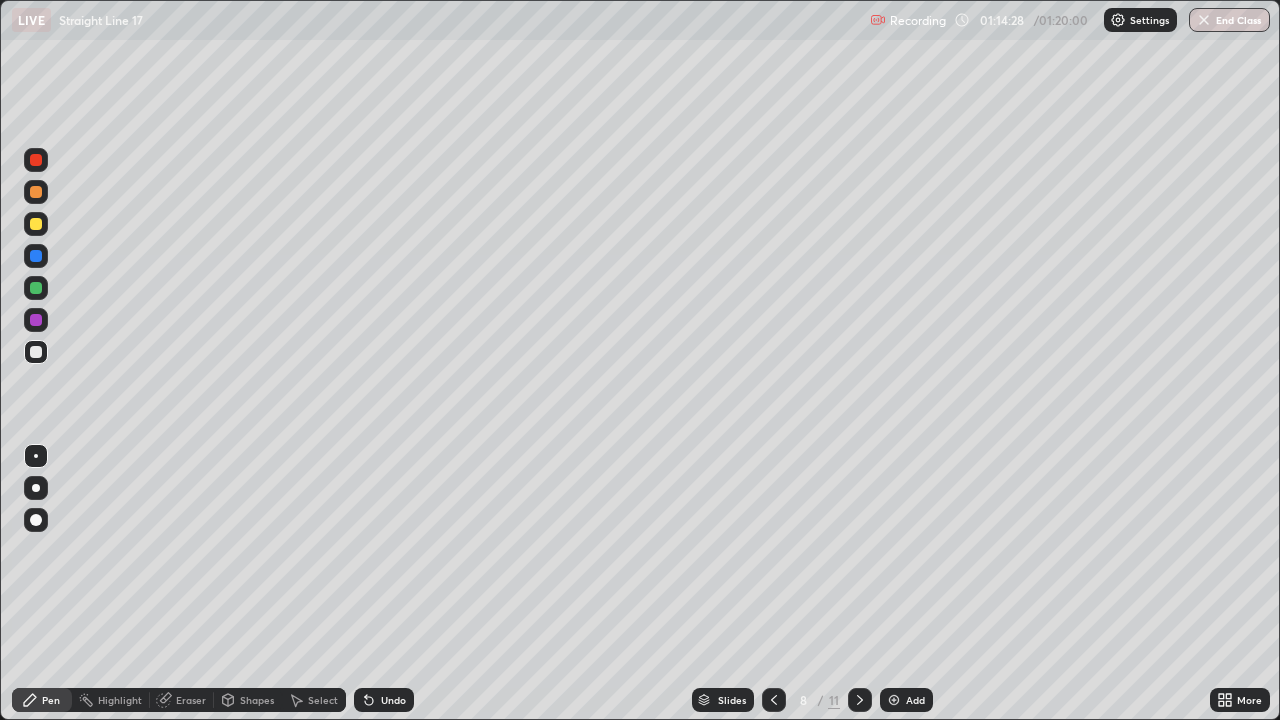 click at bounding box center [36, 352] 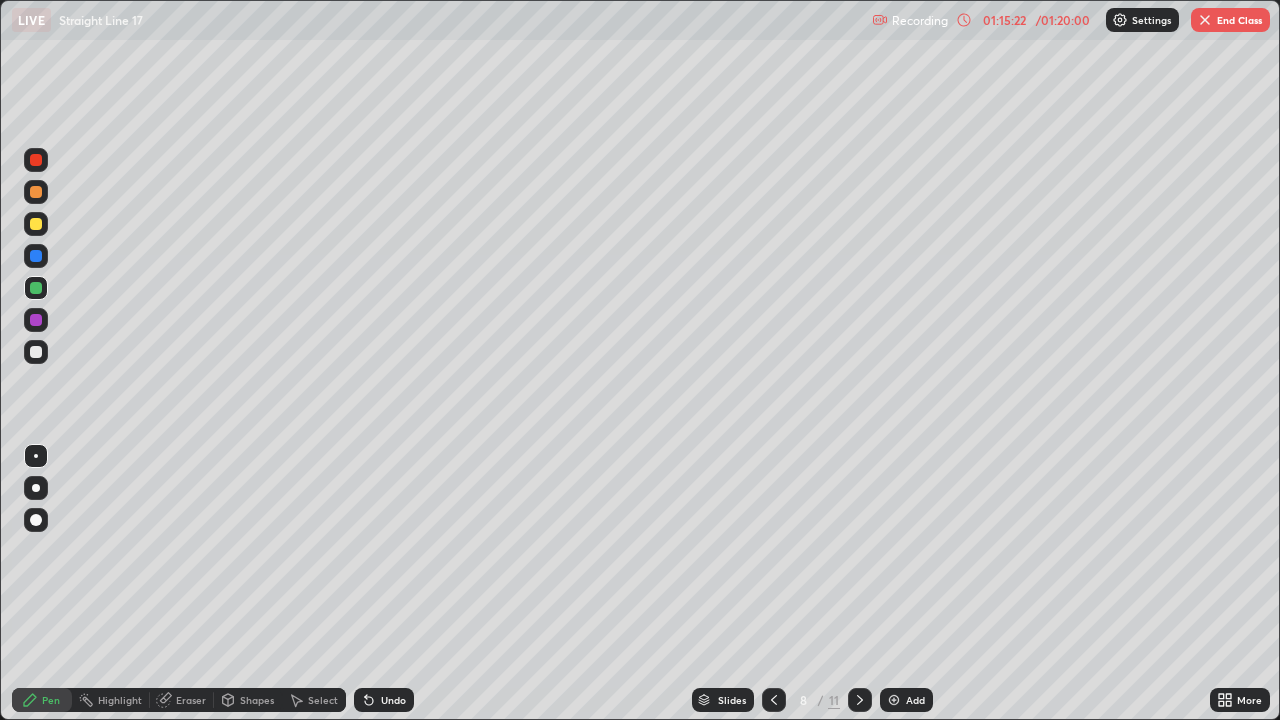 click at bounding box center (36, 288) 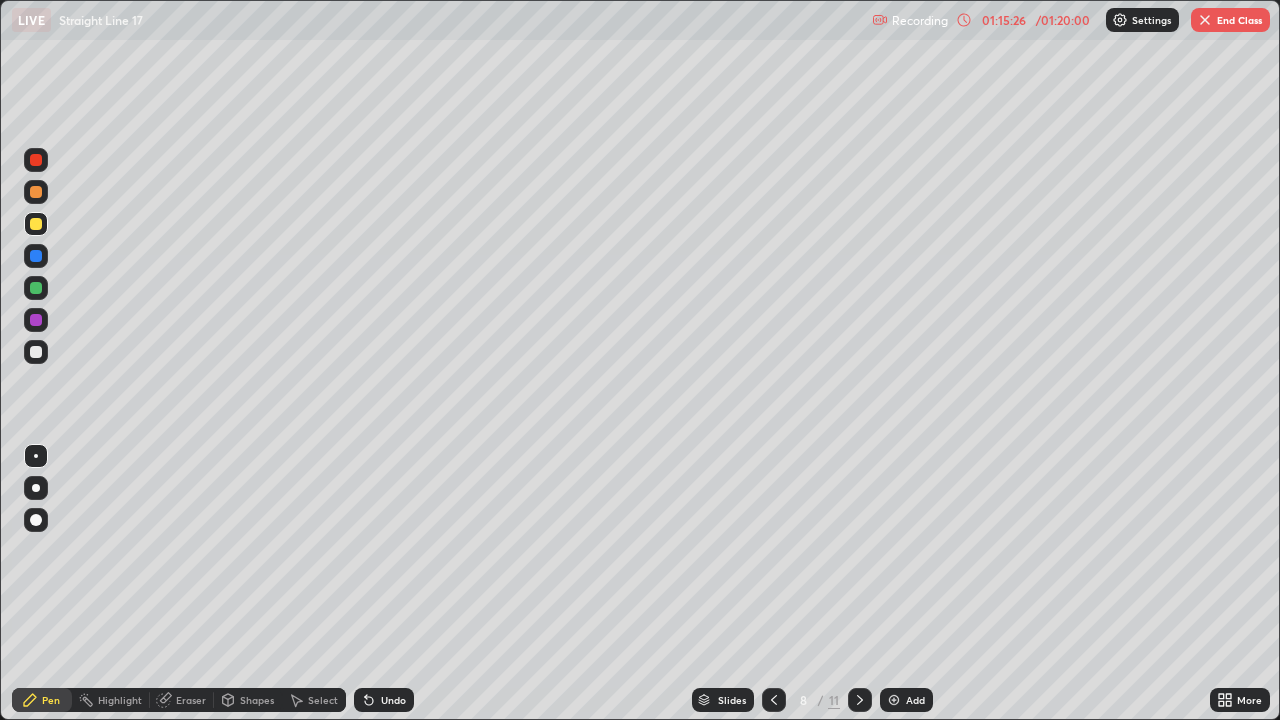 click at bounding box center (36, 192) 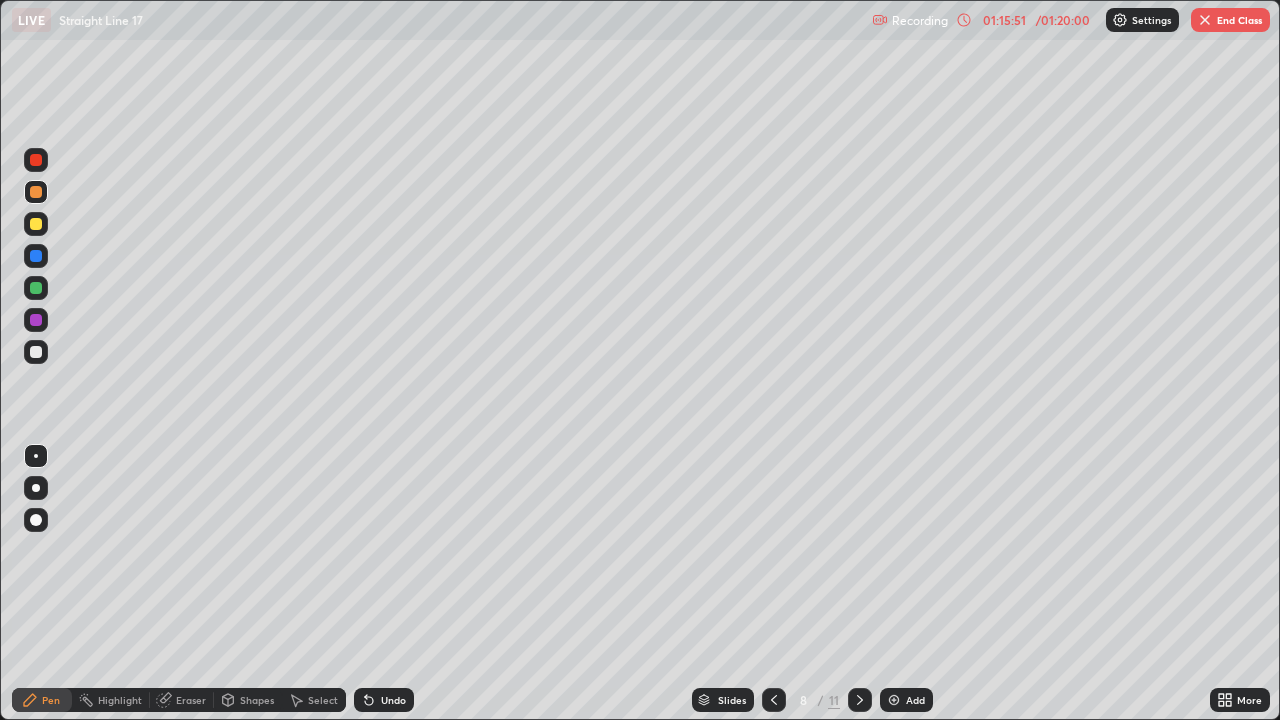 click on "Undo" at bounding box center (384, 700) 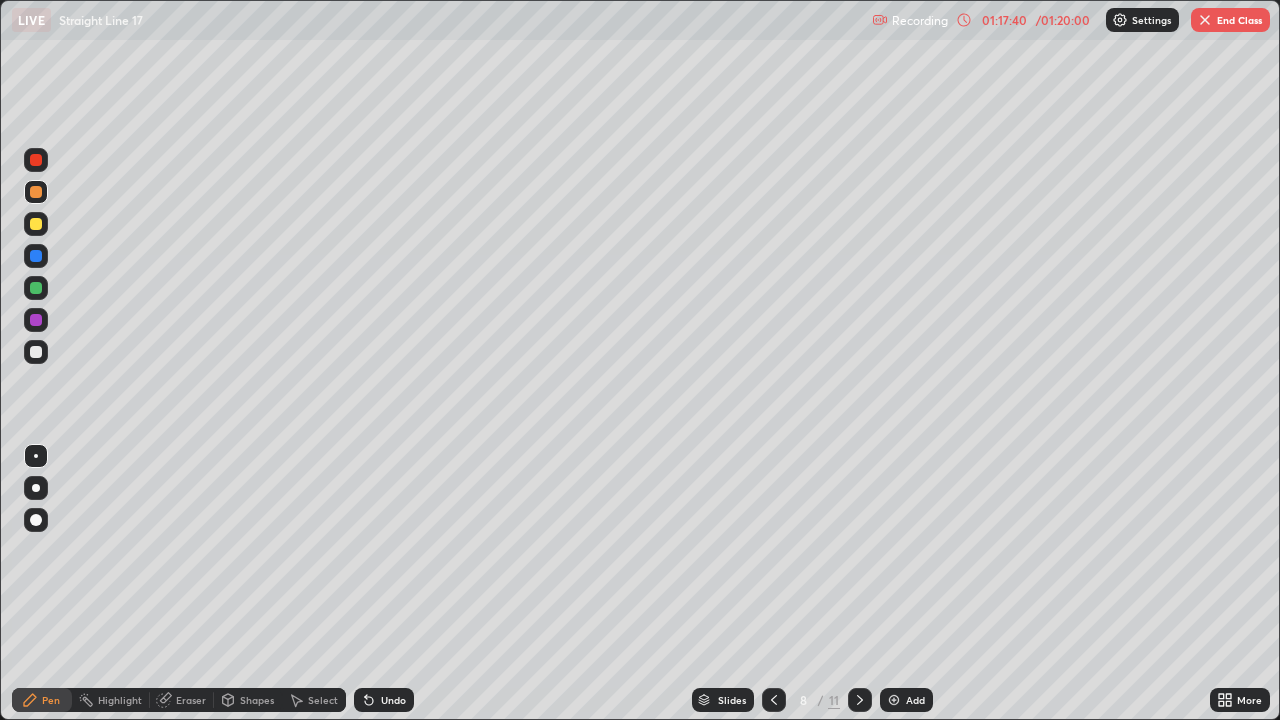 click on "End Class" at bounding box center [1230, 20] 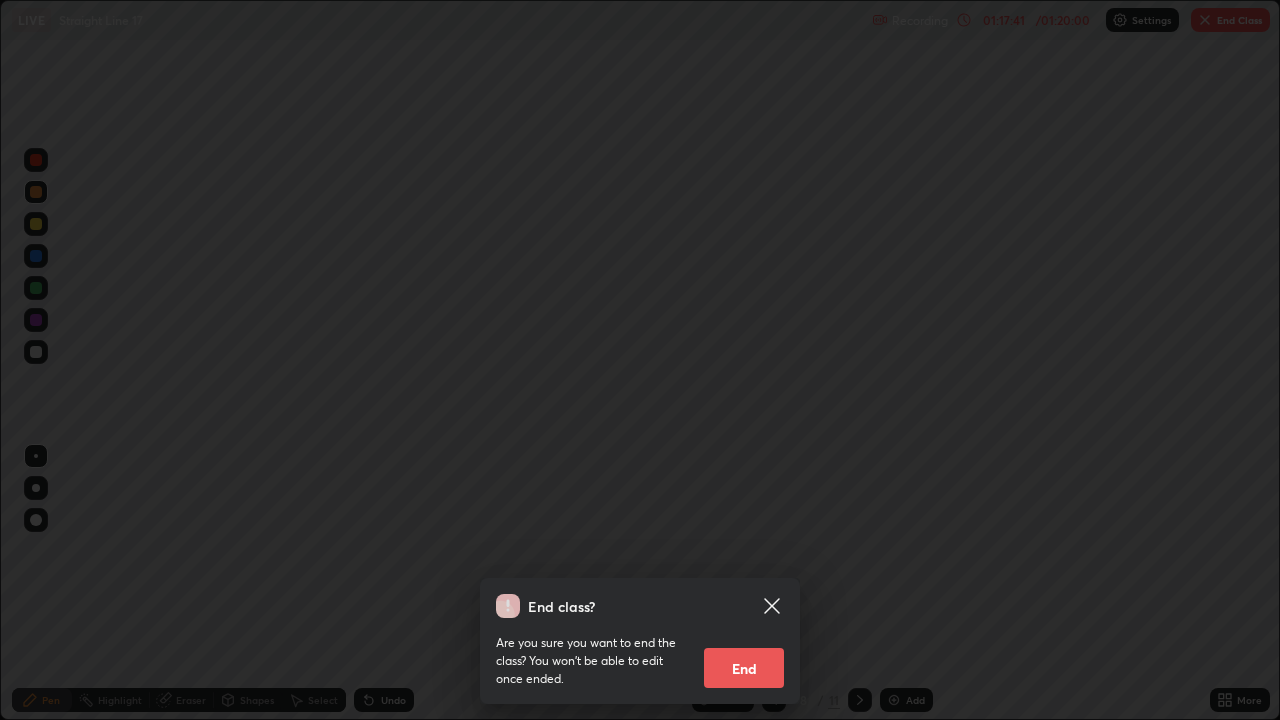 click on "End" at bounding box center (744, 668) 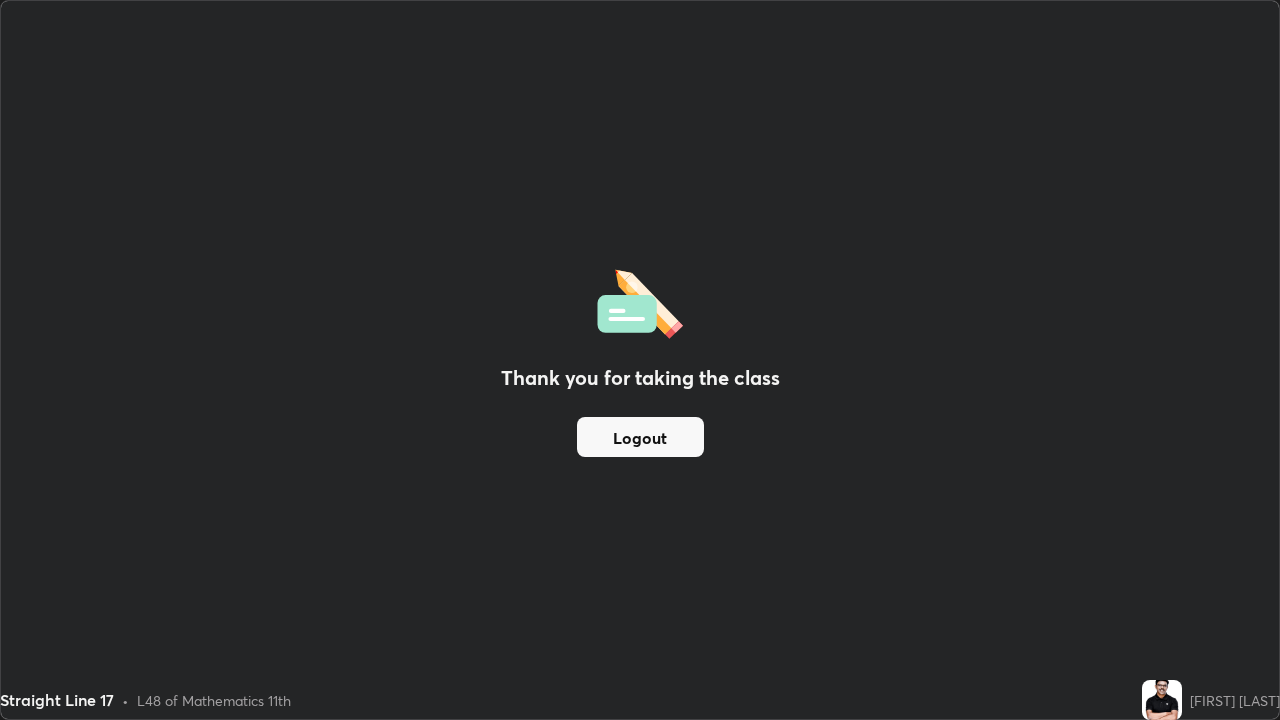 click on "Logout" at bounding box center (640, 437) 